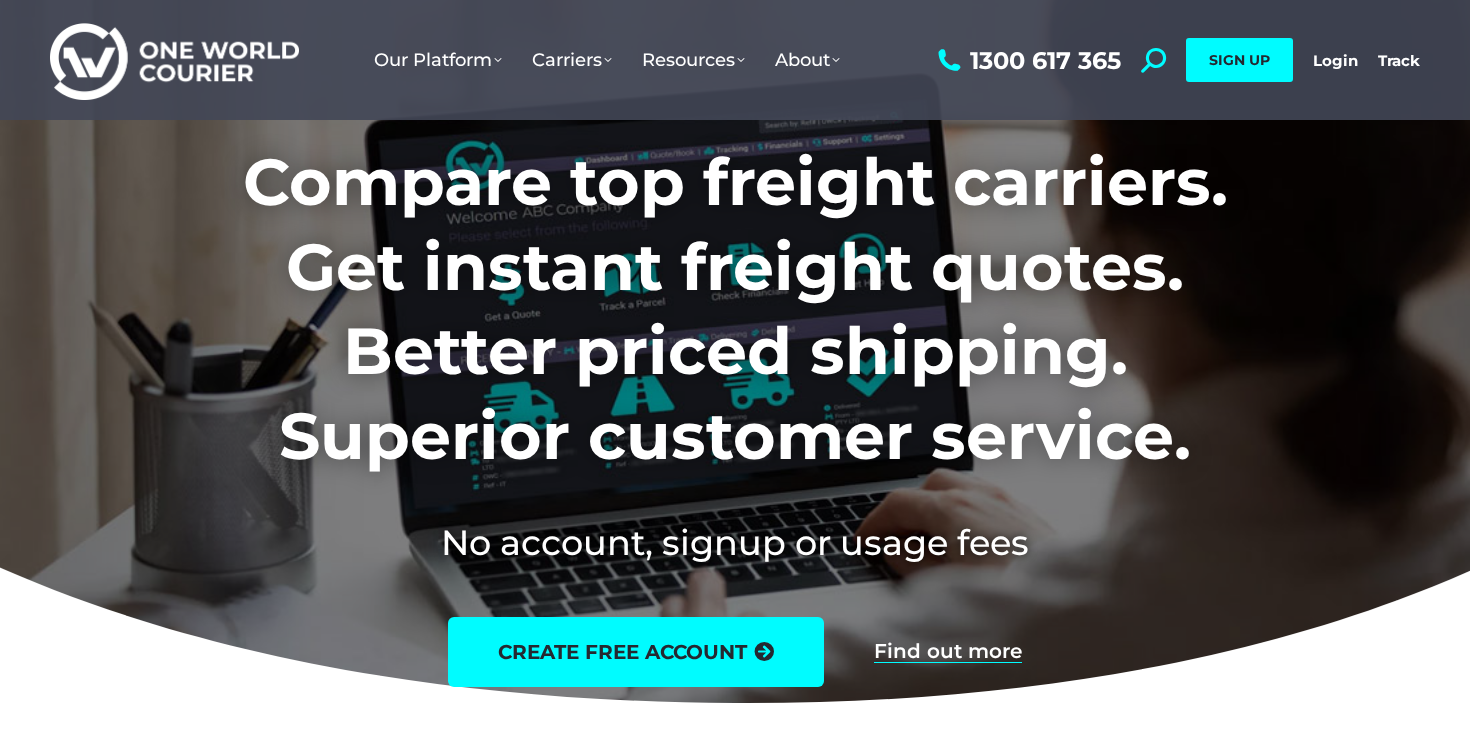 scroll, scrollTop: 0, scrollLeft: 0, axis: both 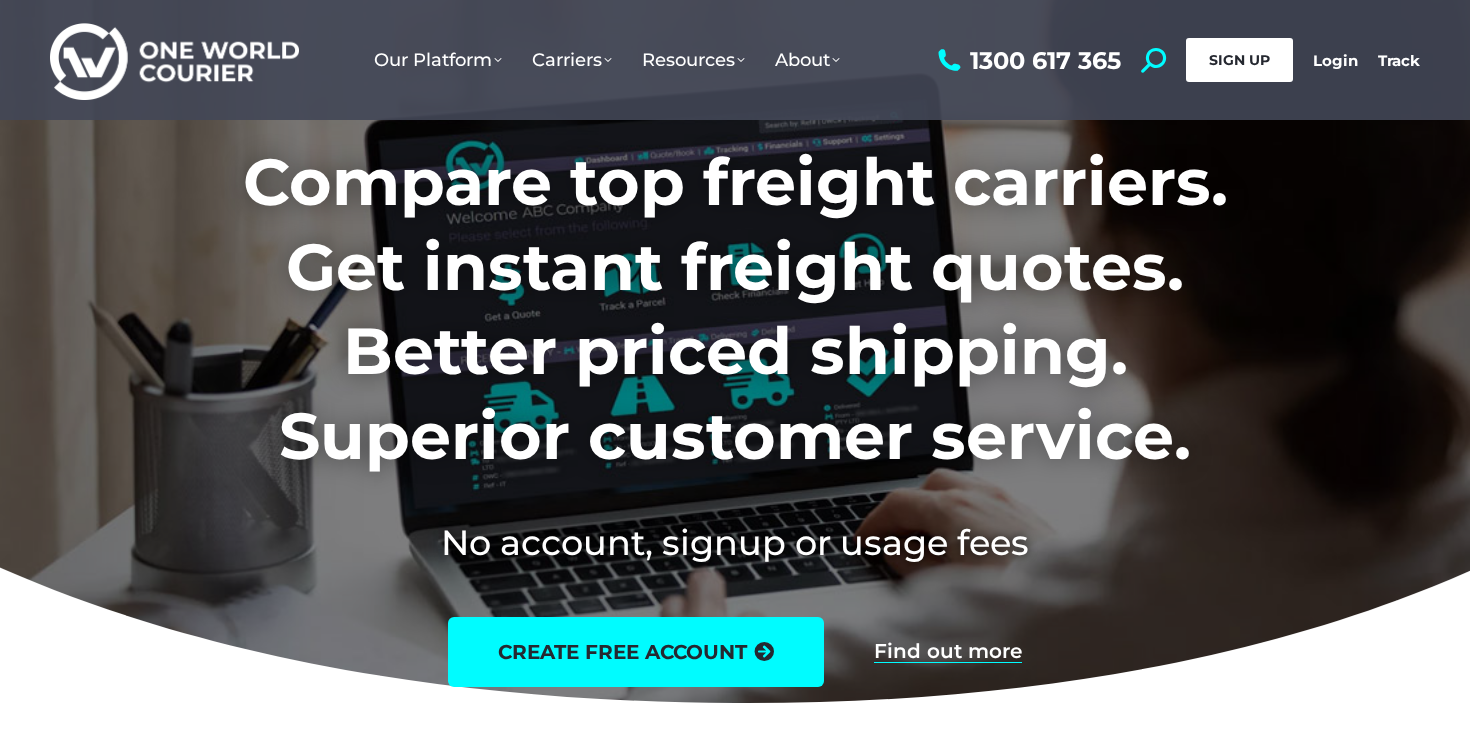 click on "SIGN UP" at bounding box center [1239, 60] 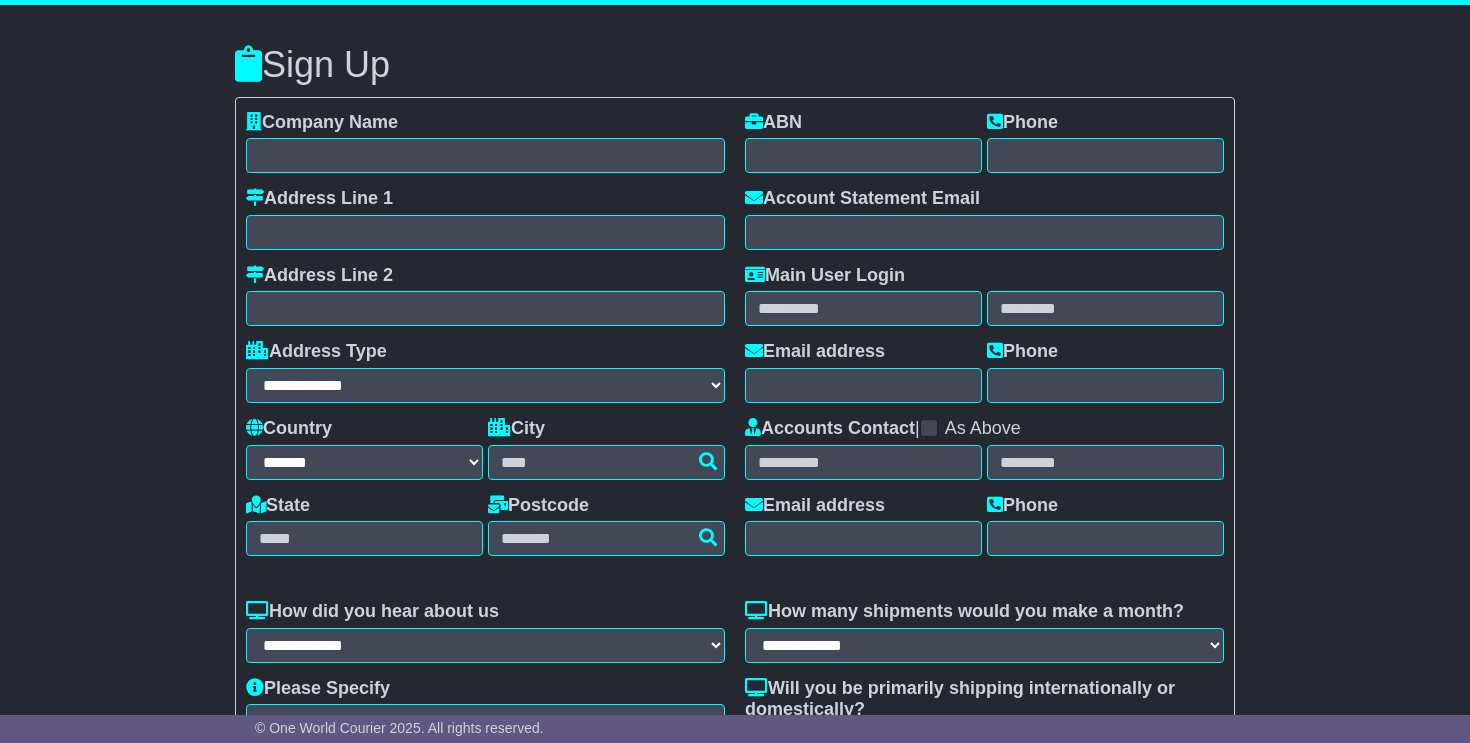 select on "**" 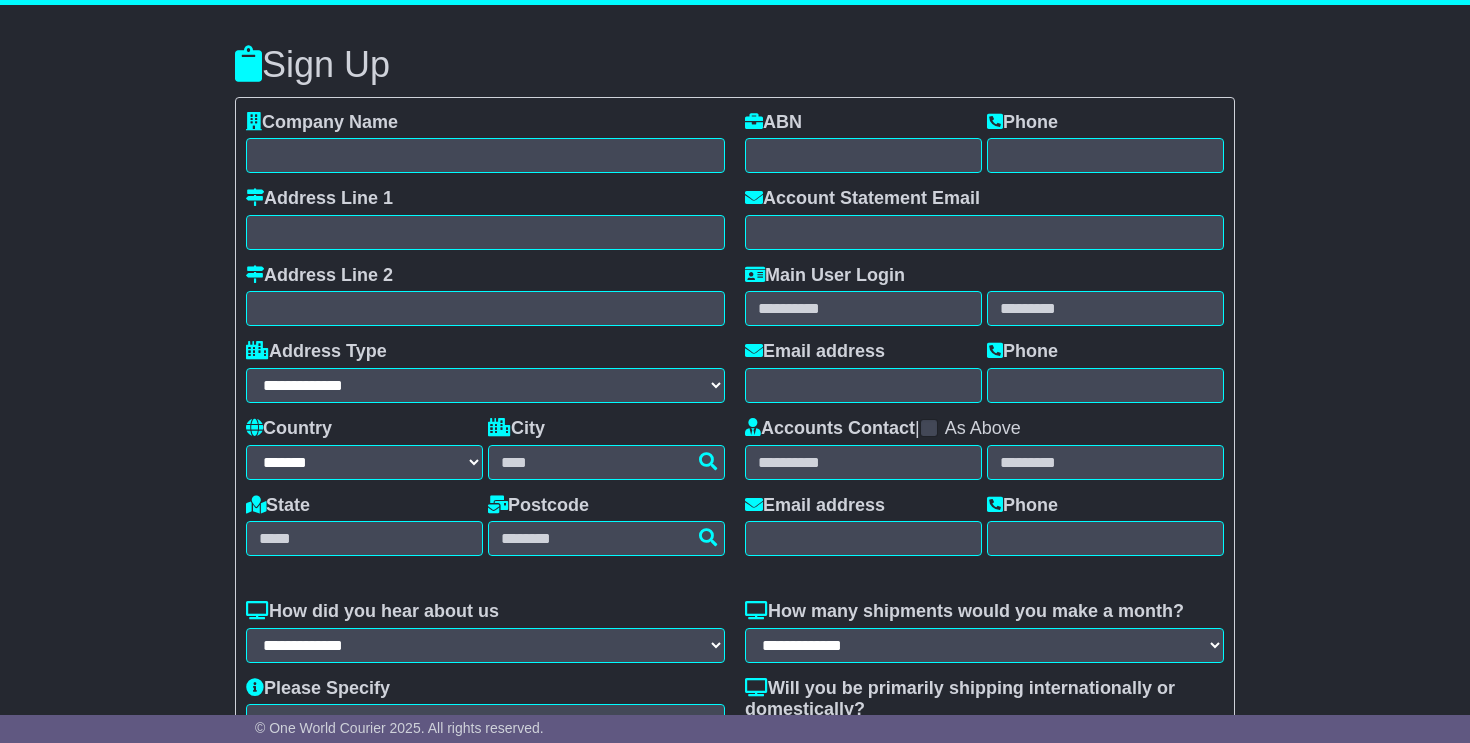 scroll, scrollTop: 0, scrollLeft: 0, axis: both 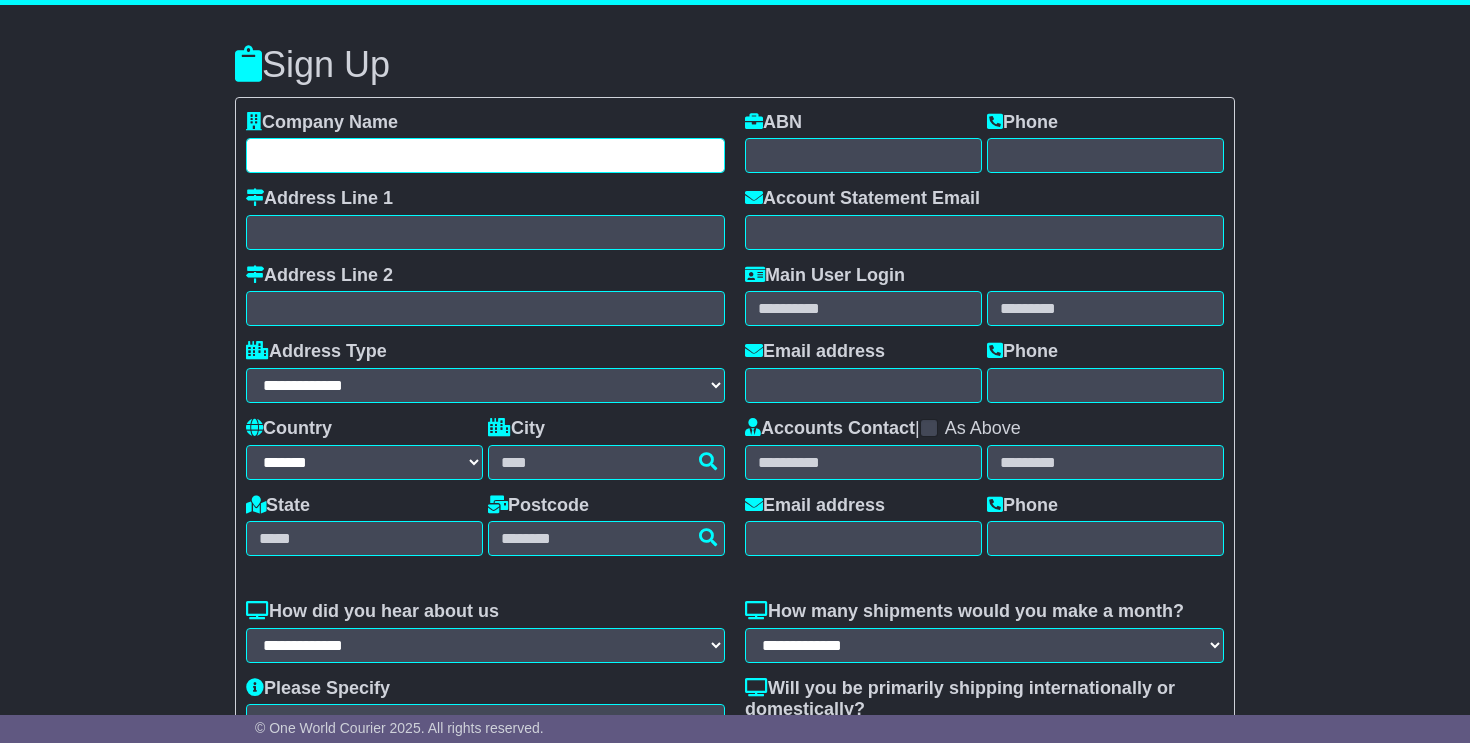 click at bounding box center (485, 155) 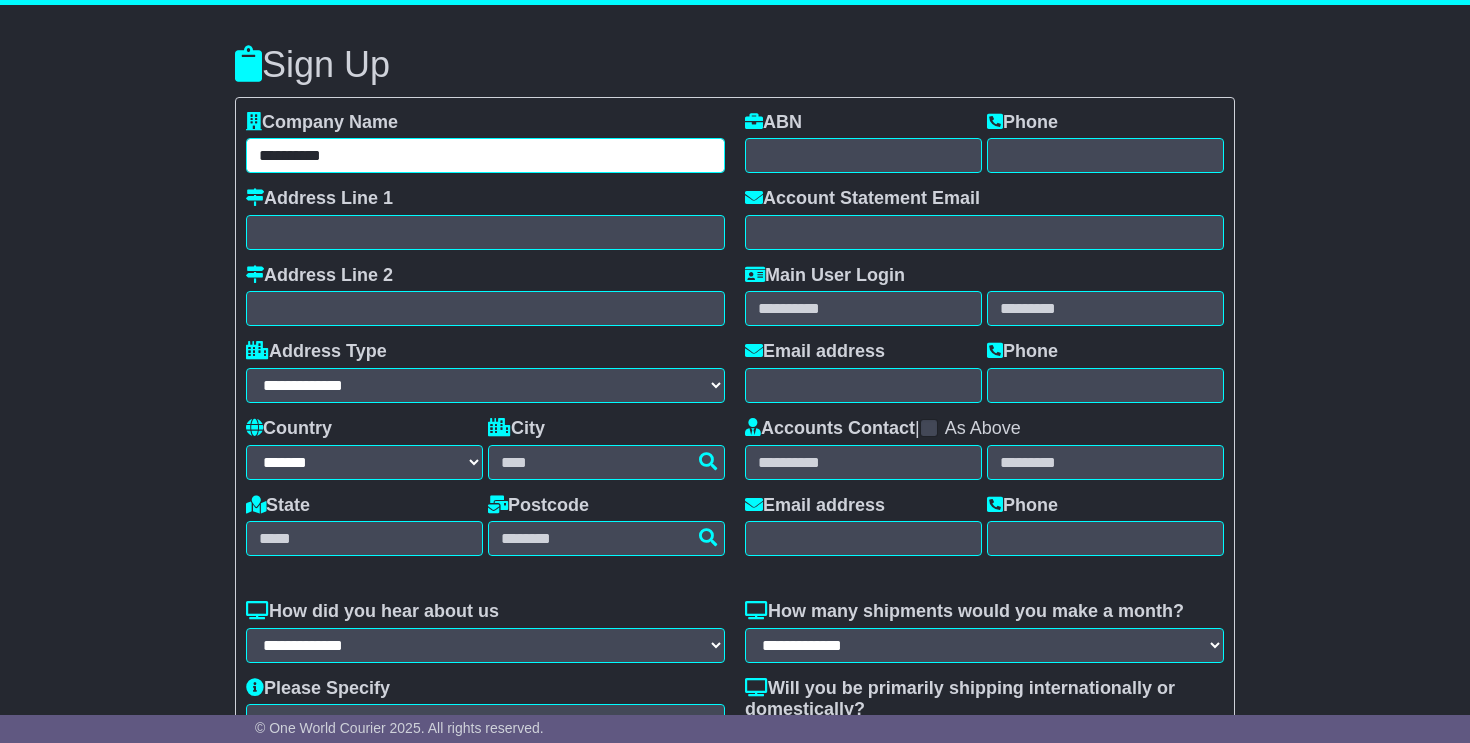 type on "**********" 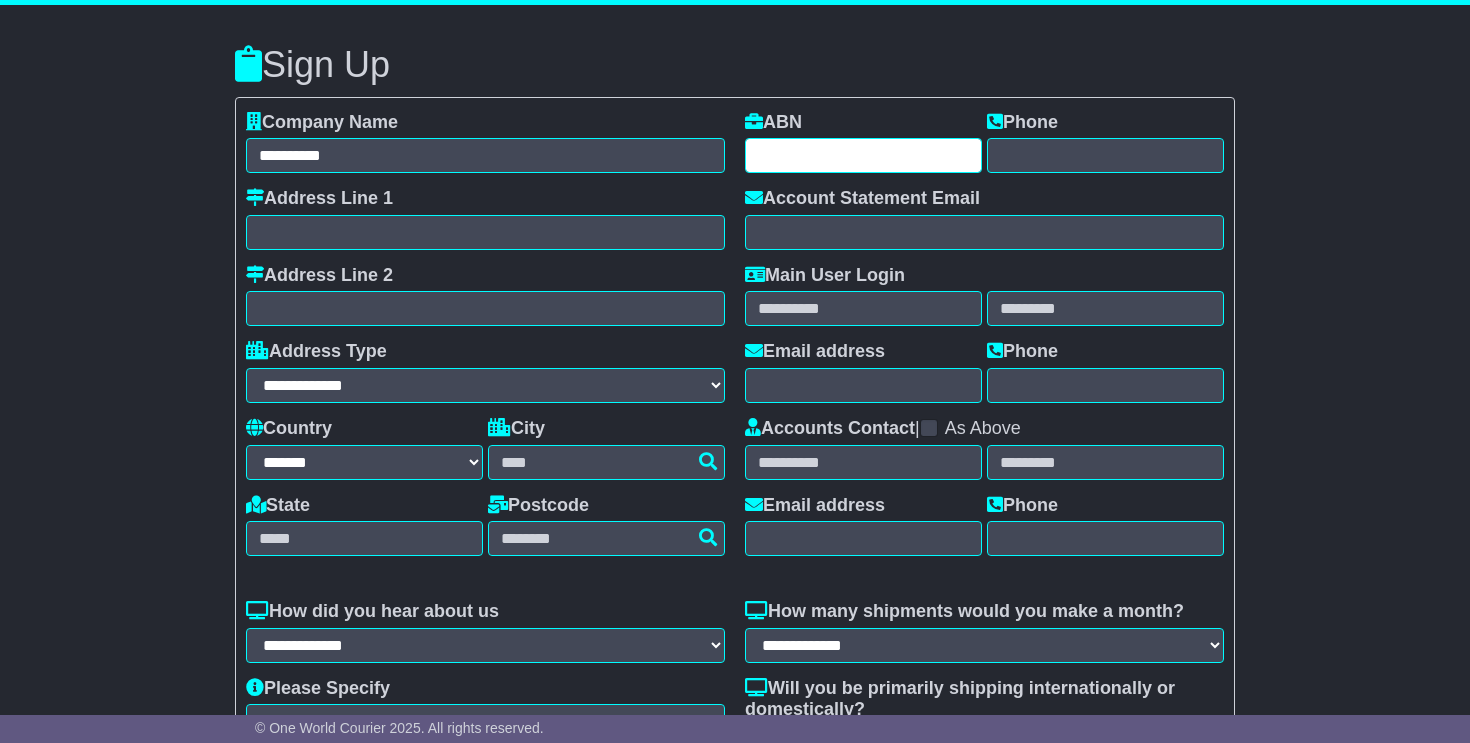 click at bounding box center [863, 155] 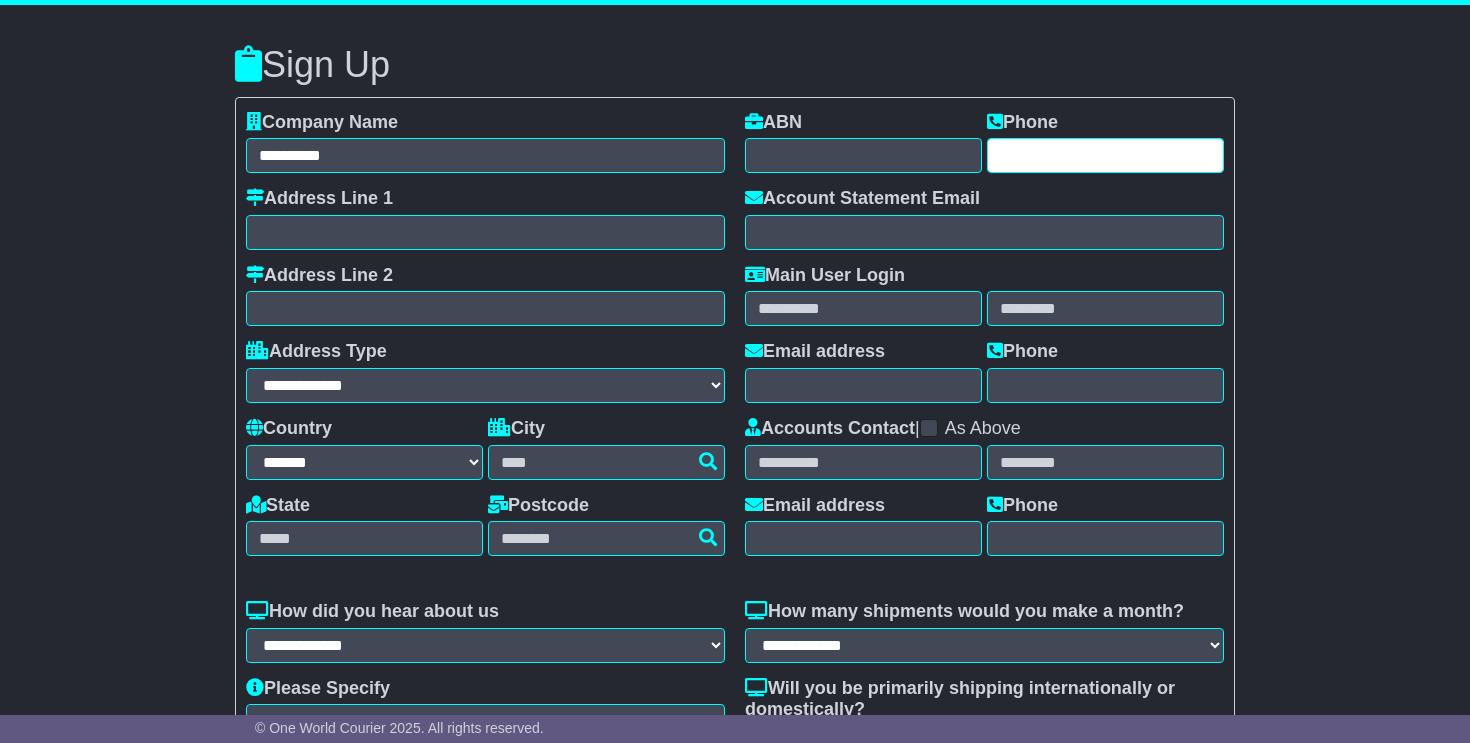 click at bounding box center (1105, 155) 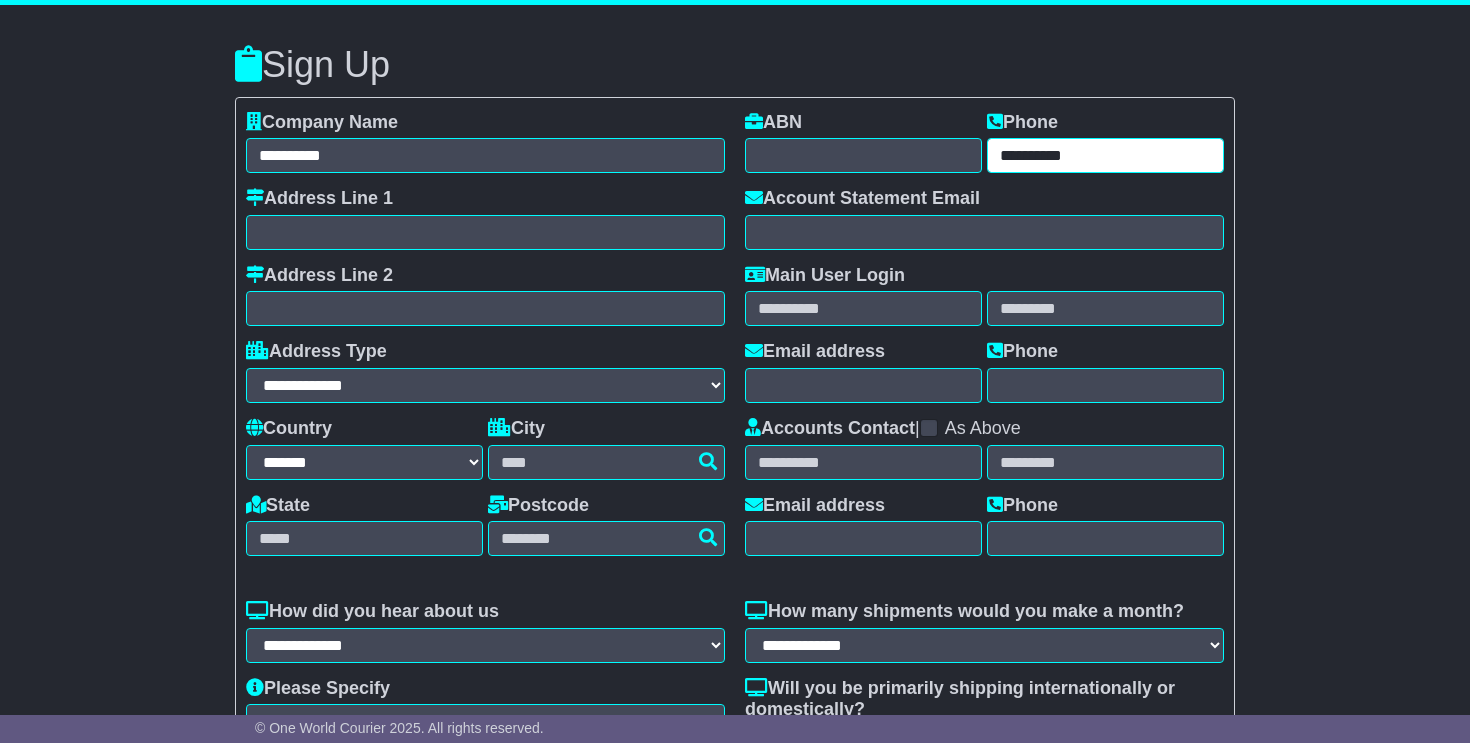 type on "**********" 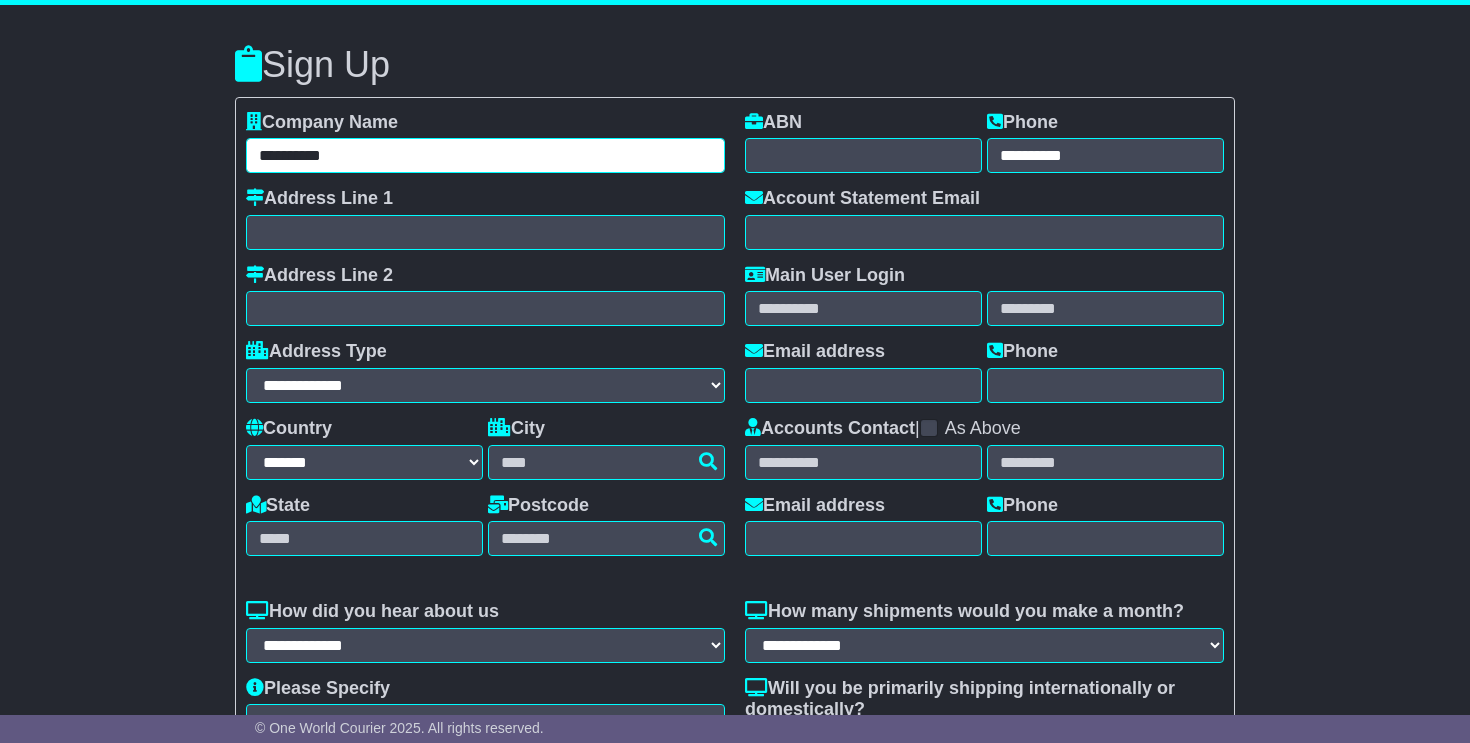 click on "**********" at bounding box center (485, 155) 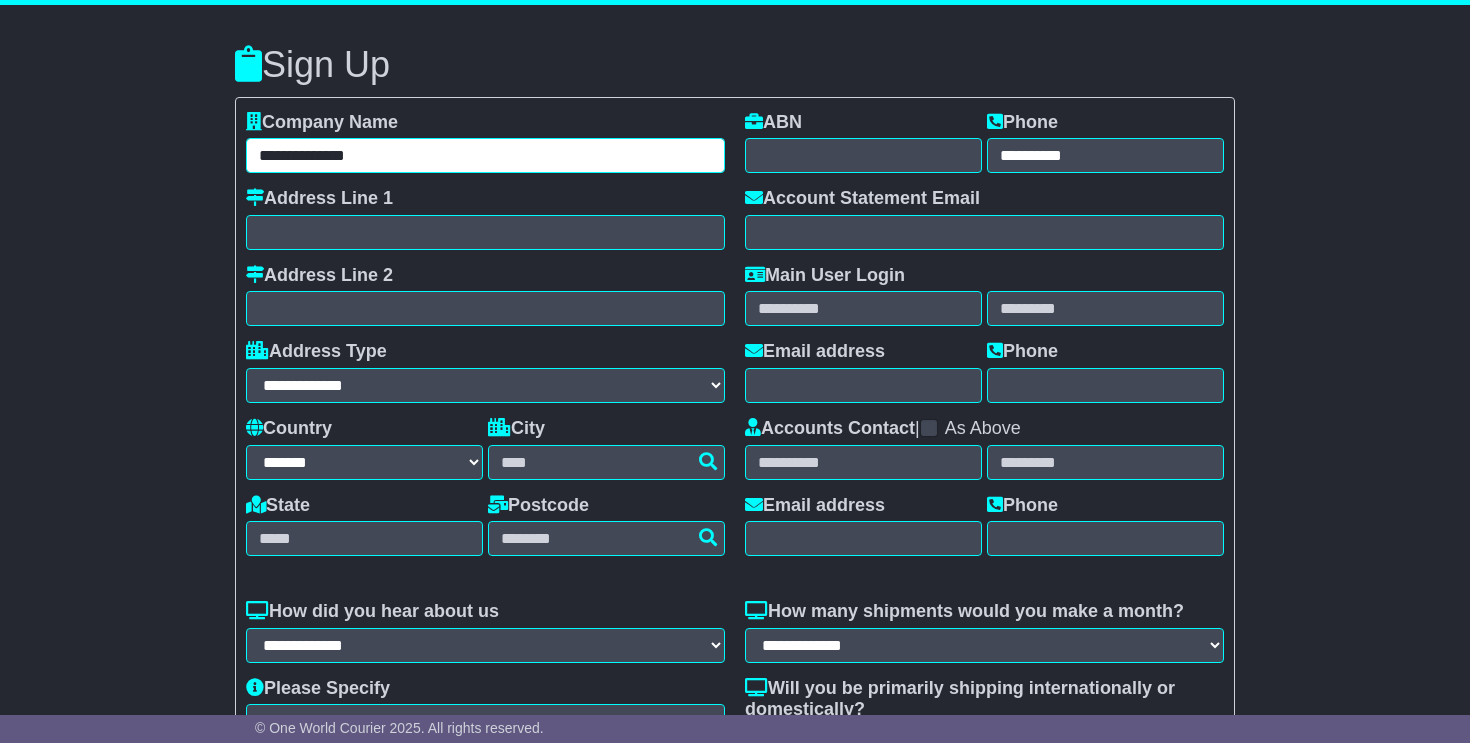 type on "**********" 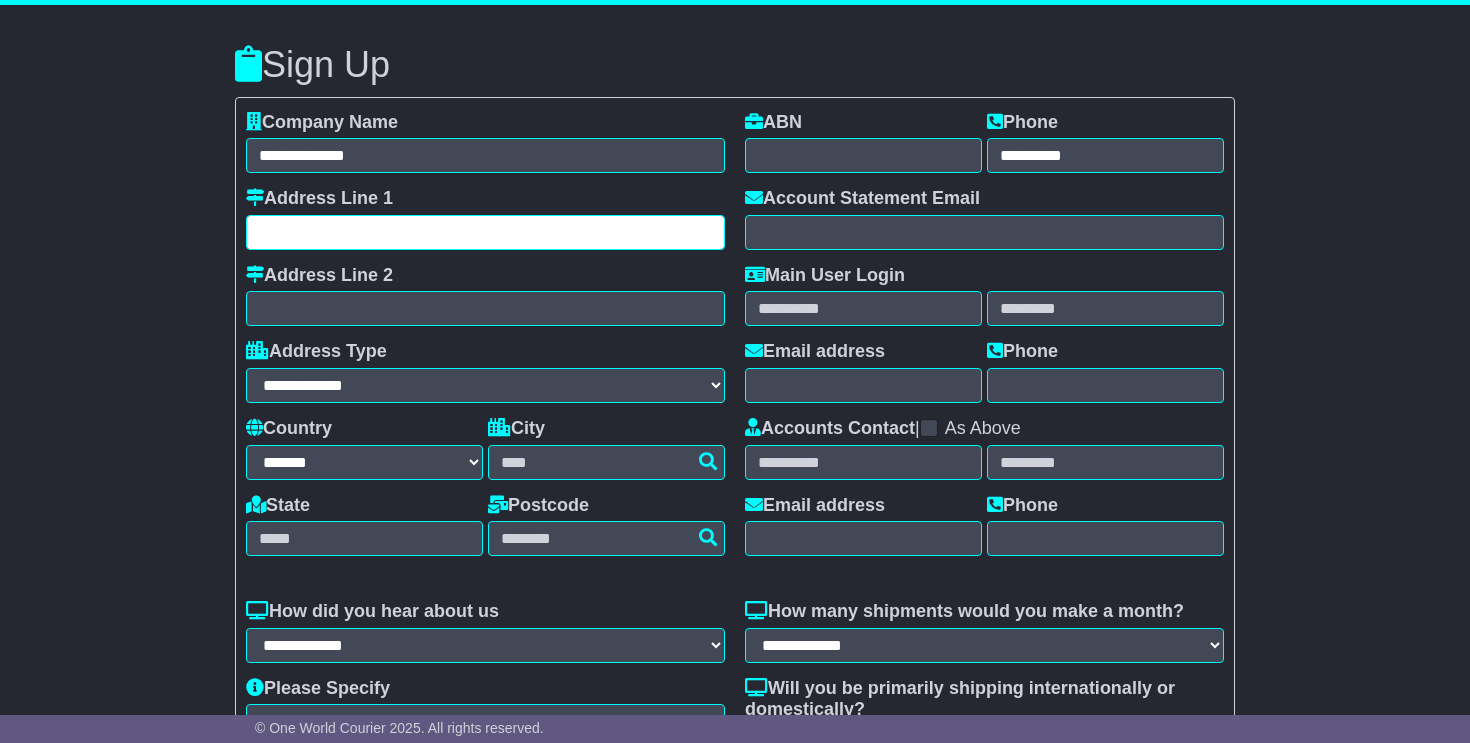 click at bounding box center (485, 232) 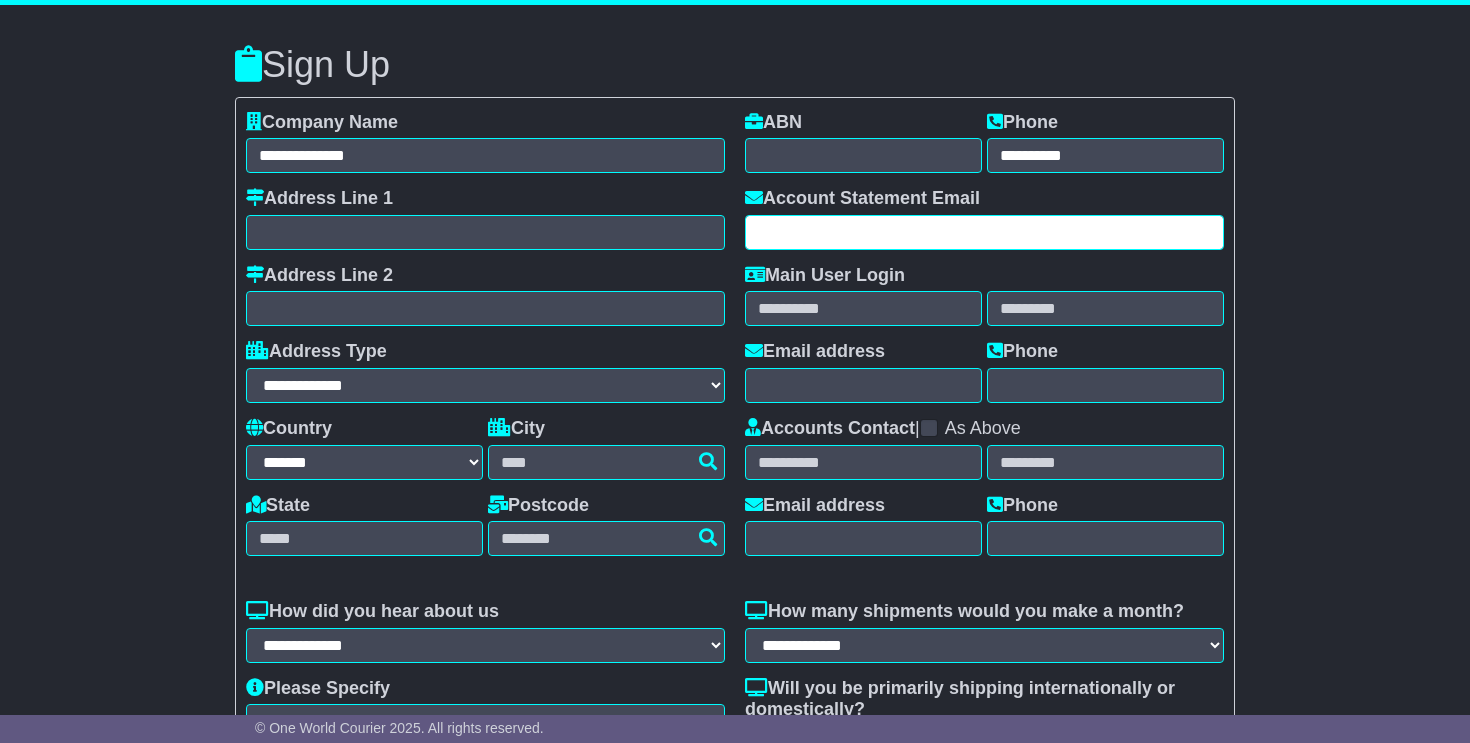 click at bounding box center (984, 232) 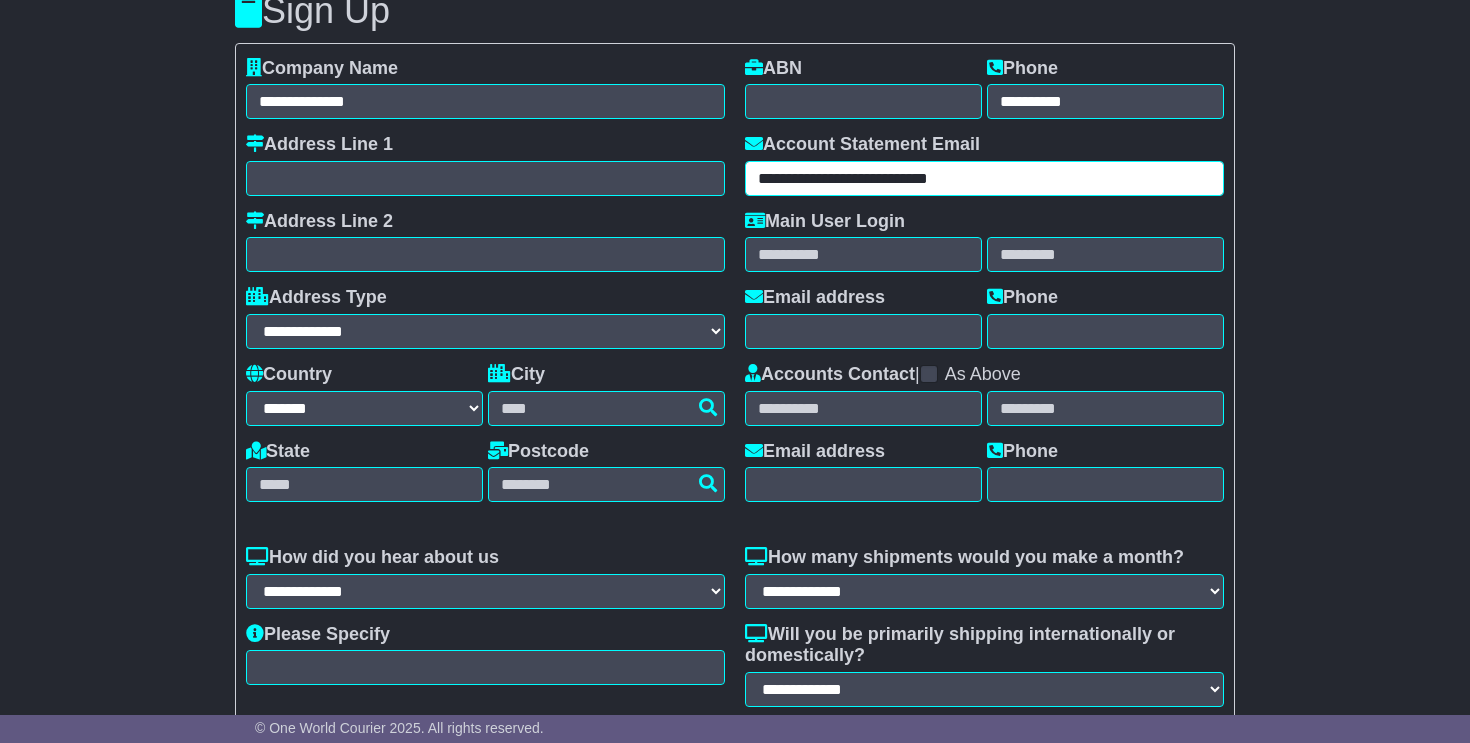 scroll, scrollTop: 63, scrollLeft: 0, axis: vertical 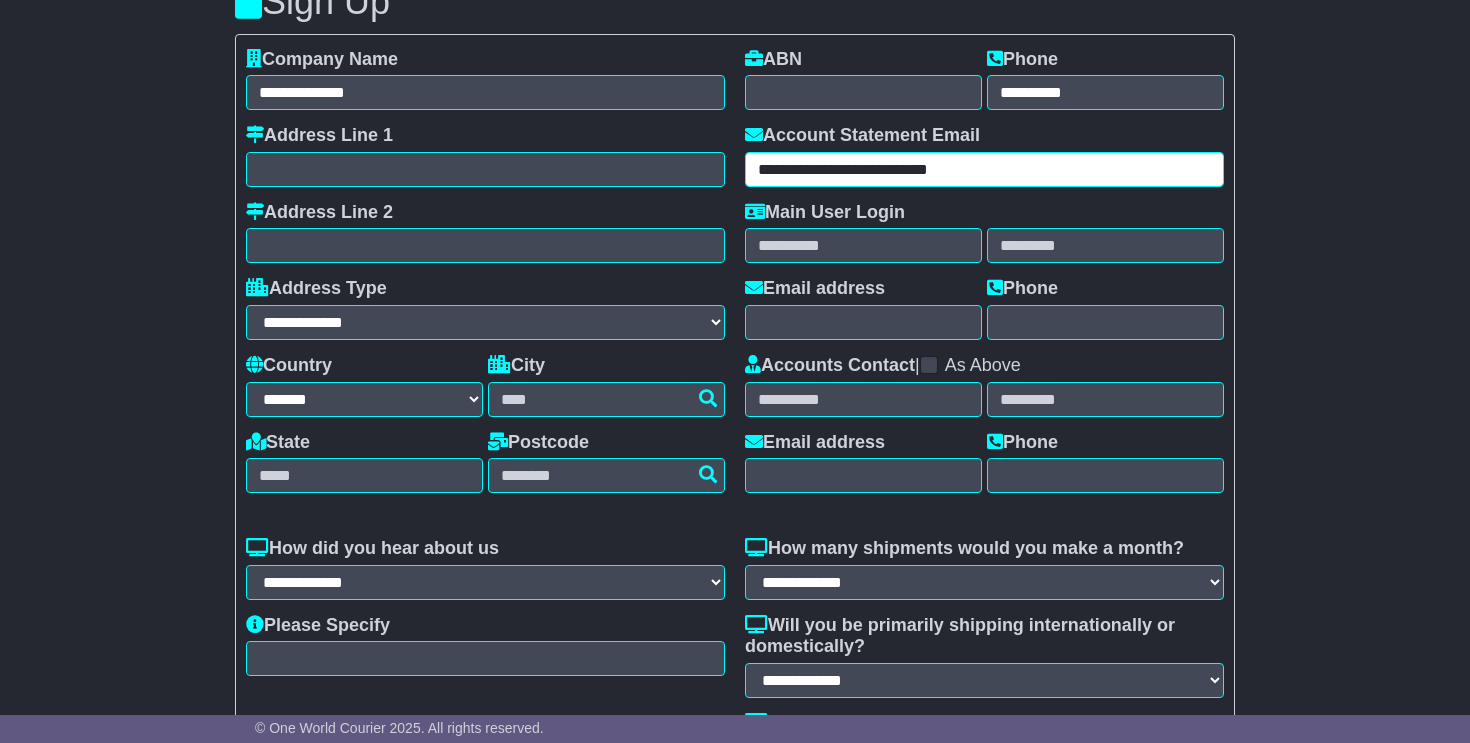 type on "**********" 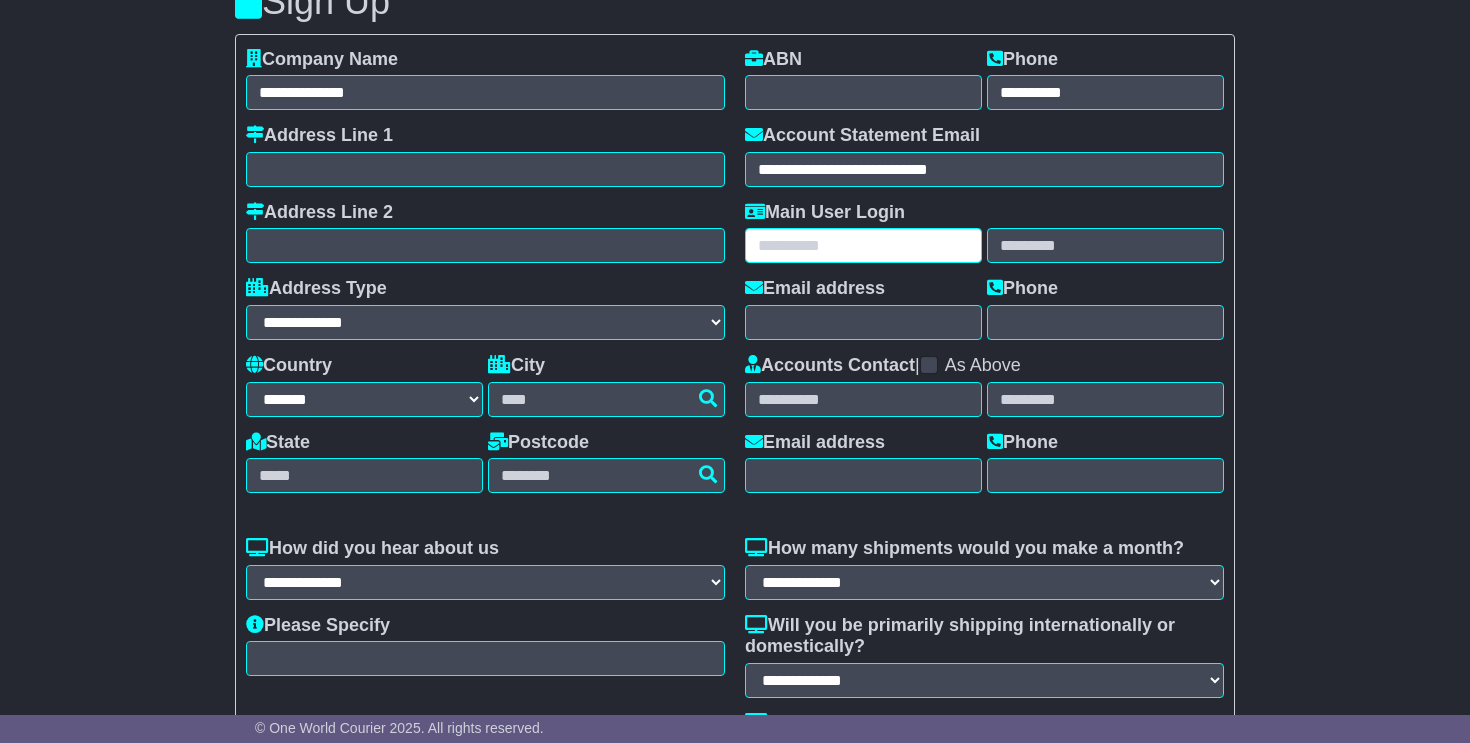 click at bounding box center [863, 245] 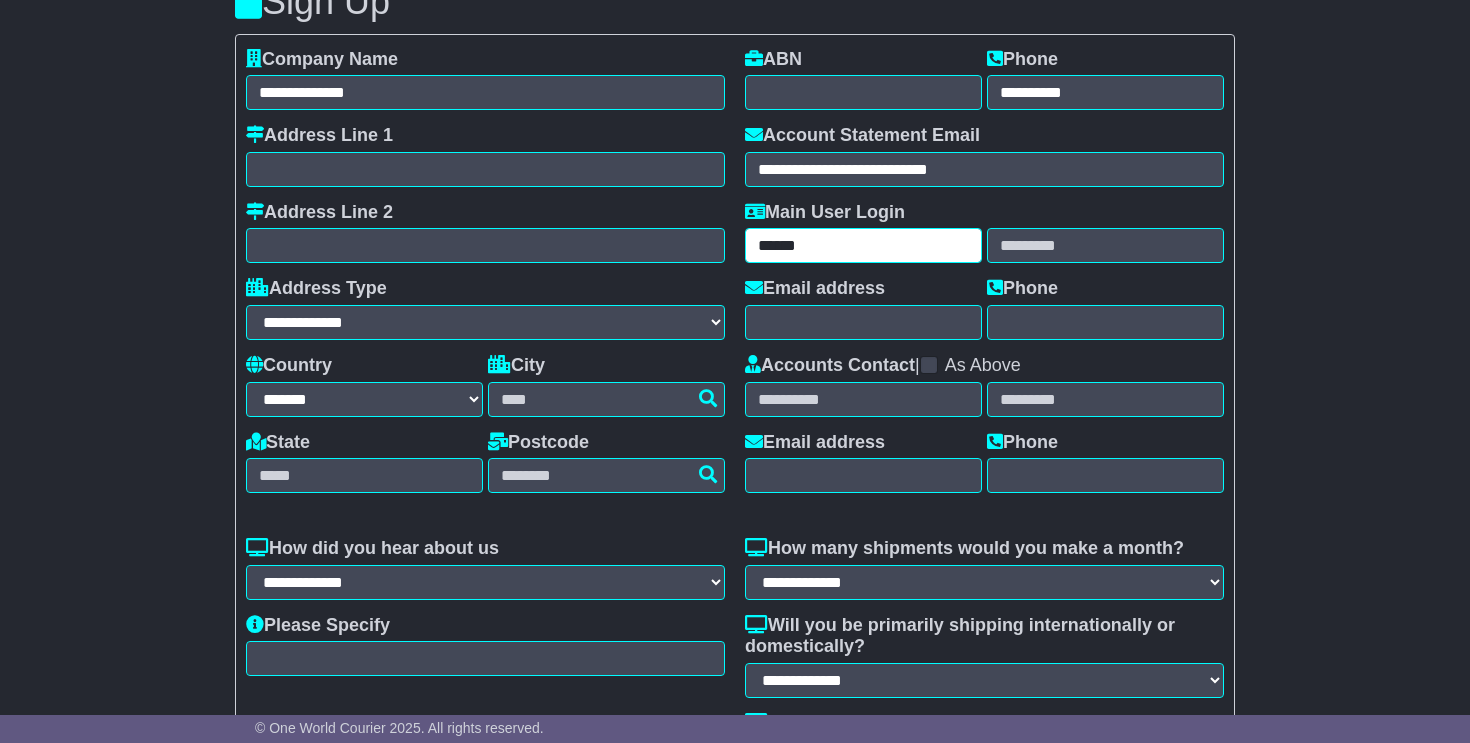 type on "******" 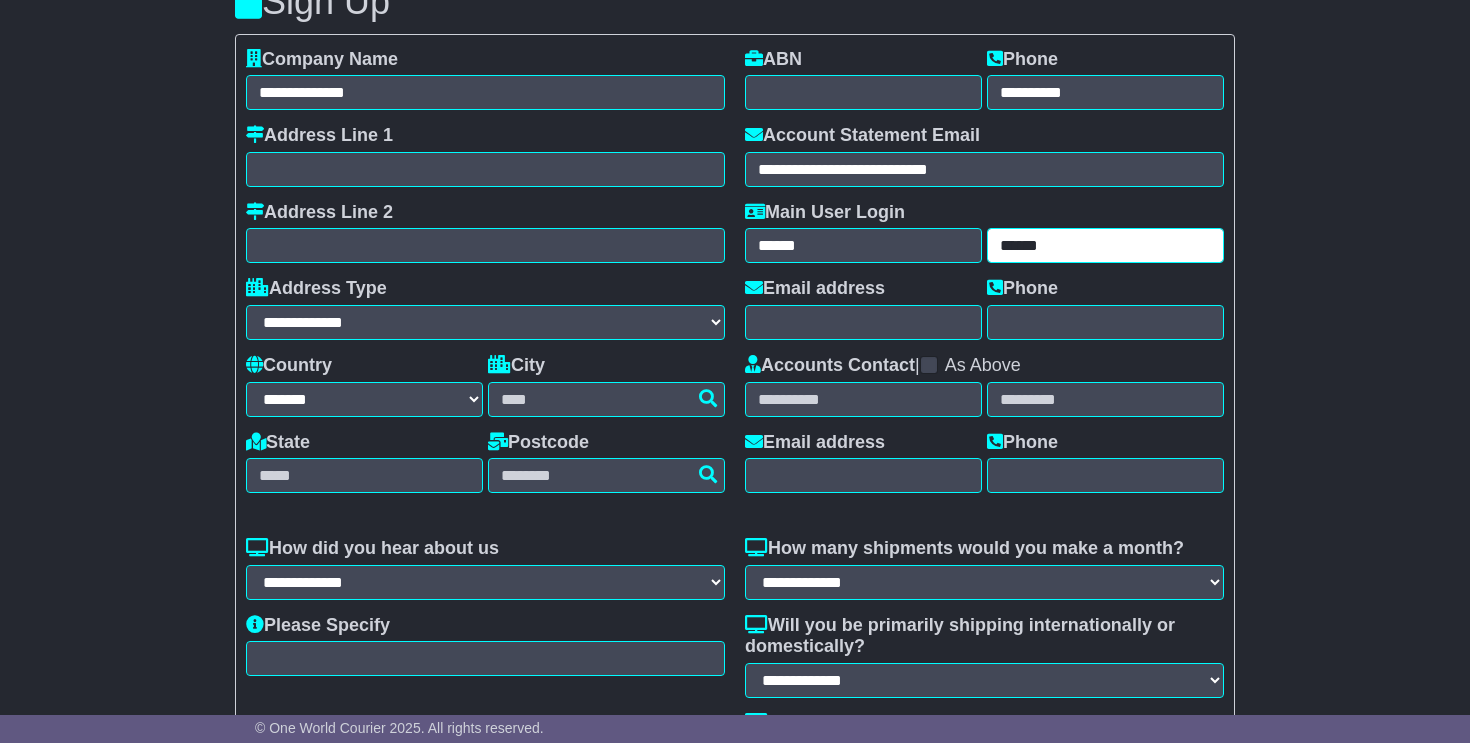 type on "******" 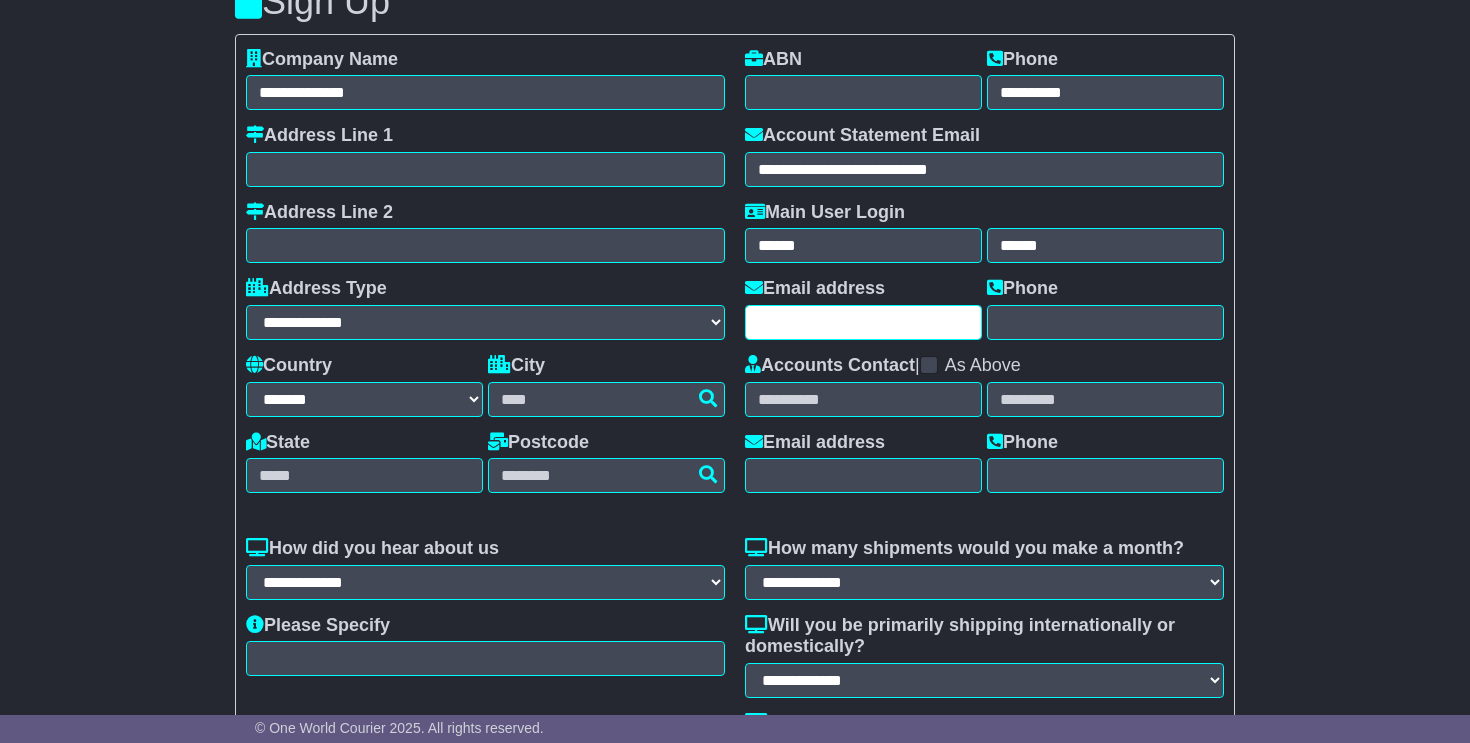 click at bounding box center [863, 322] 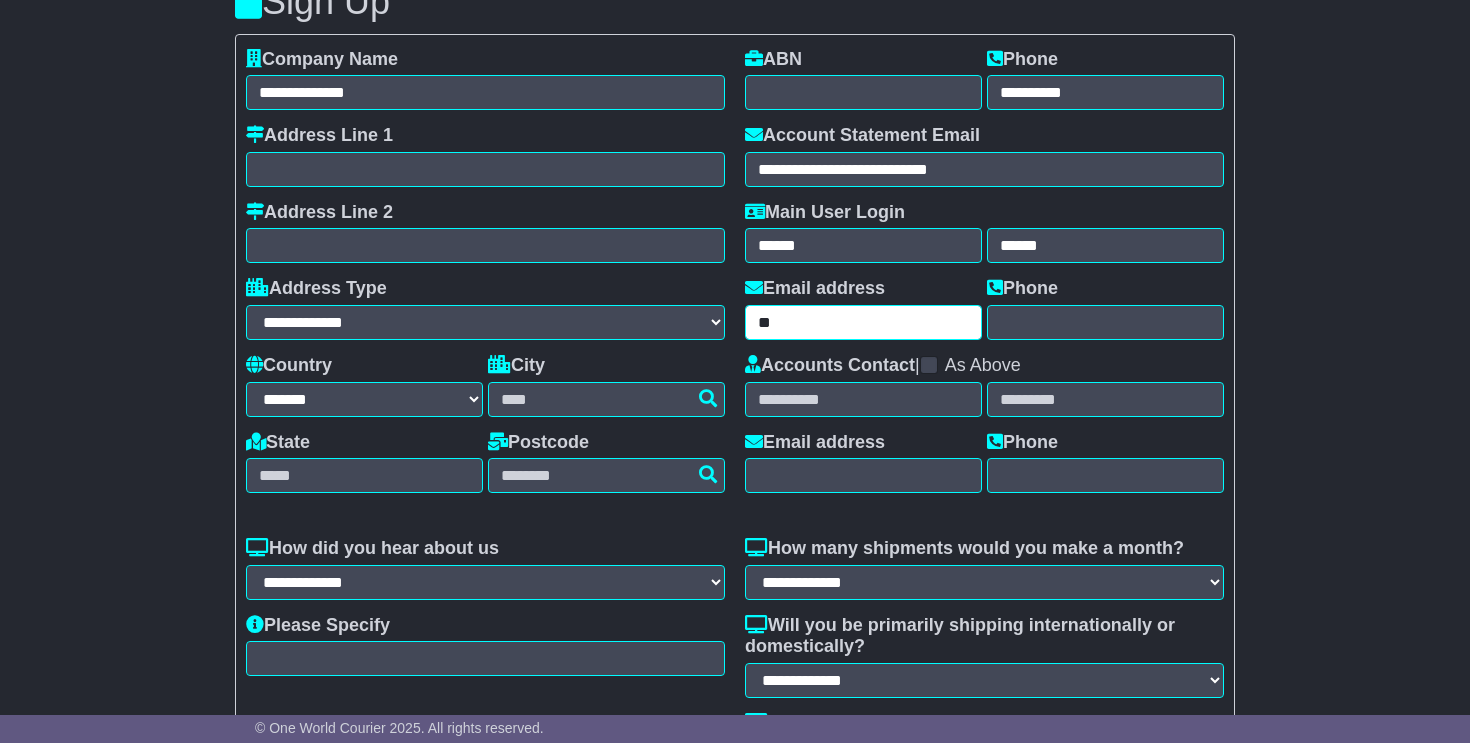type on "**" 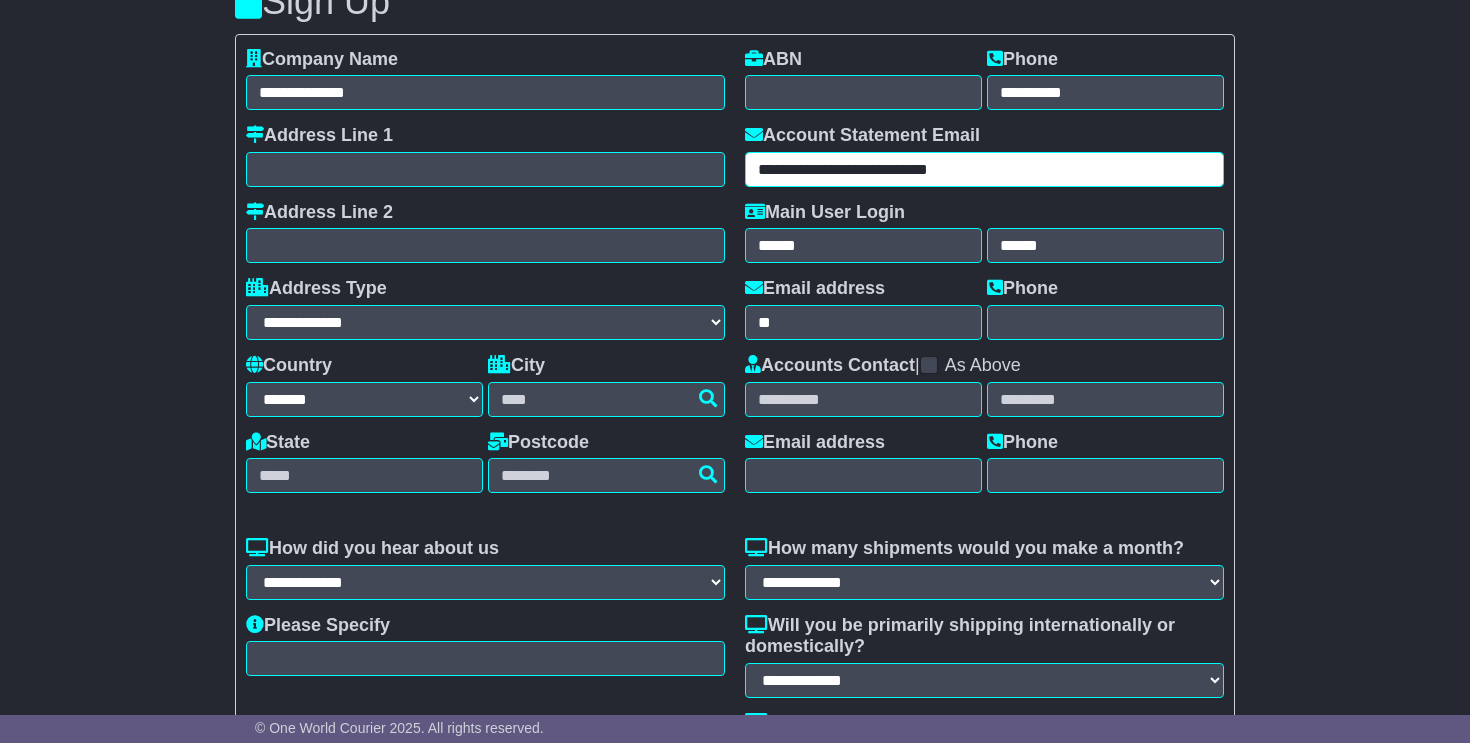 drag, startPoint x: 1002, startPoint y: 167, endPoint x: 752, endPoint y: 156, distance: 250.24188 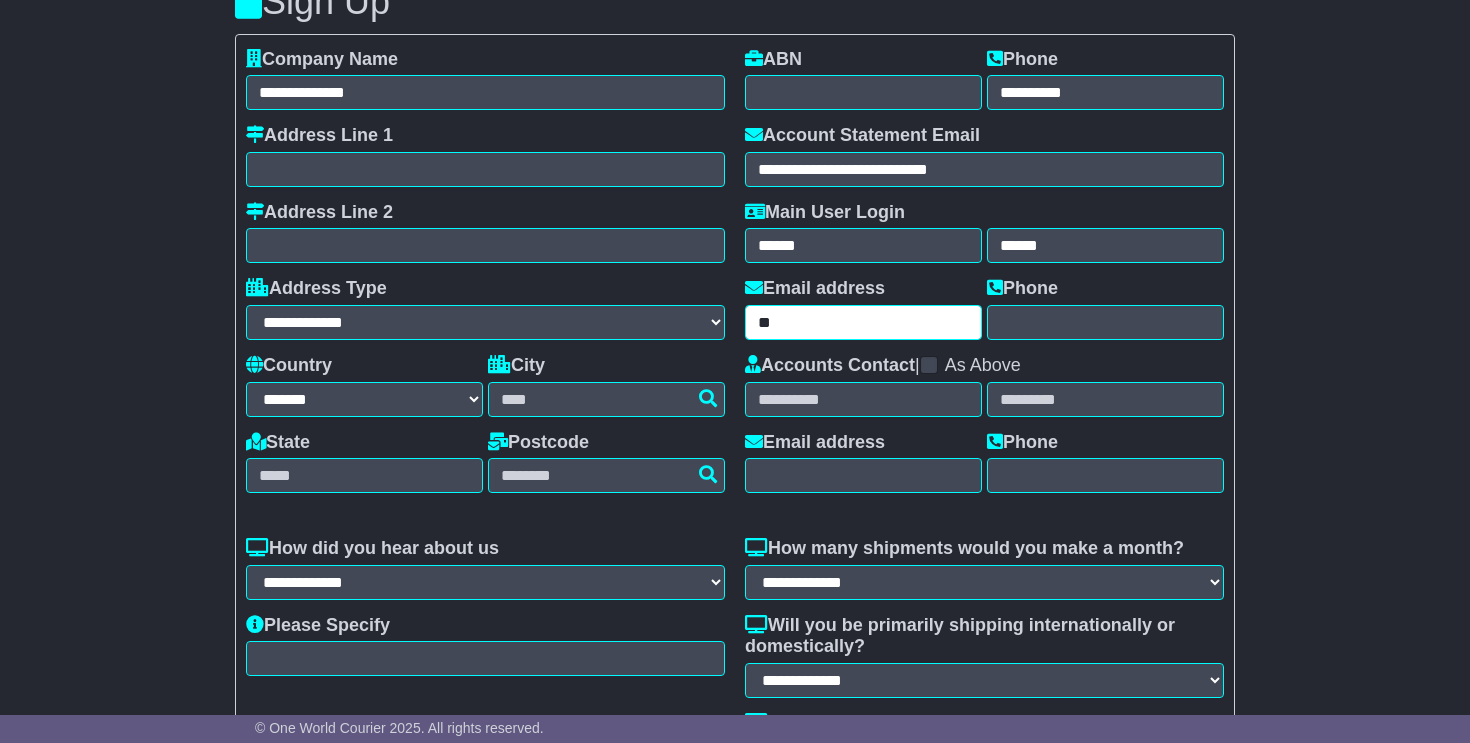 drag, startPoint x: 856, startPoint y: 325, endPoint x: 720, endPoint y: 317, distance: 136.23509 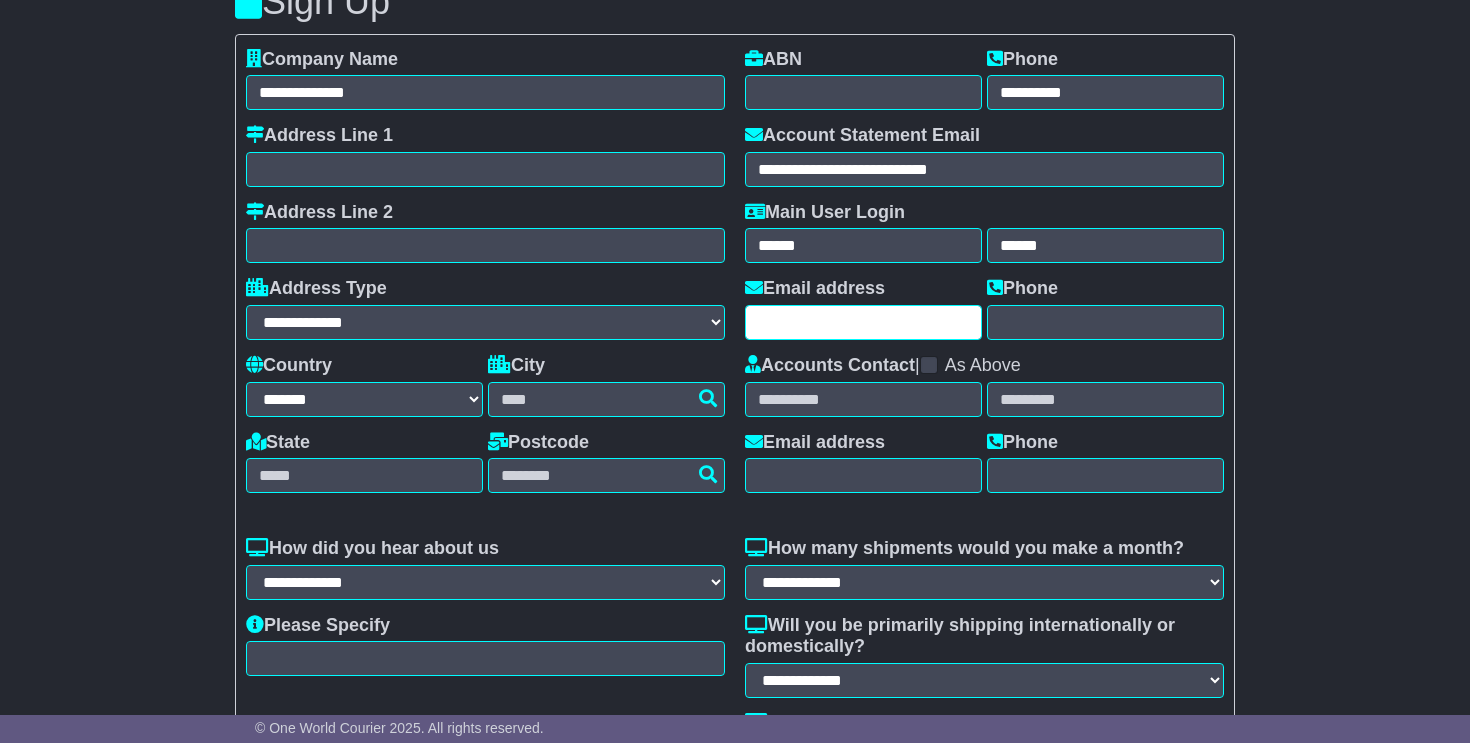 paste on "**********" 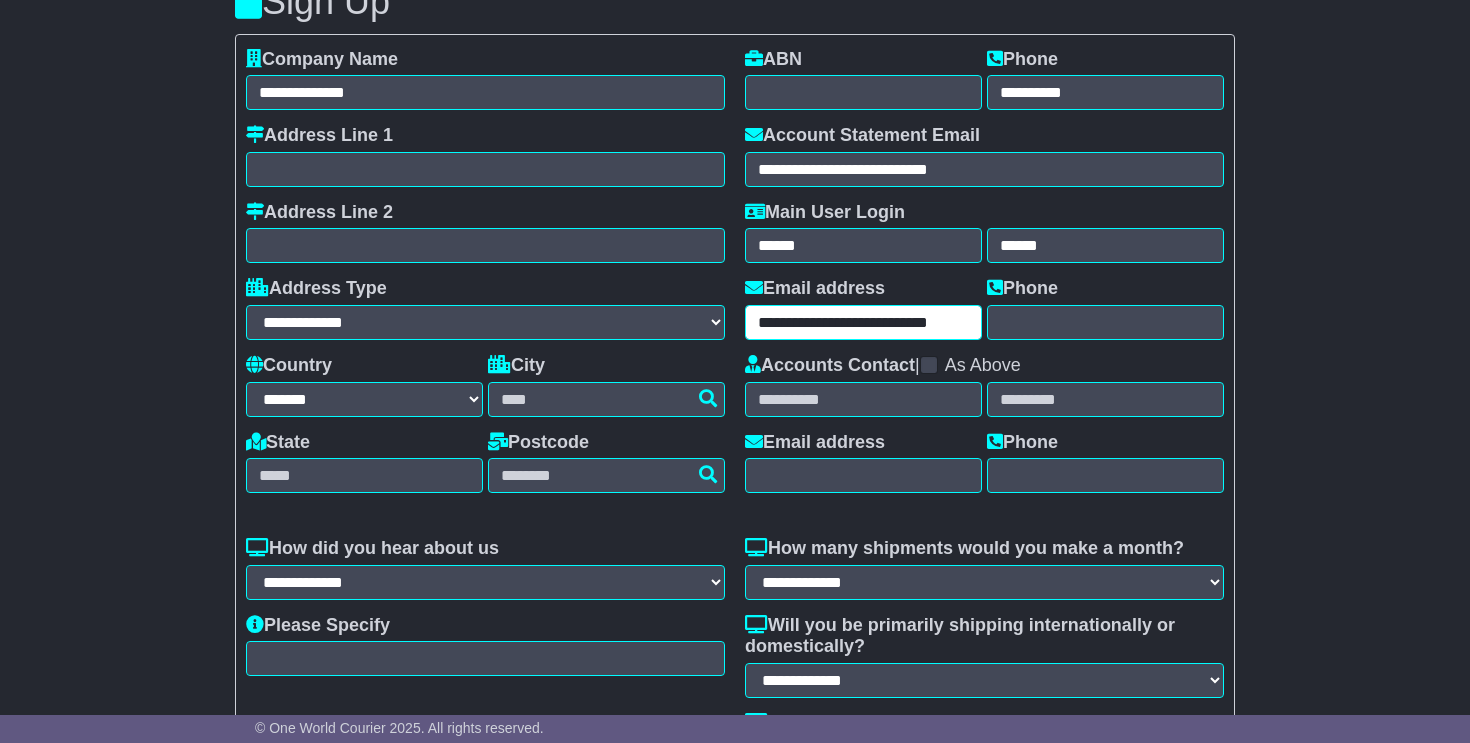 scroll, scrollTop: 0, scrollLeft: 8, axis: horizontal 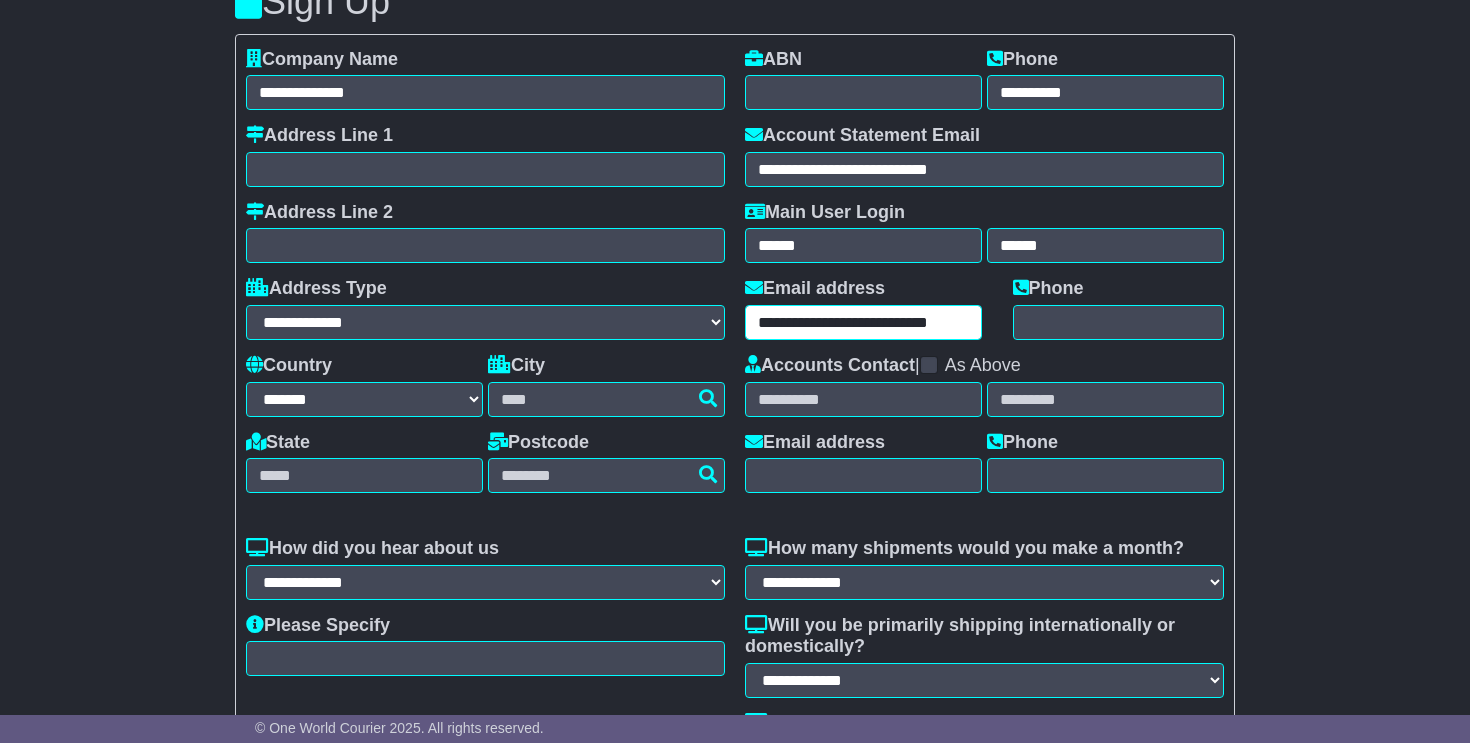 type on "**********" 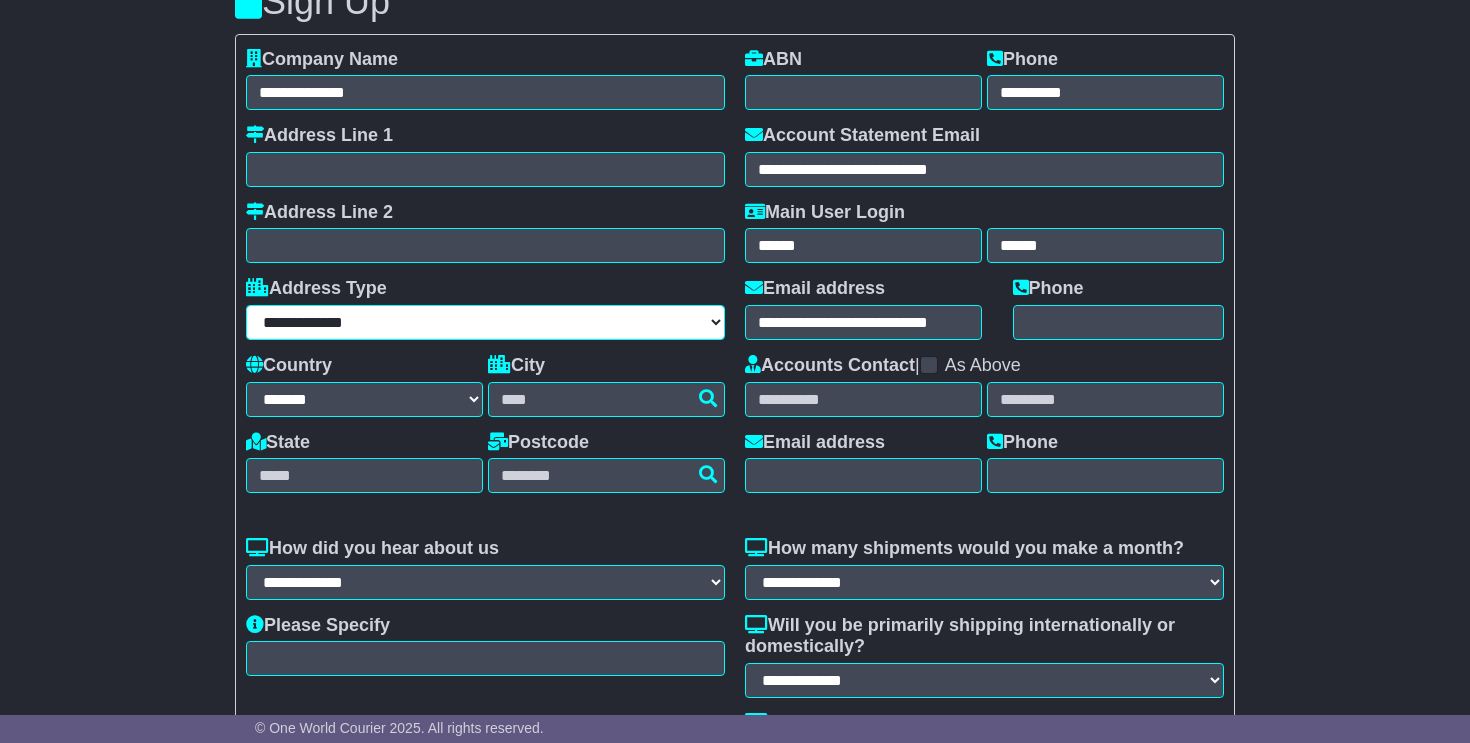 click on "**********" at bounding box center (485, 322) 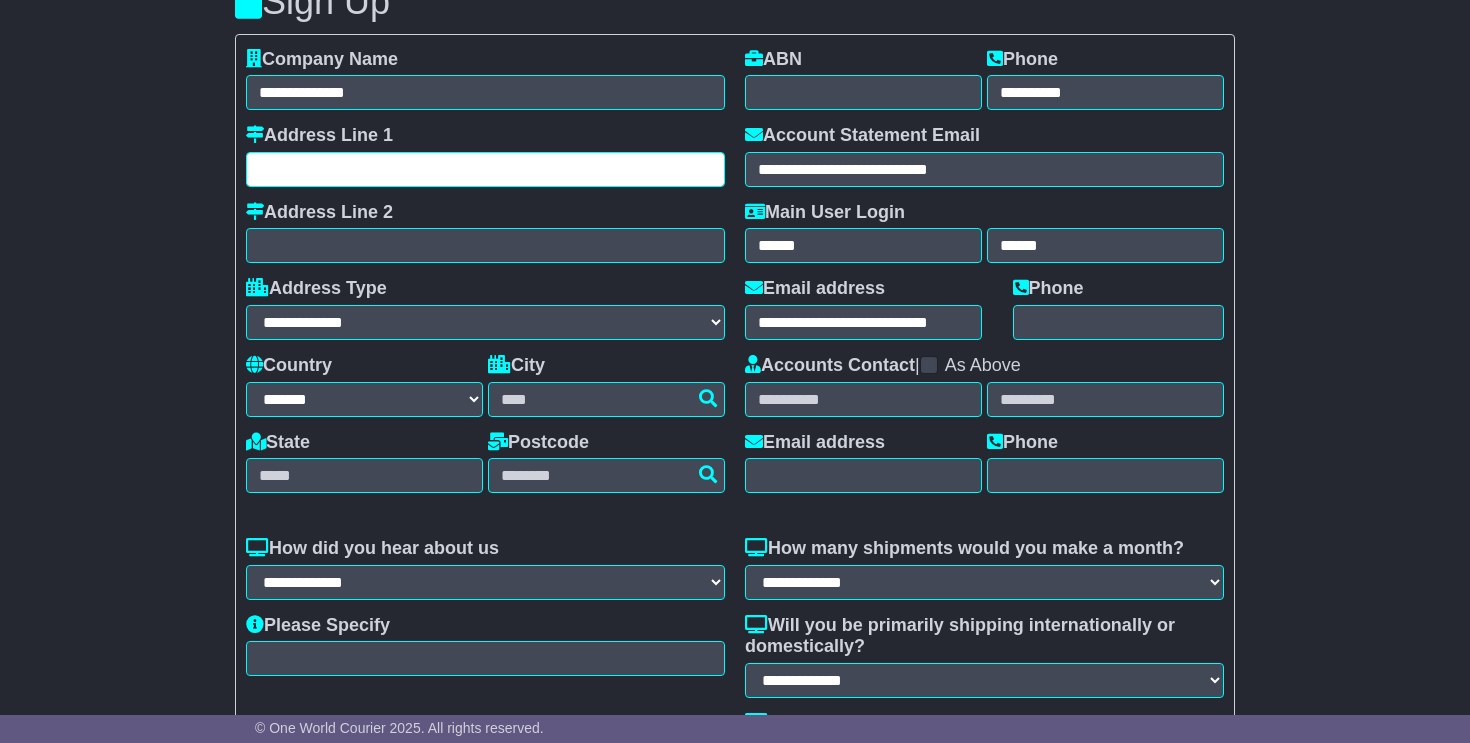 click at bounding box center (485, 169) 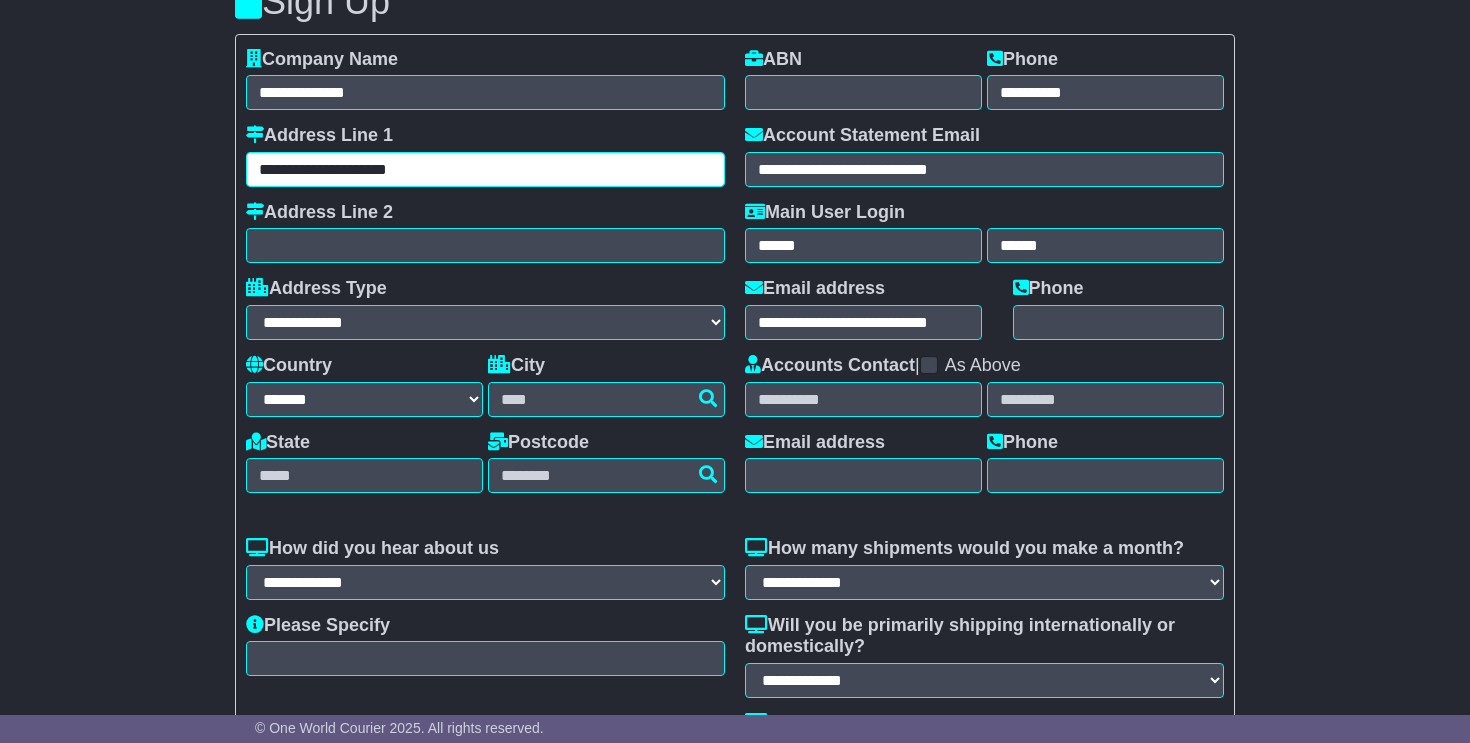 type on "**********" 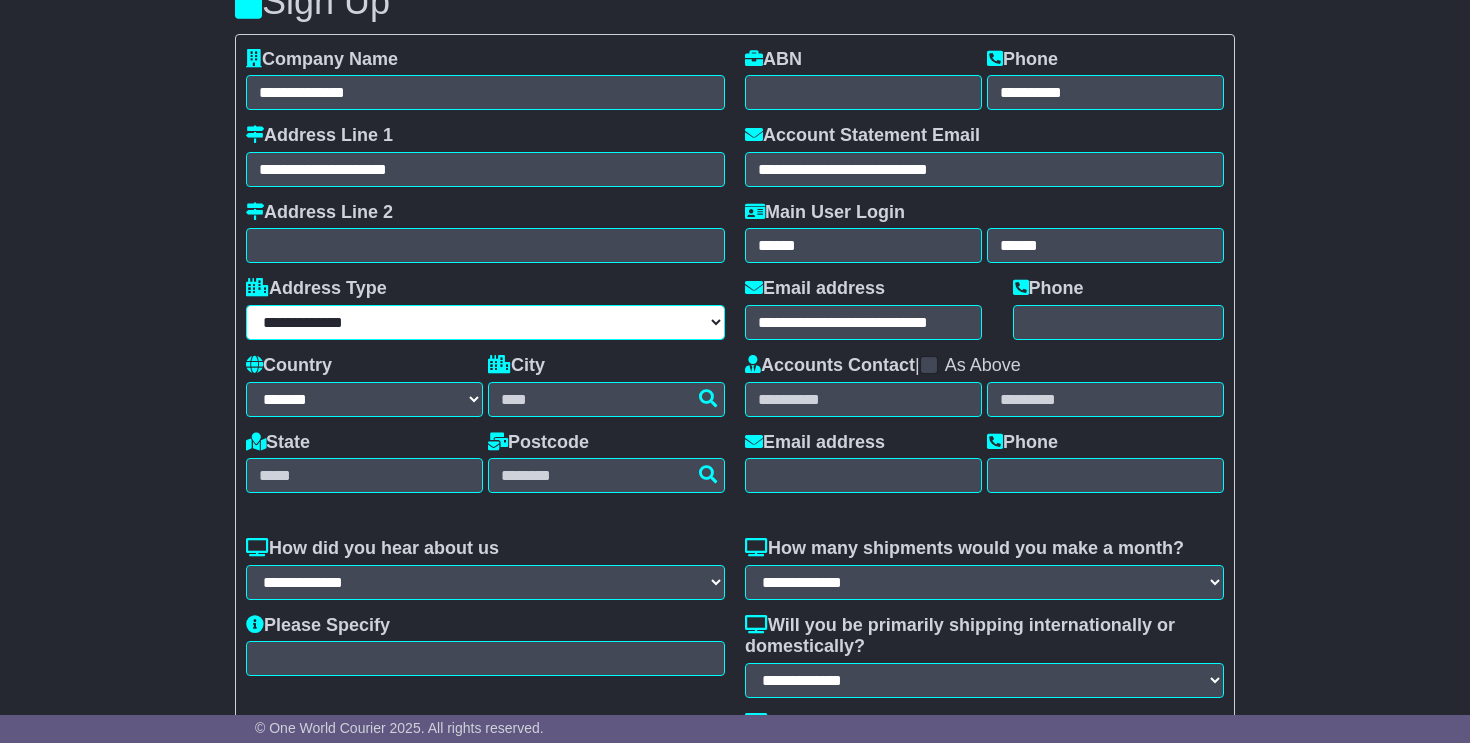 click on "**********" at bounding box center (485, 322) 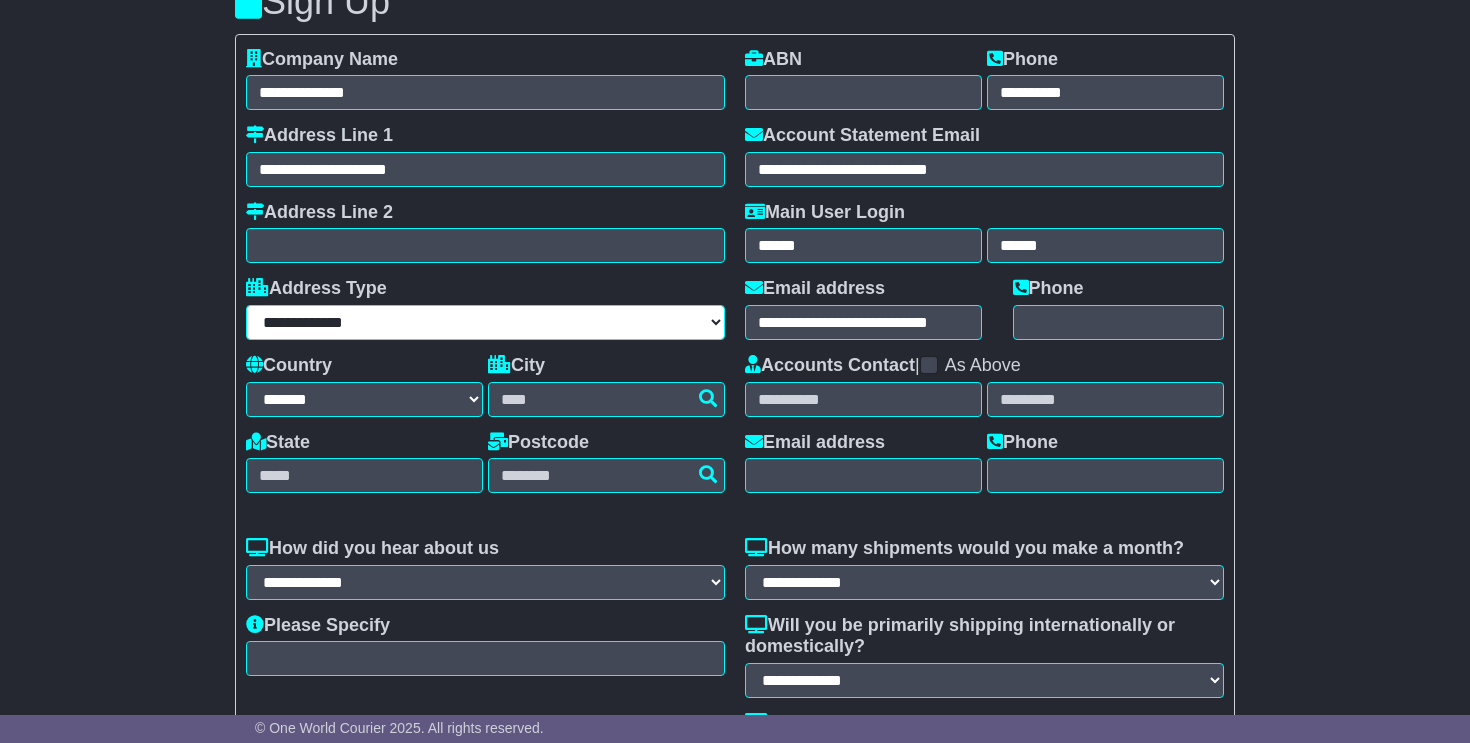 select on "**********" 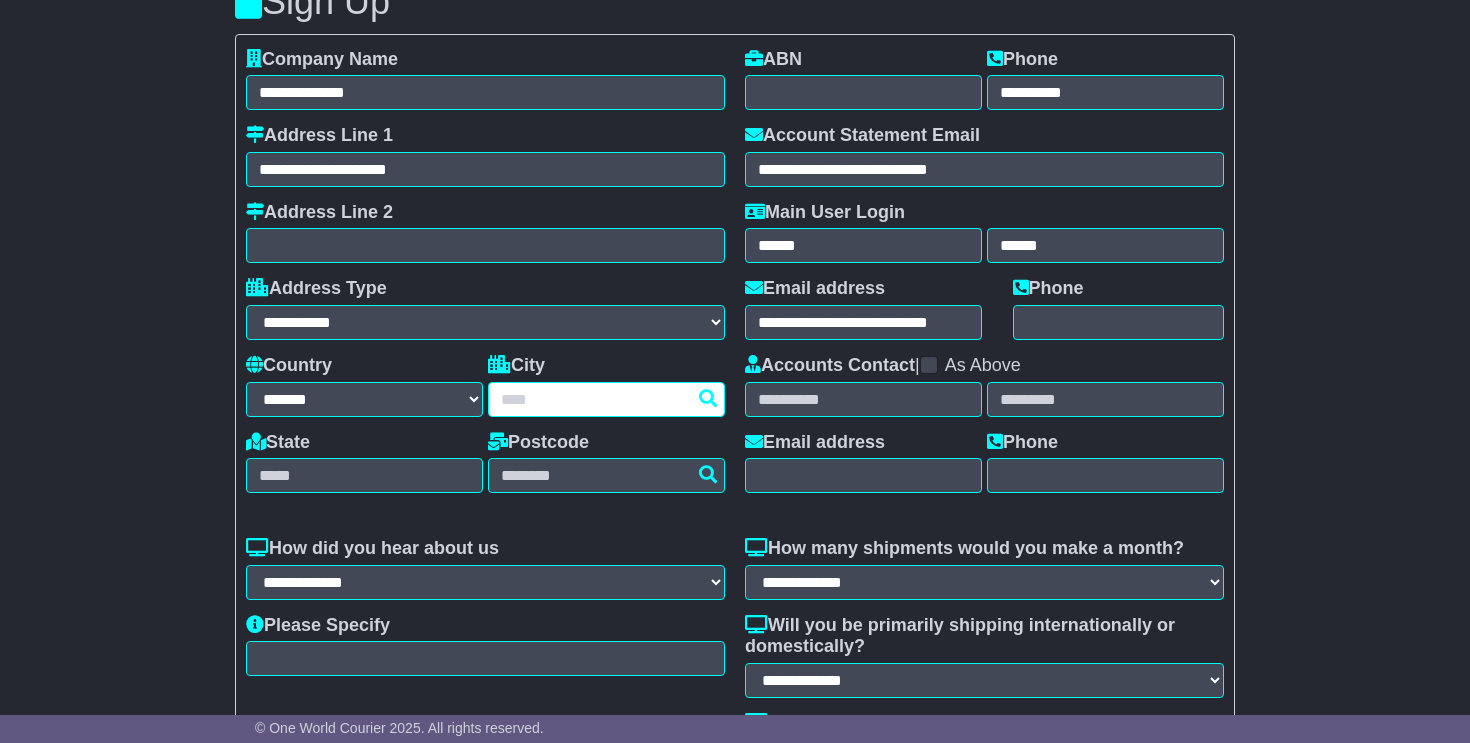 click at bounding box center [606, 399] 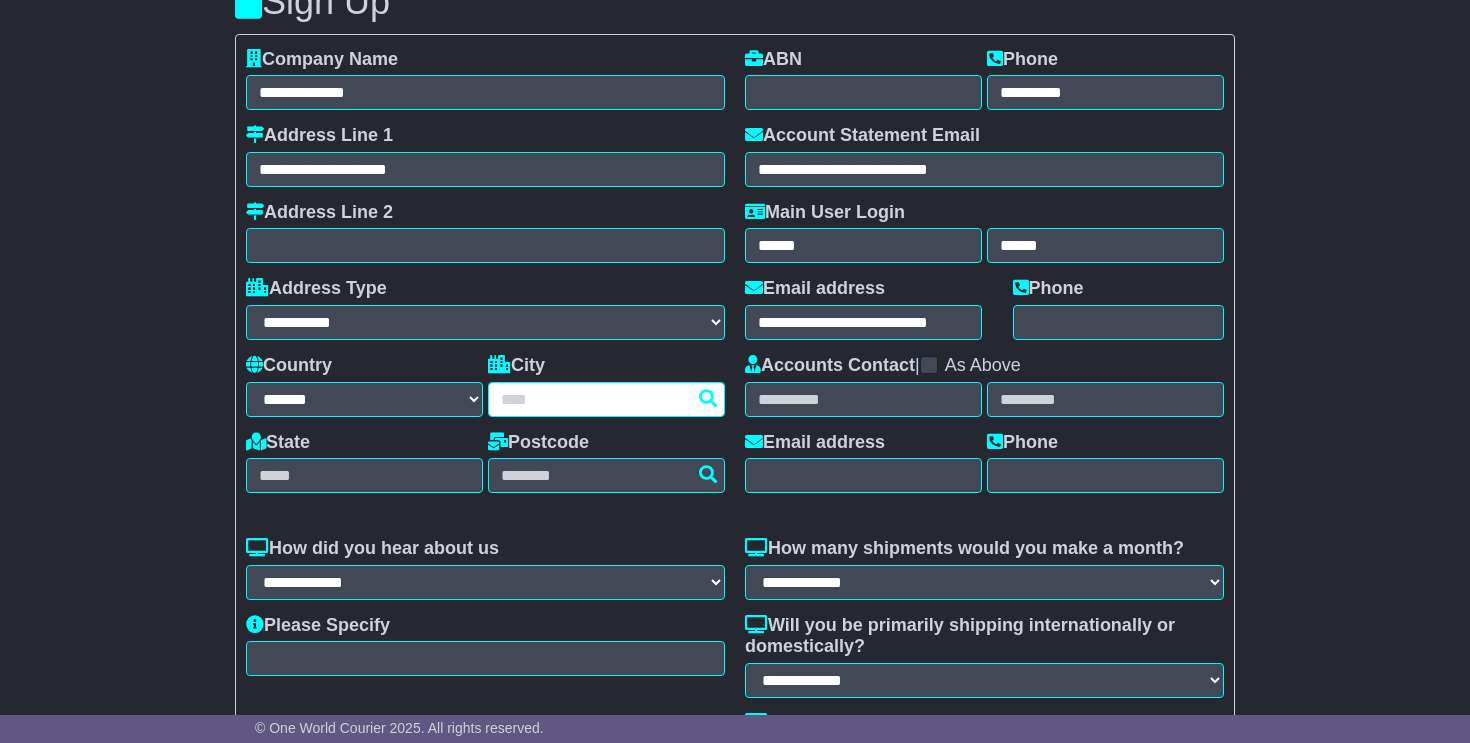 type on "*" 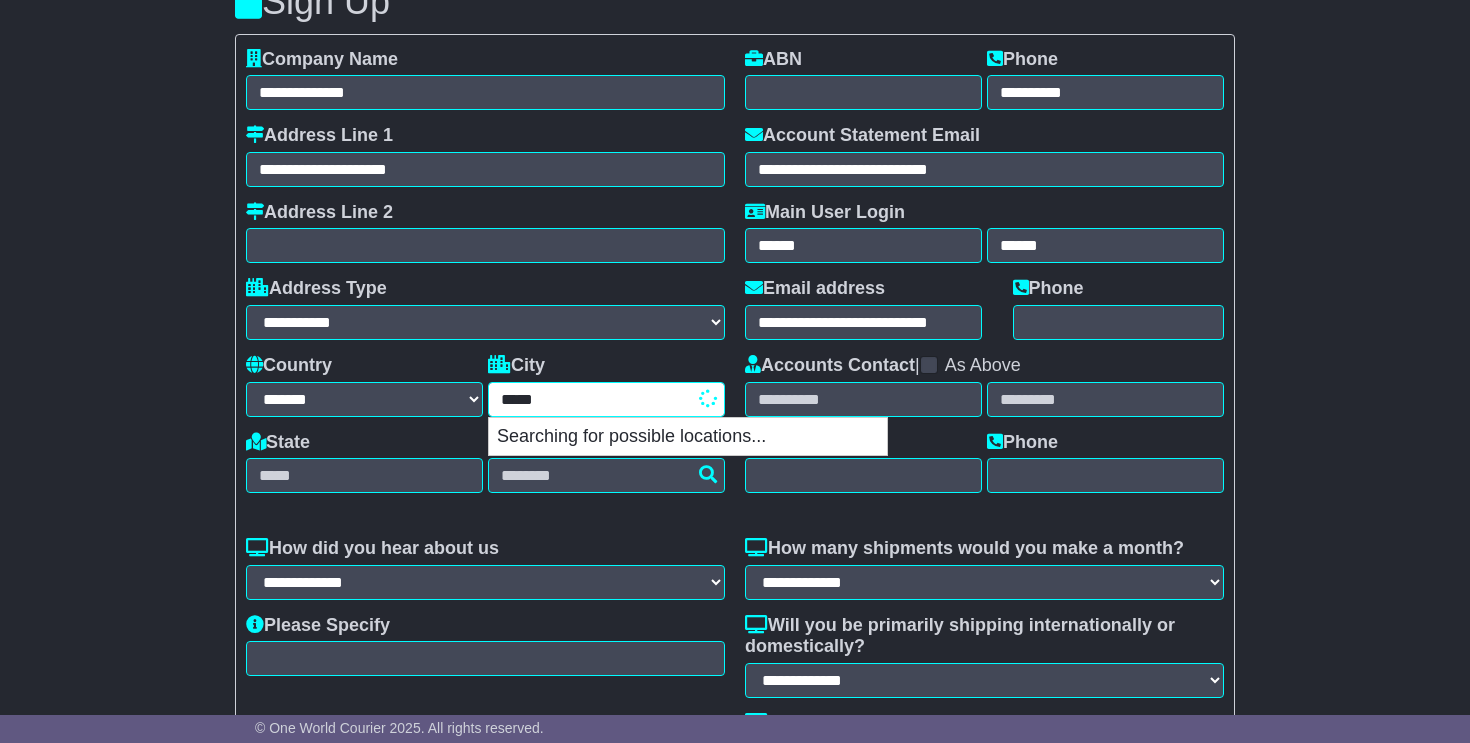type on "******" 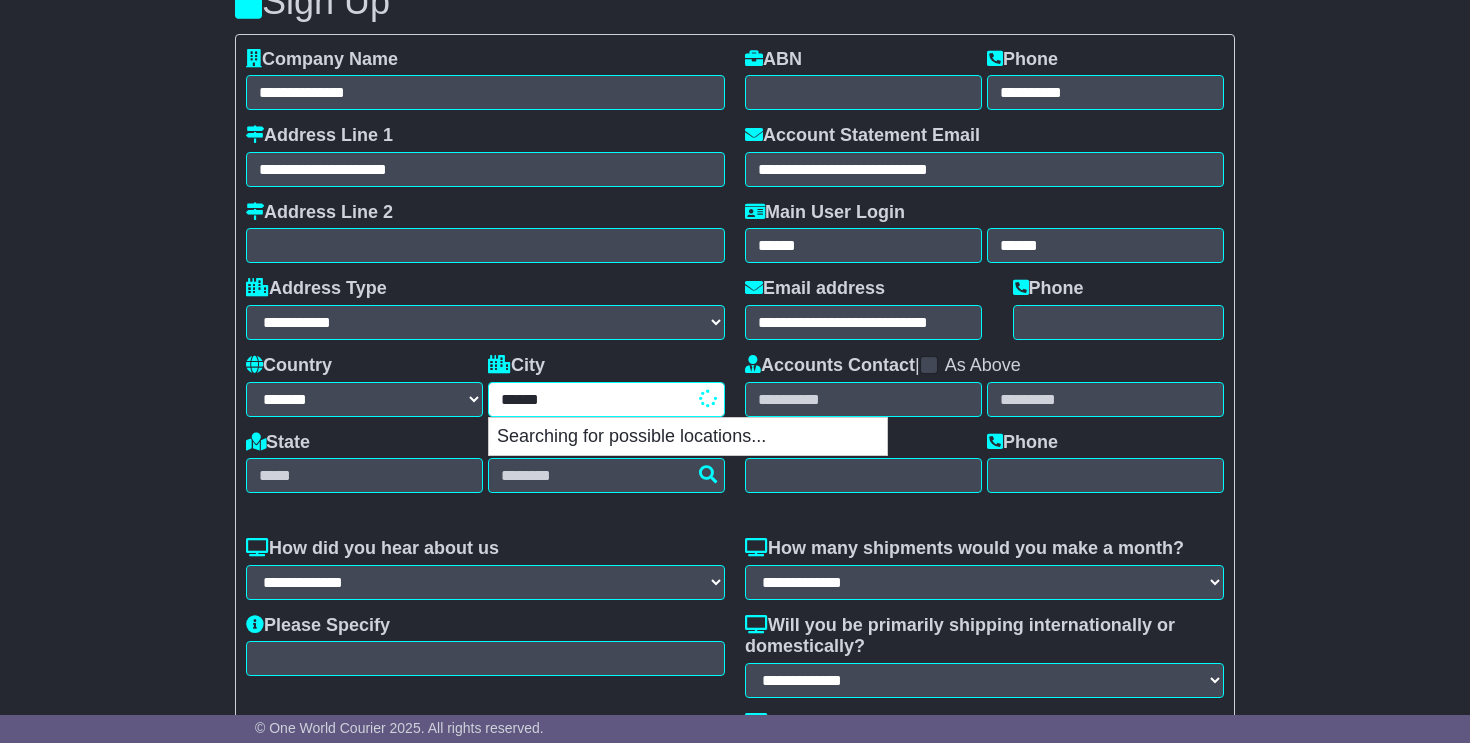 type on "*********" 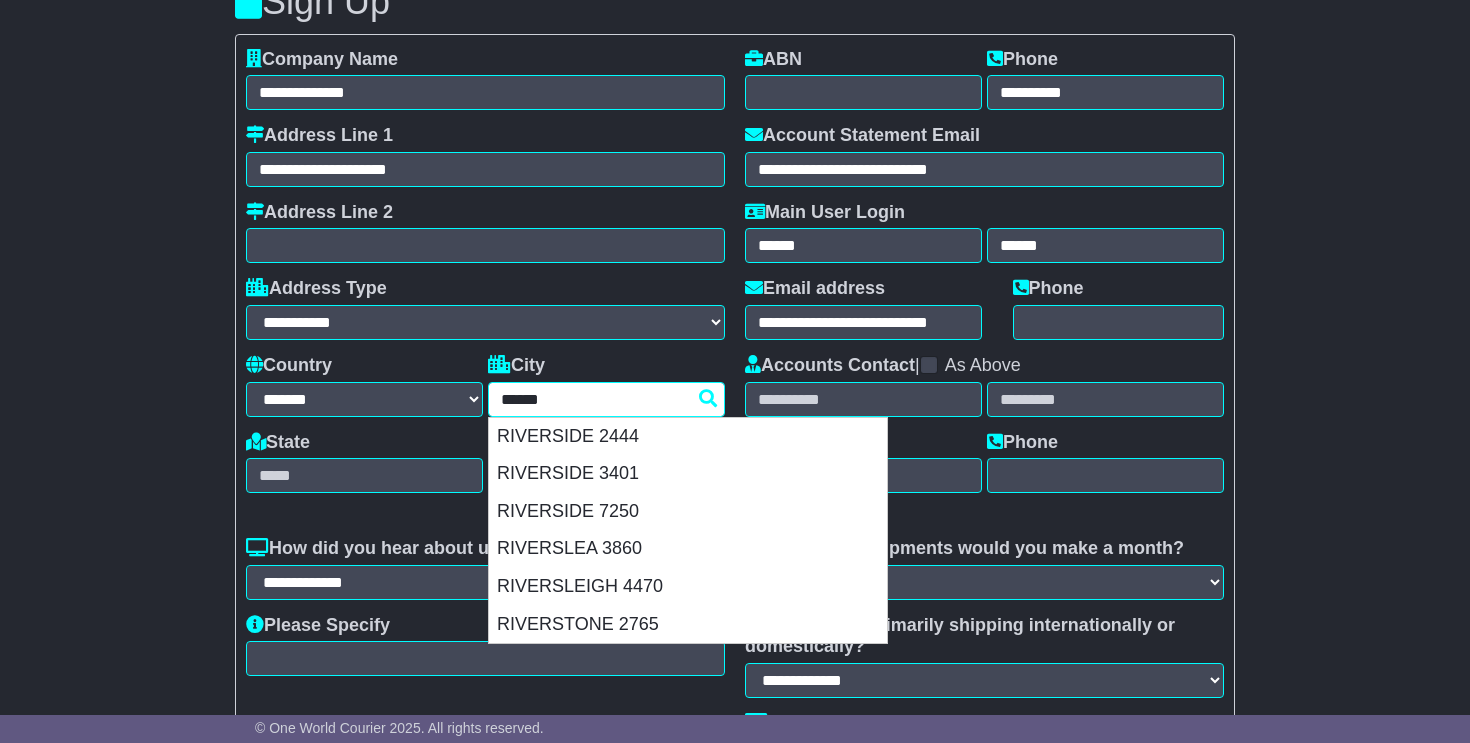type 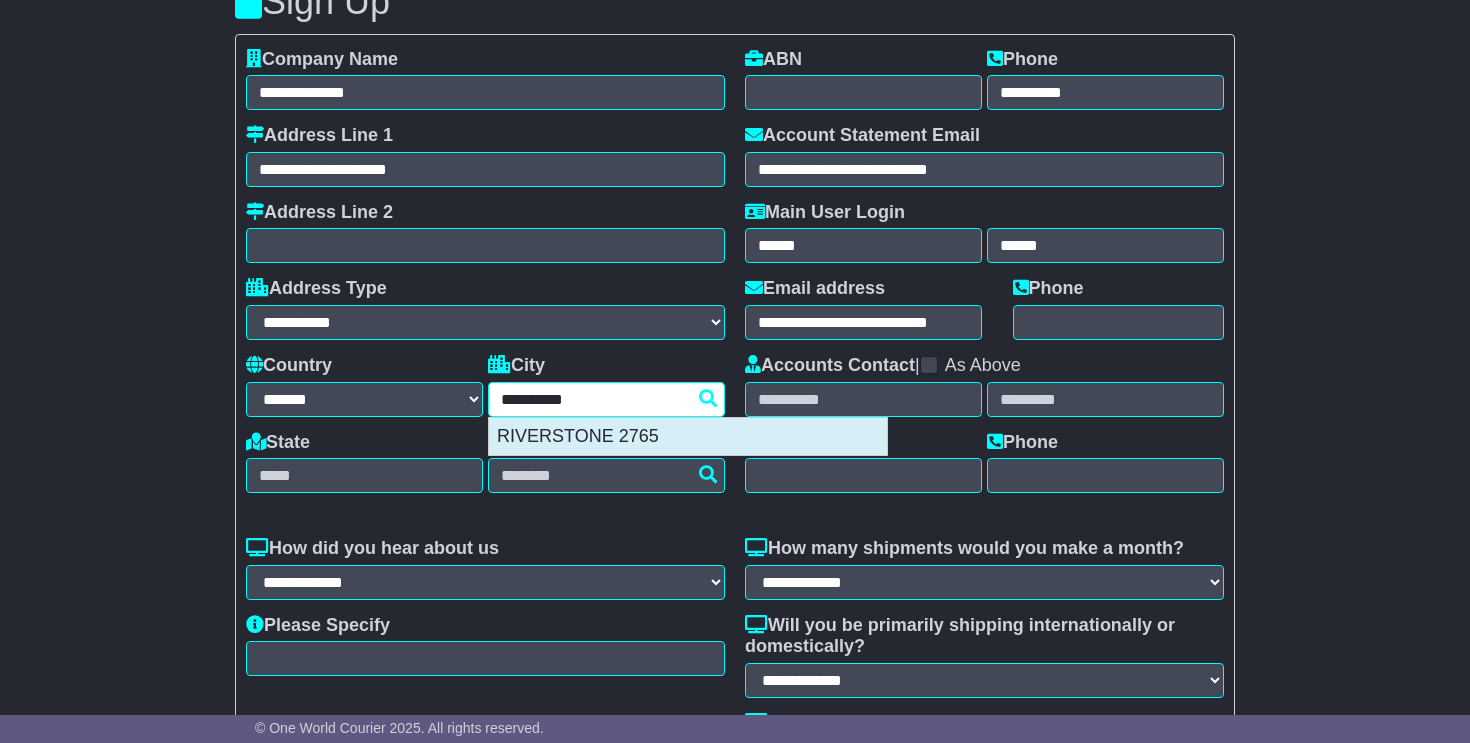click on "RIVERSTONE 2765" at bounding box center (688, 437) 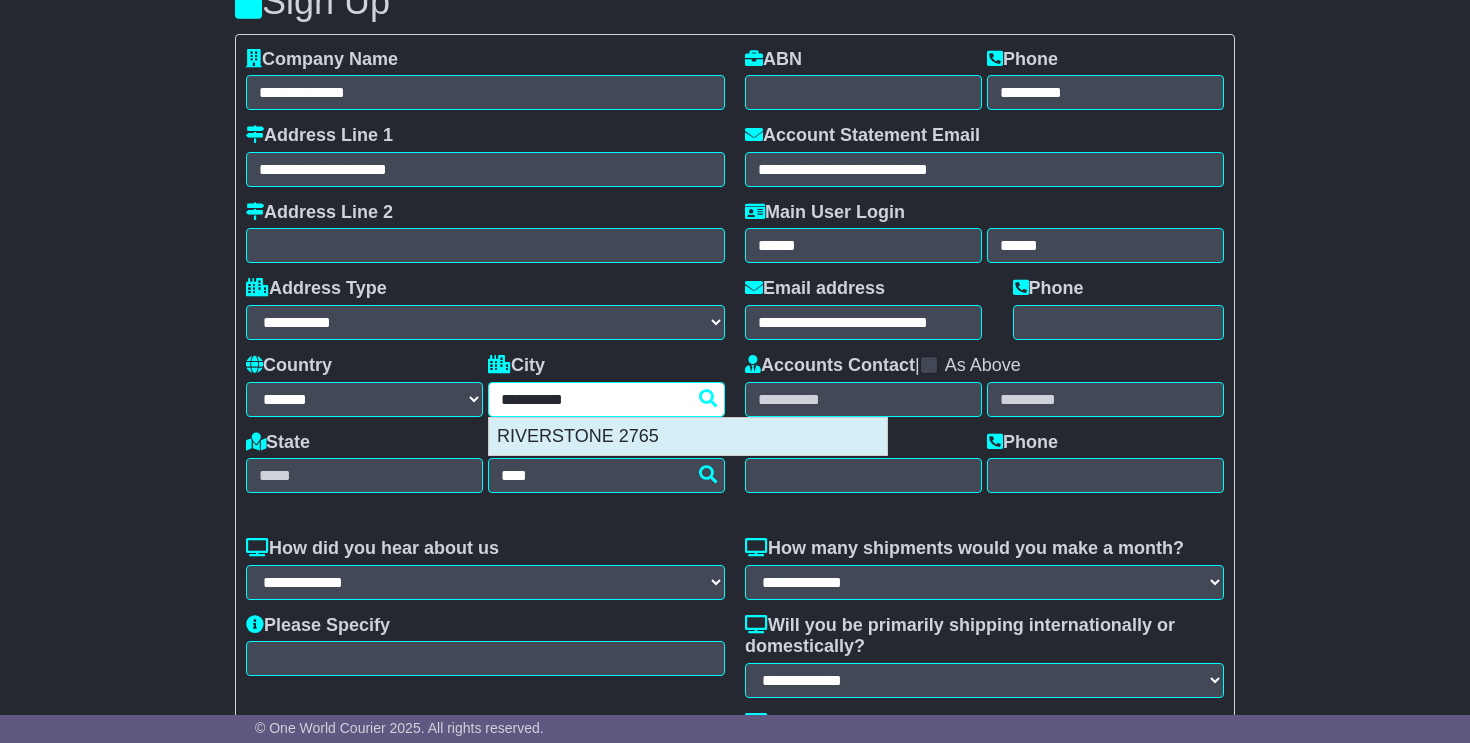 type on "***" 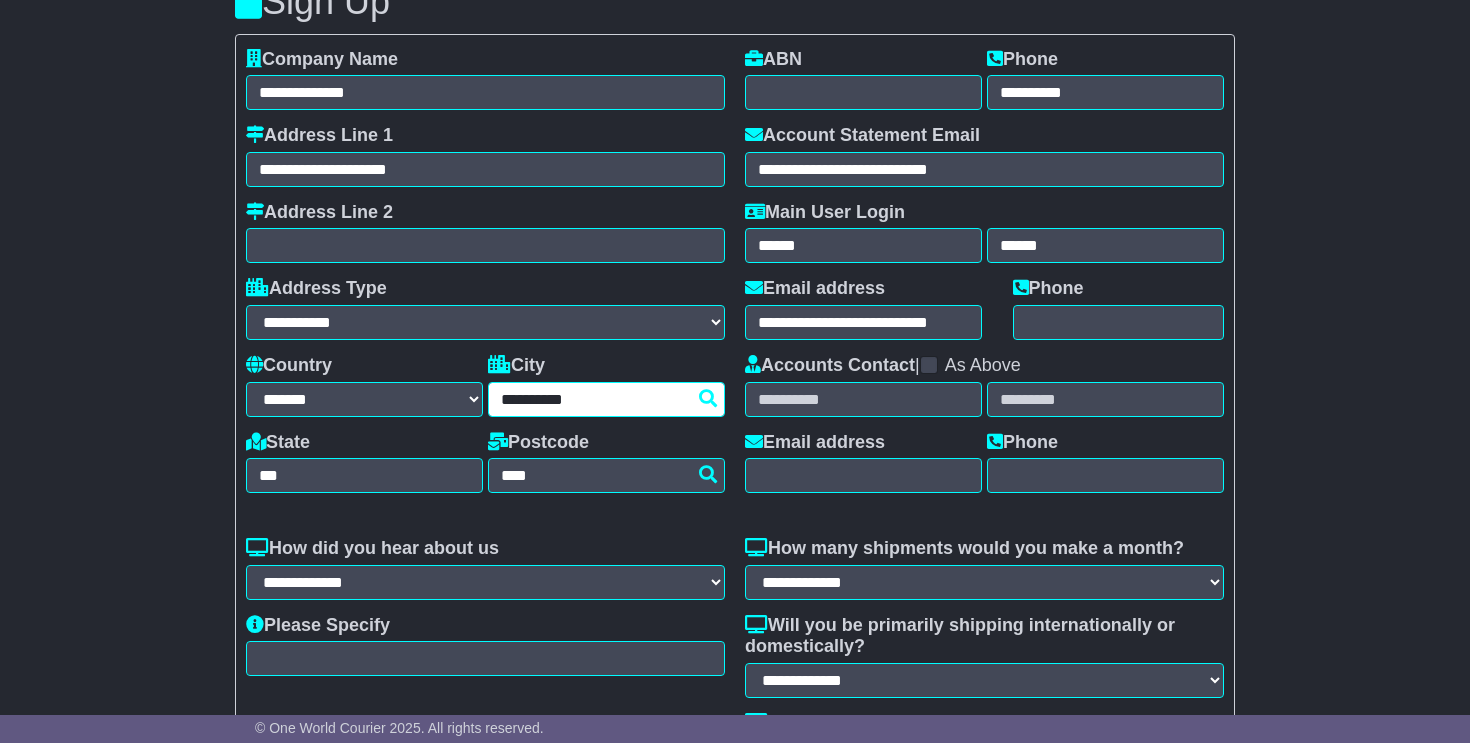 type on "**********" 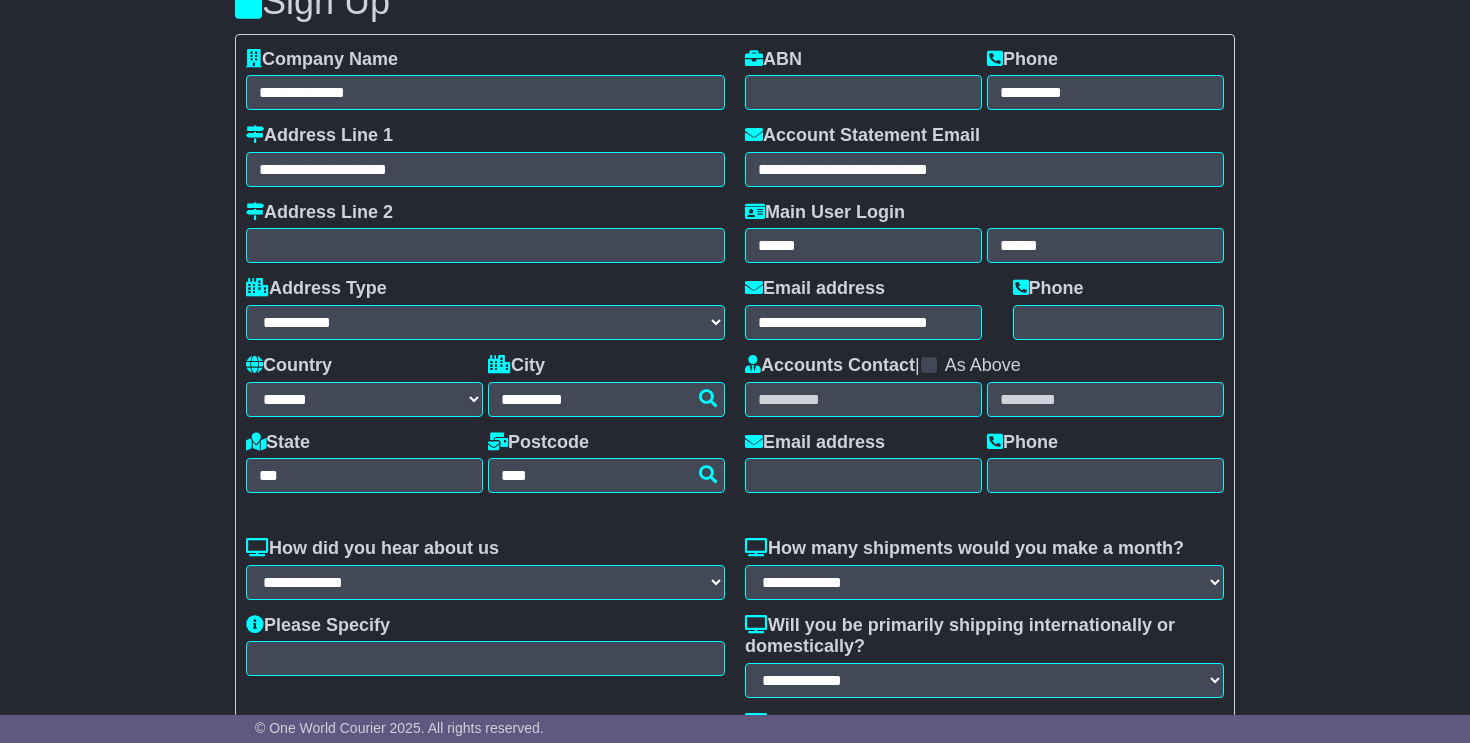 click at bounding box center (929, 365) 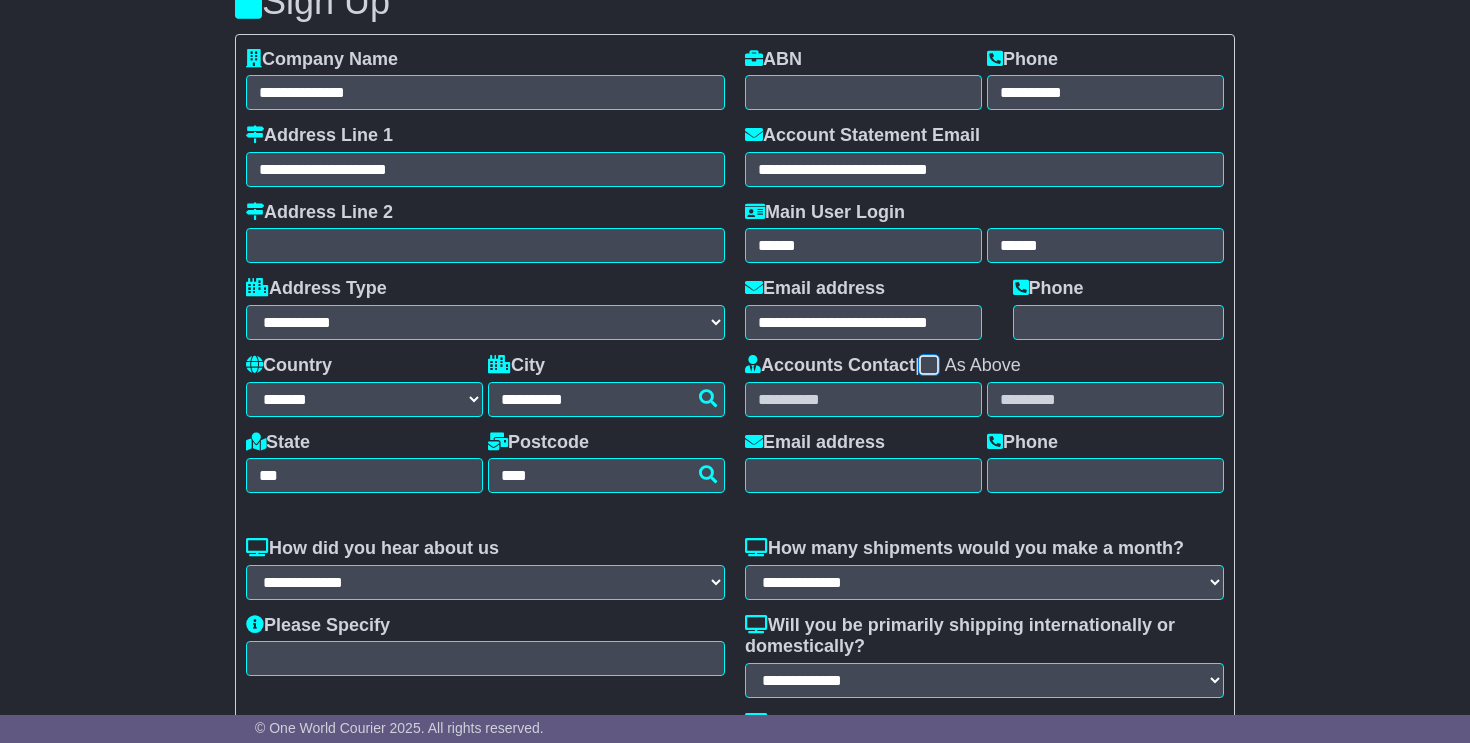 type on "******" 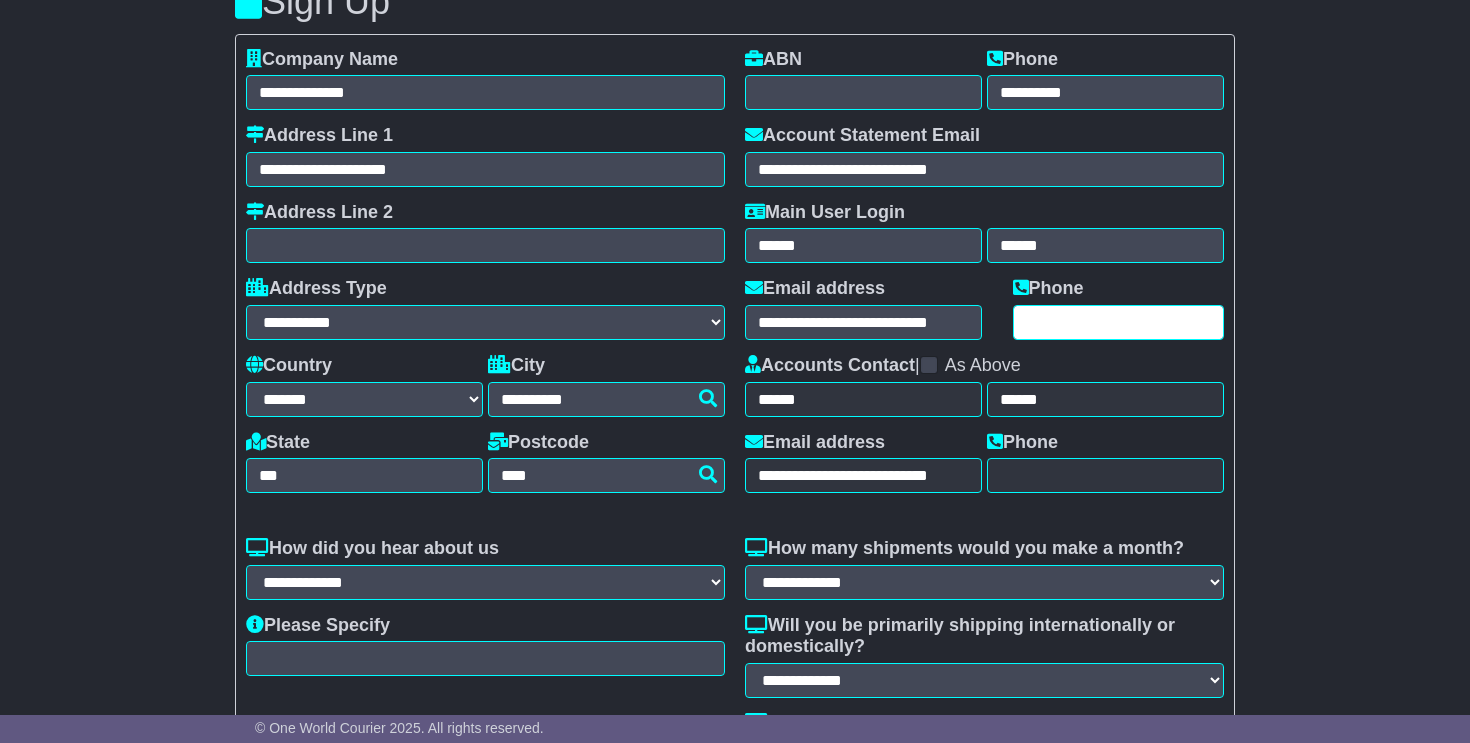 click at bounding box center (1119, 322) 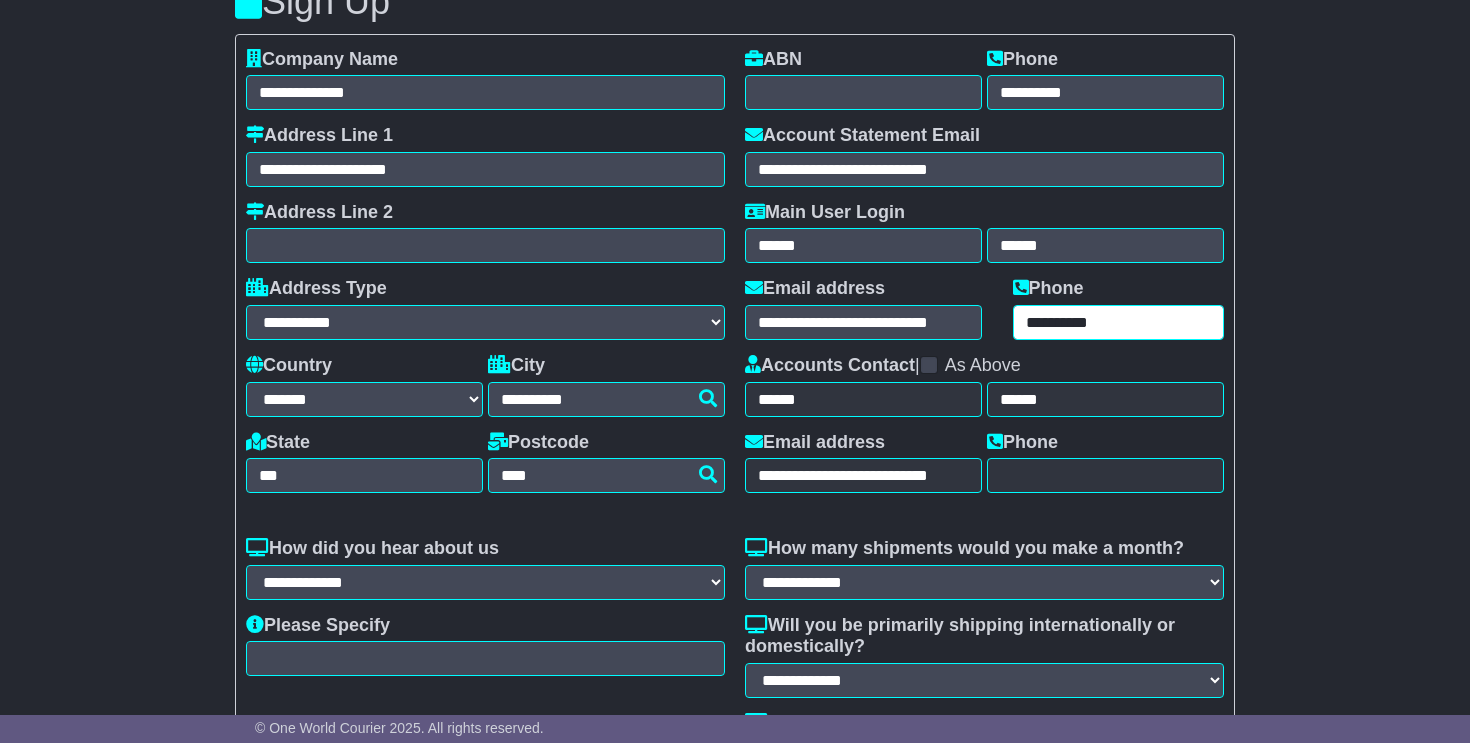type on "**********" 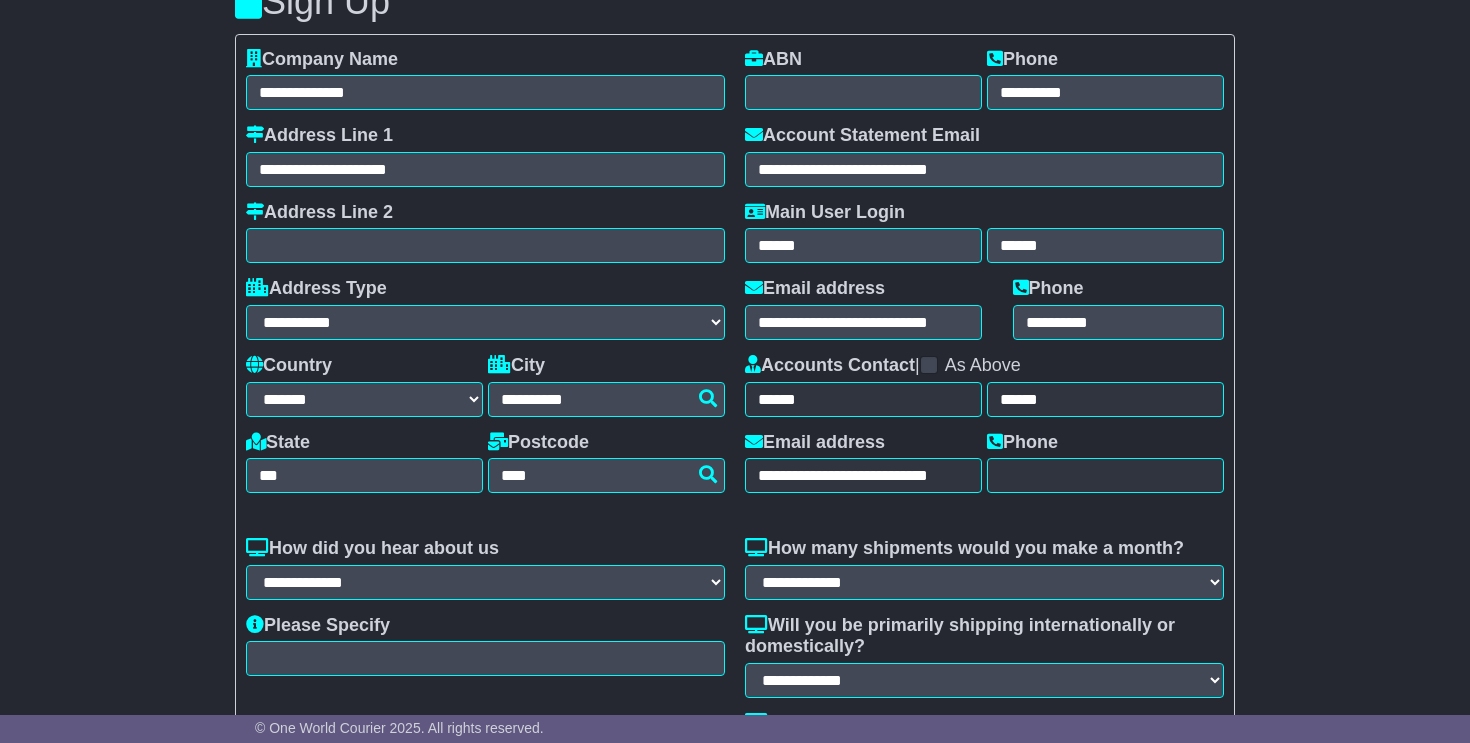 type on "**********" 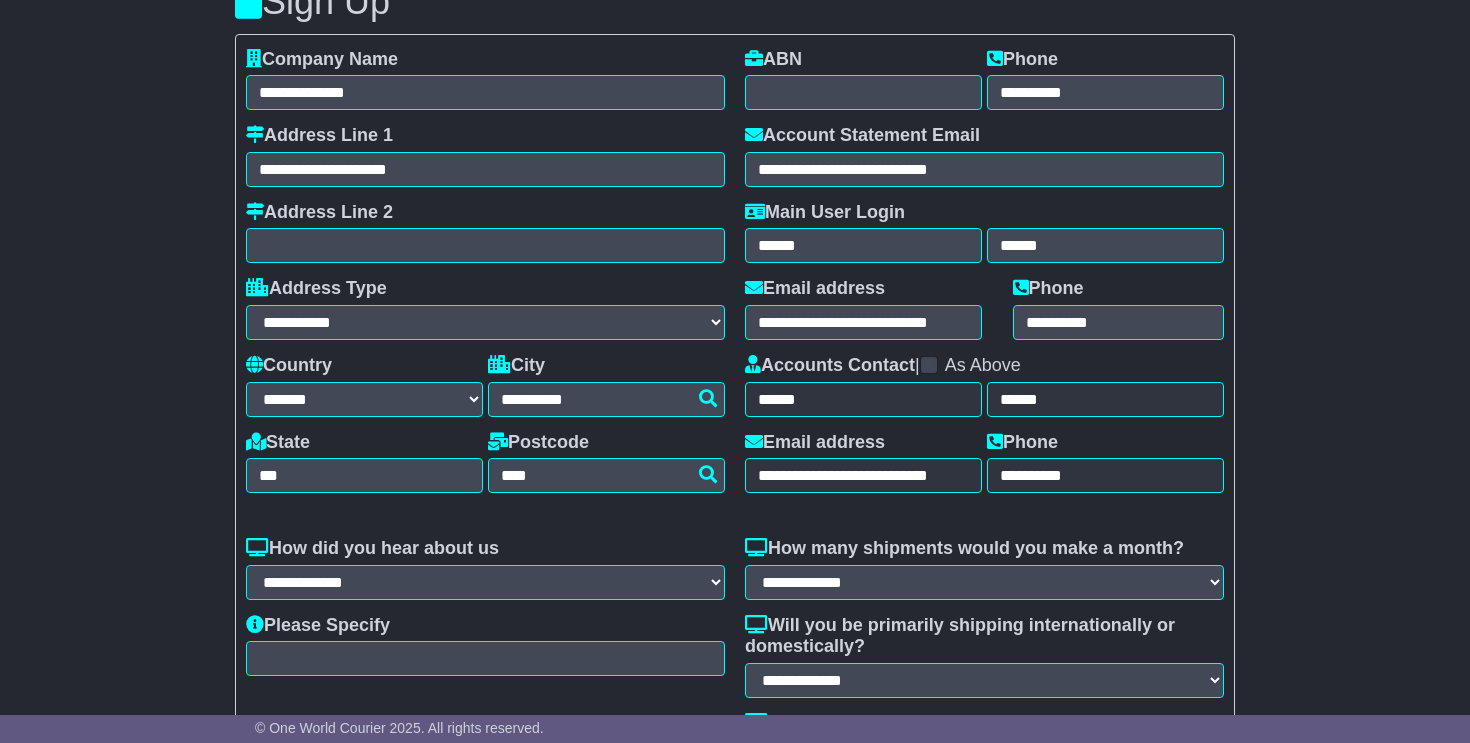 click on "**********" at bounding box center (735, 447) 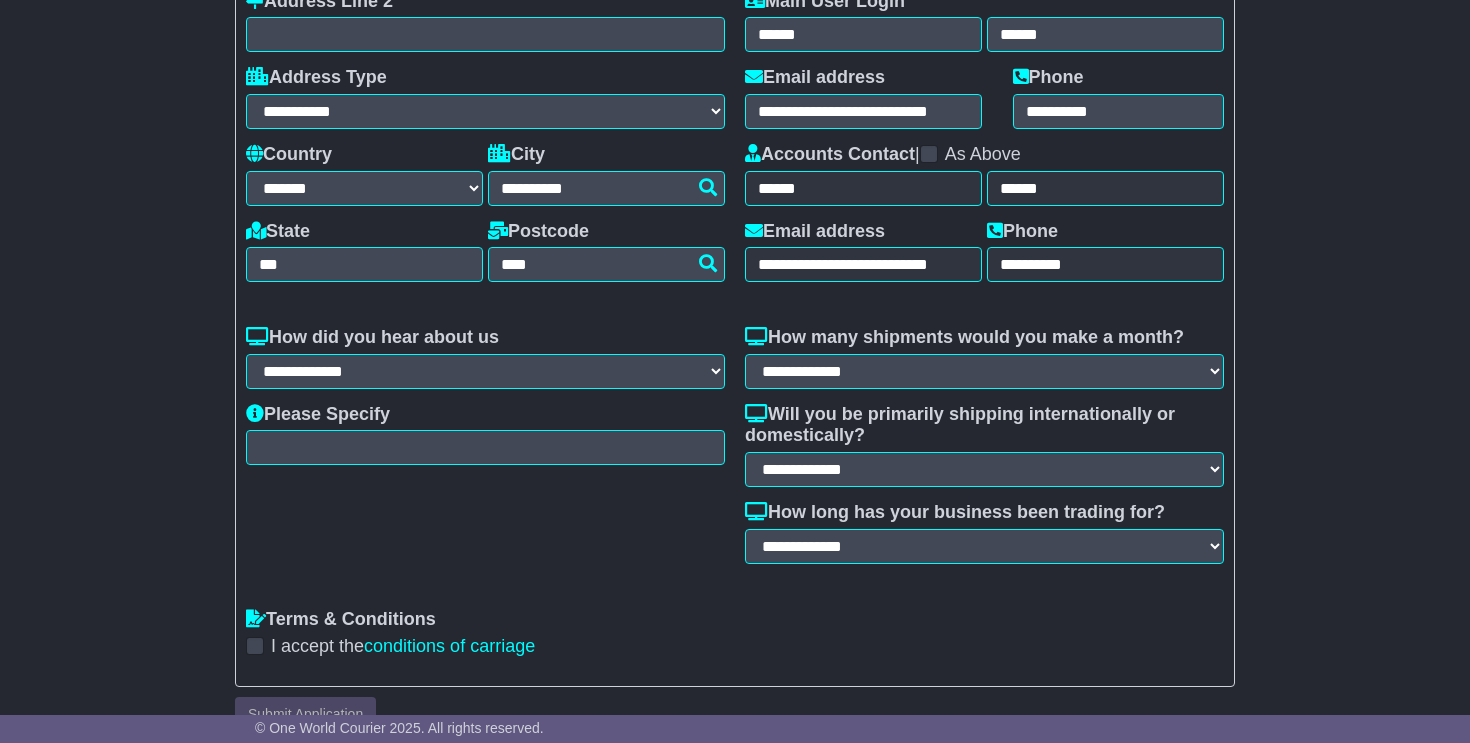 scroll, scrollTop: 282, scrollLeft: 0, axis: vertical 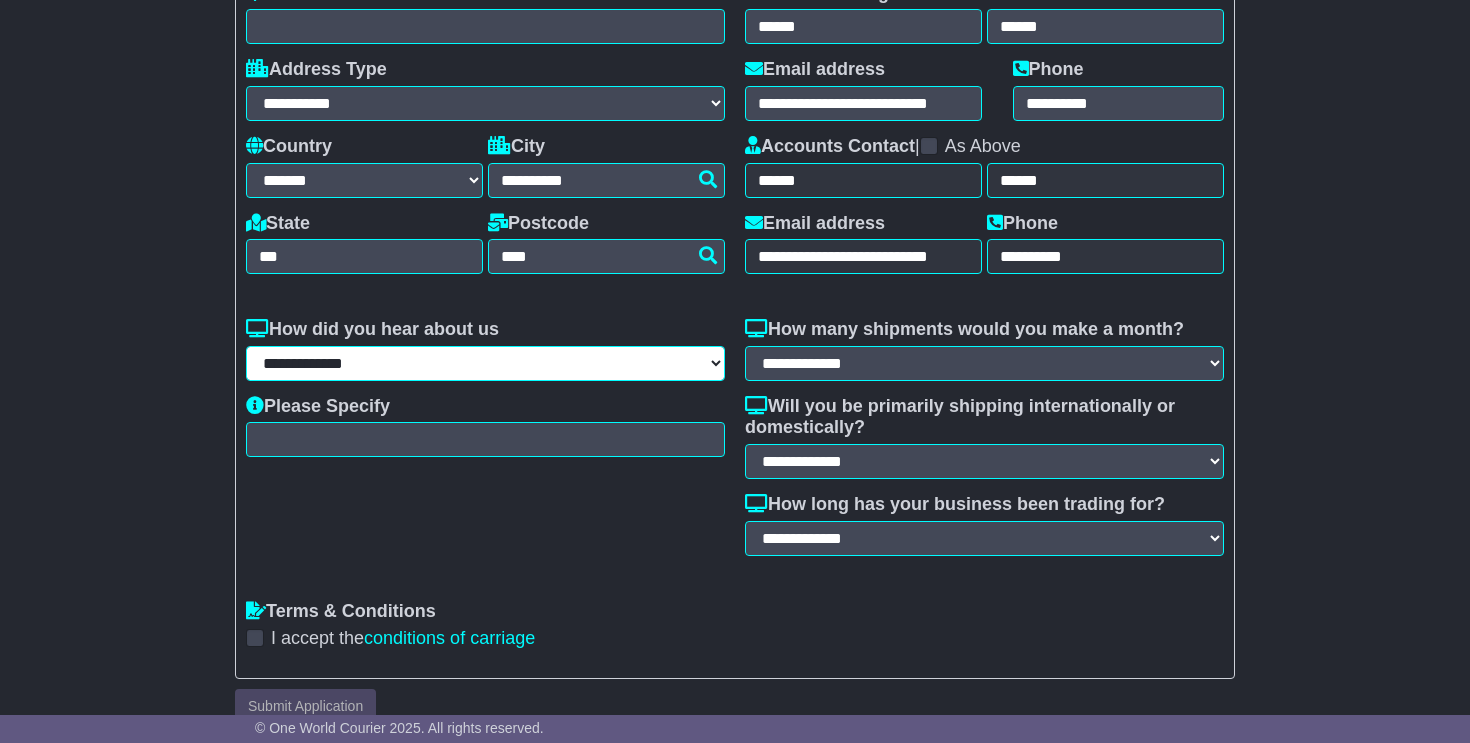 click on "**********" at bounding box center [485, 363] 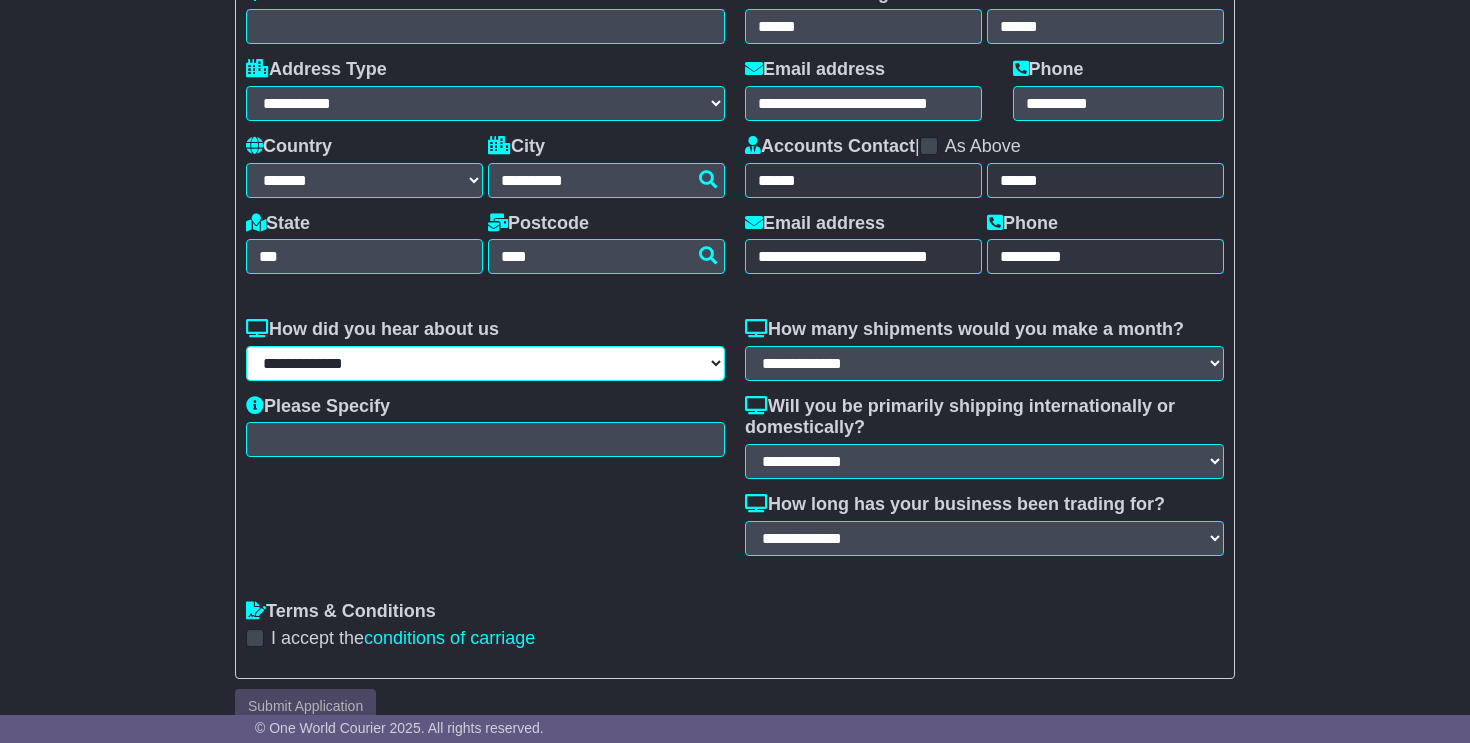 select on "**********" 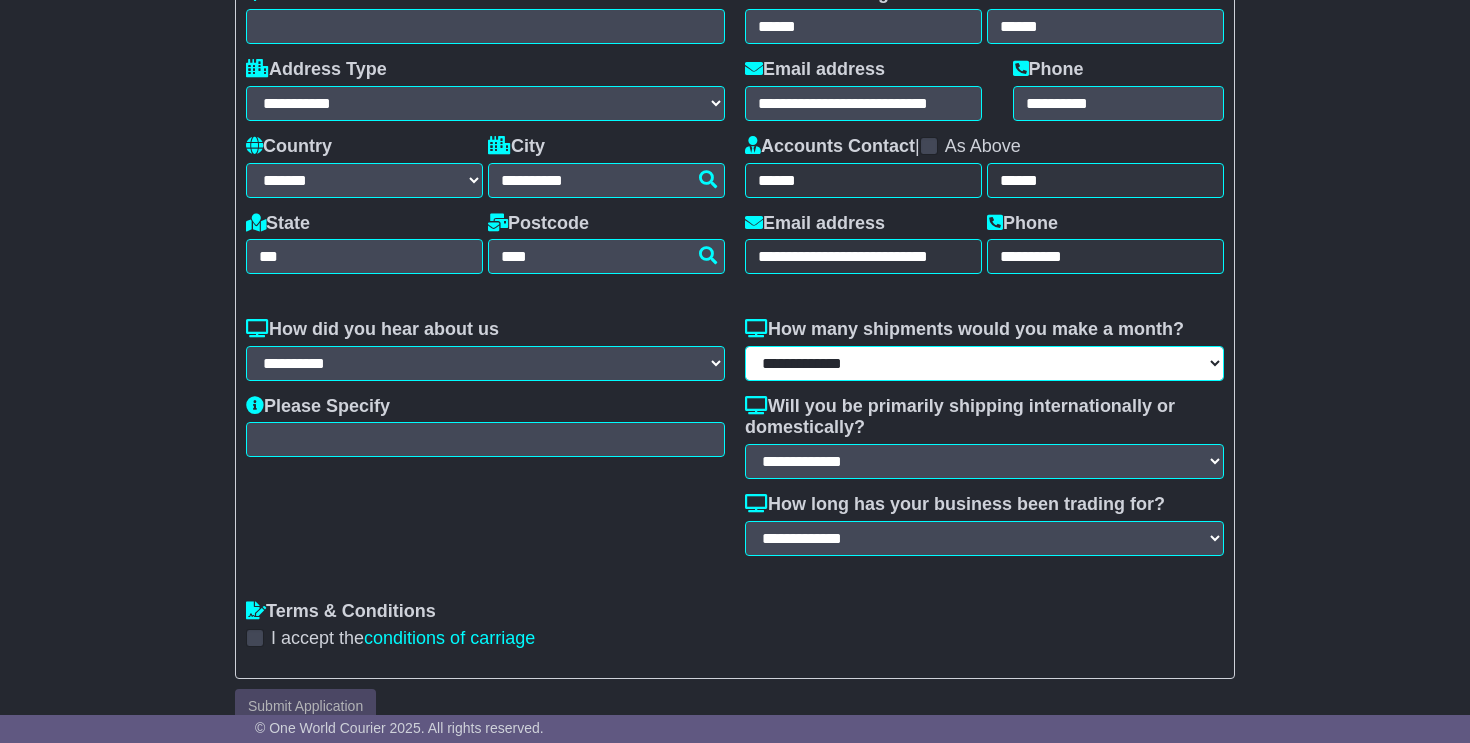 click on "**********" at bounding box center (984, 363) 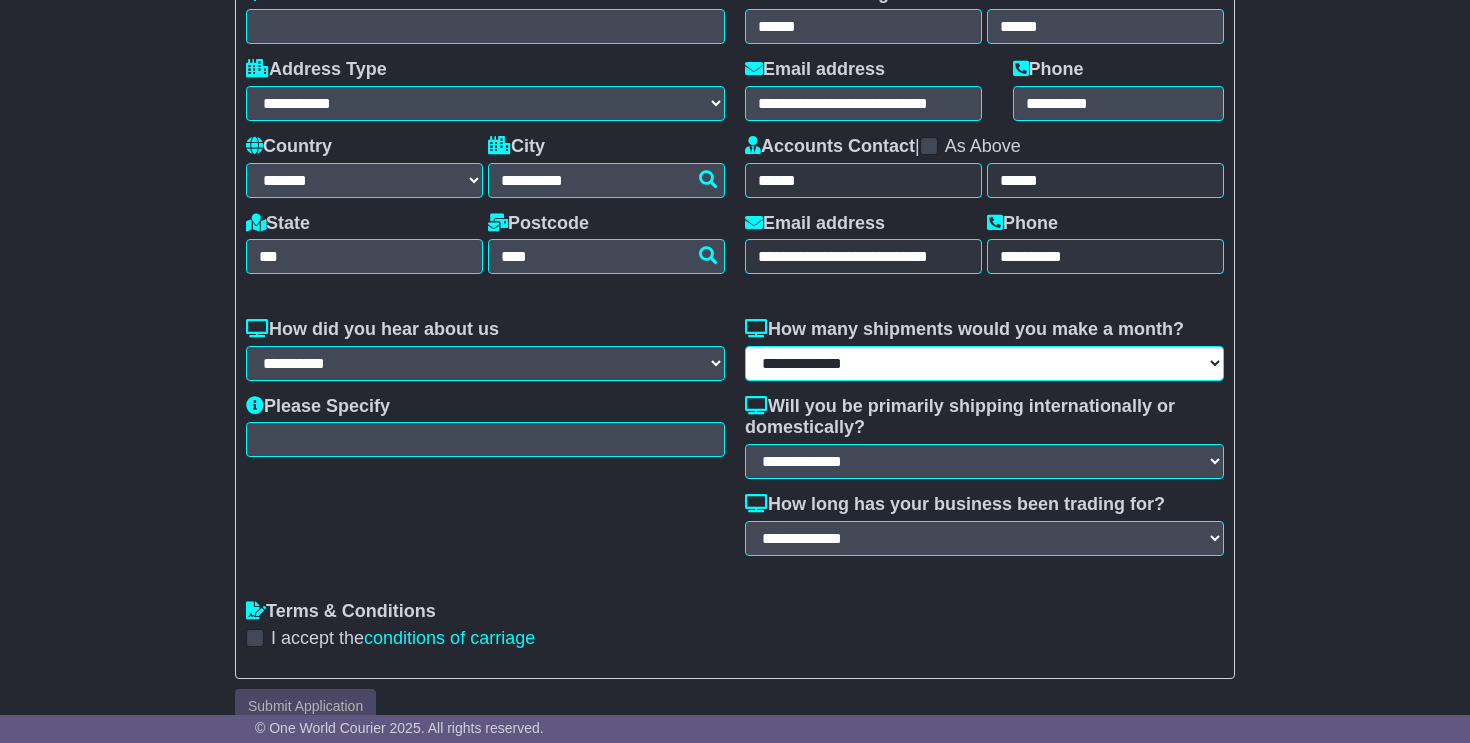 select on "******" 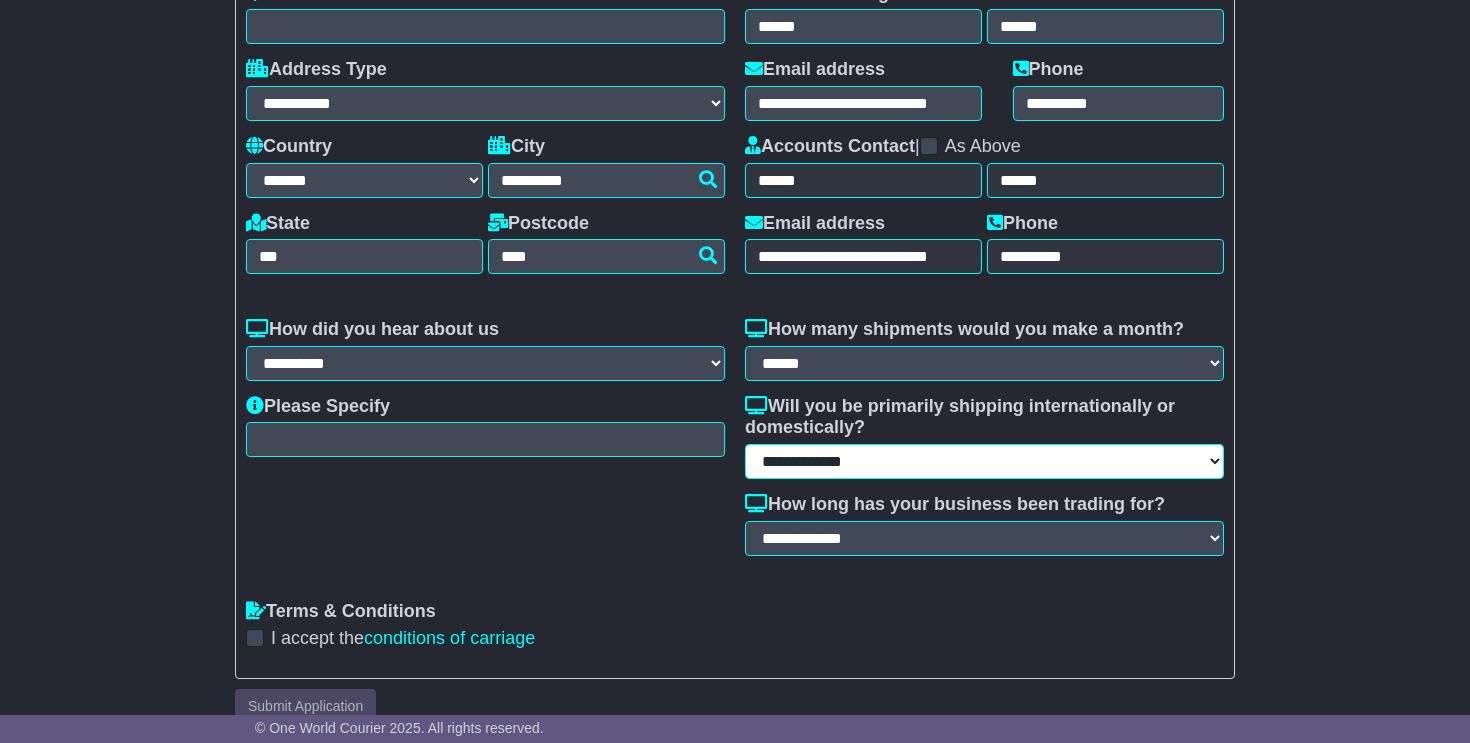 click on "**********" at bounding box center [984, 461] 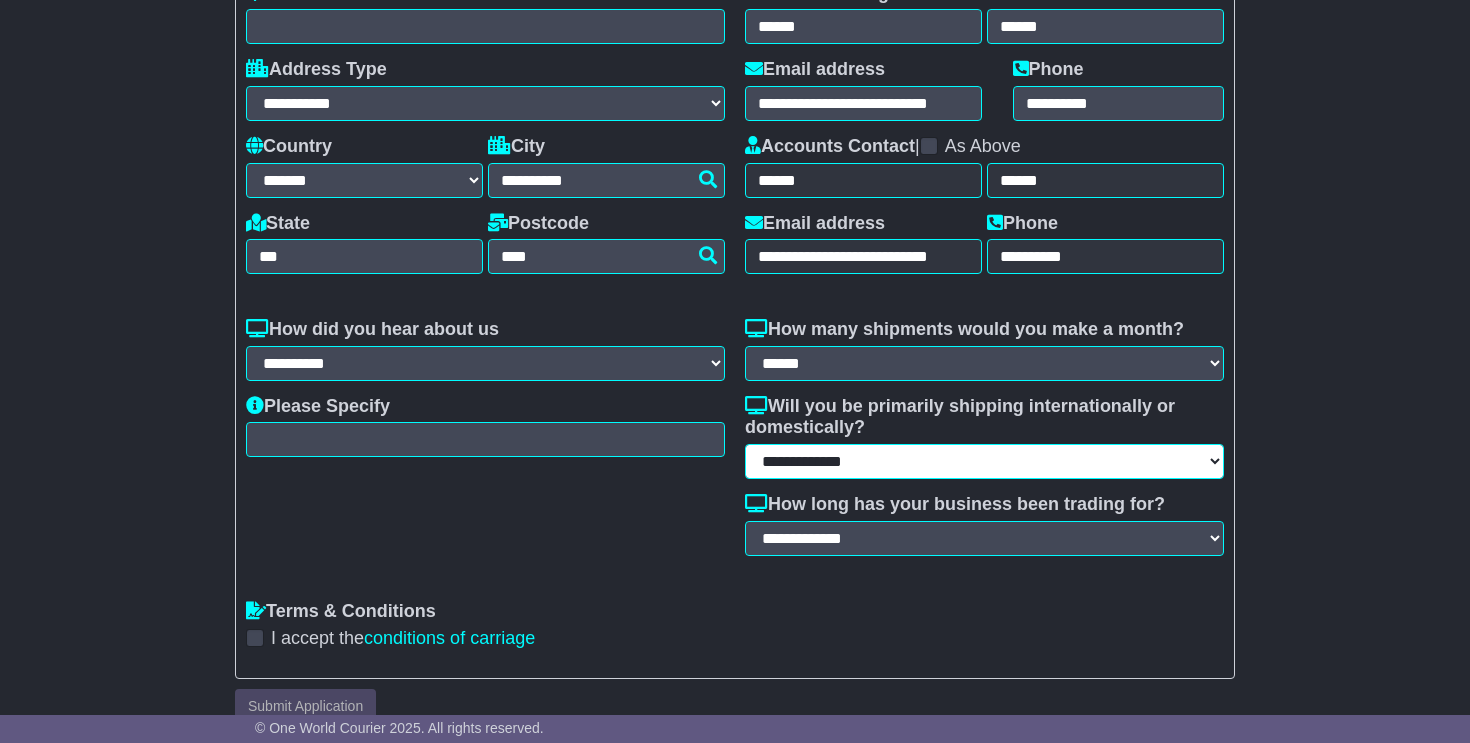 select on "********" 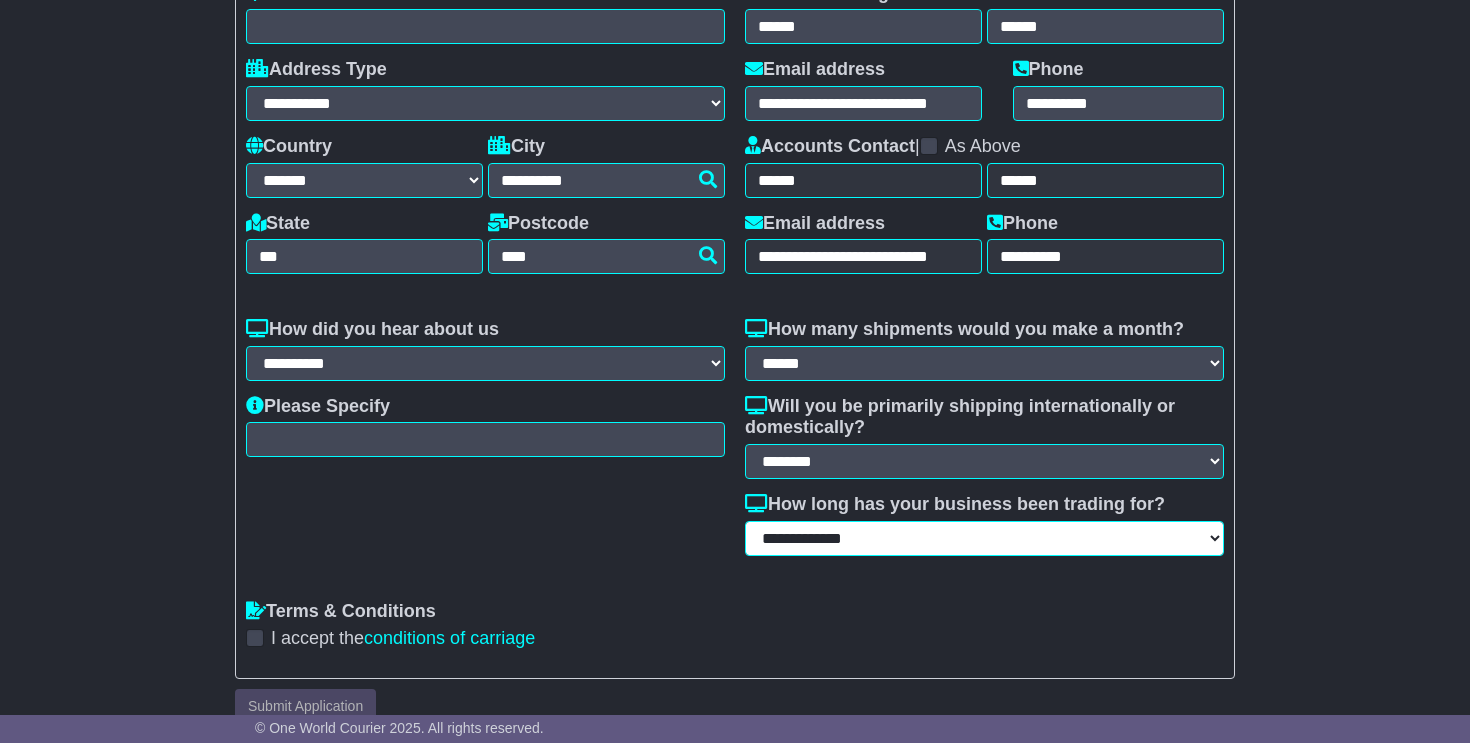 click on "**********" at bounding box center [984, 538] 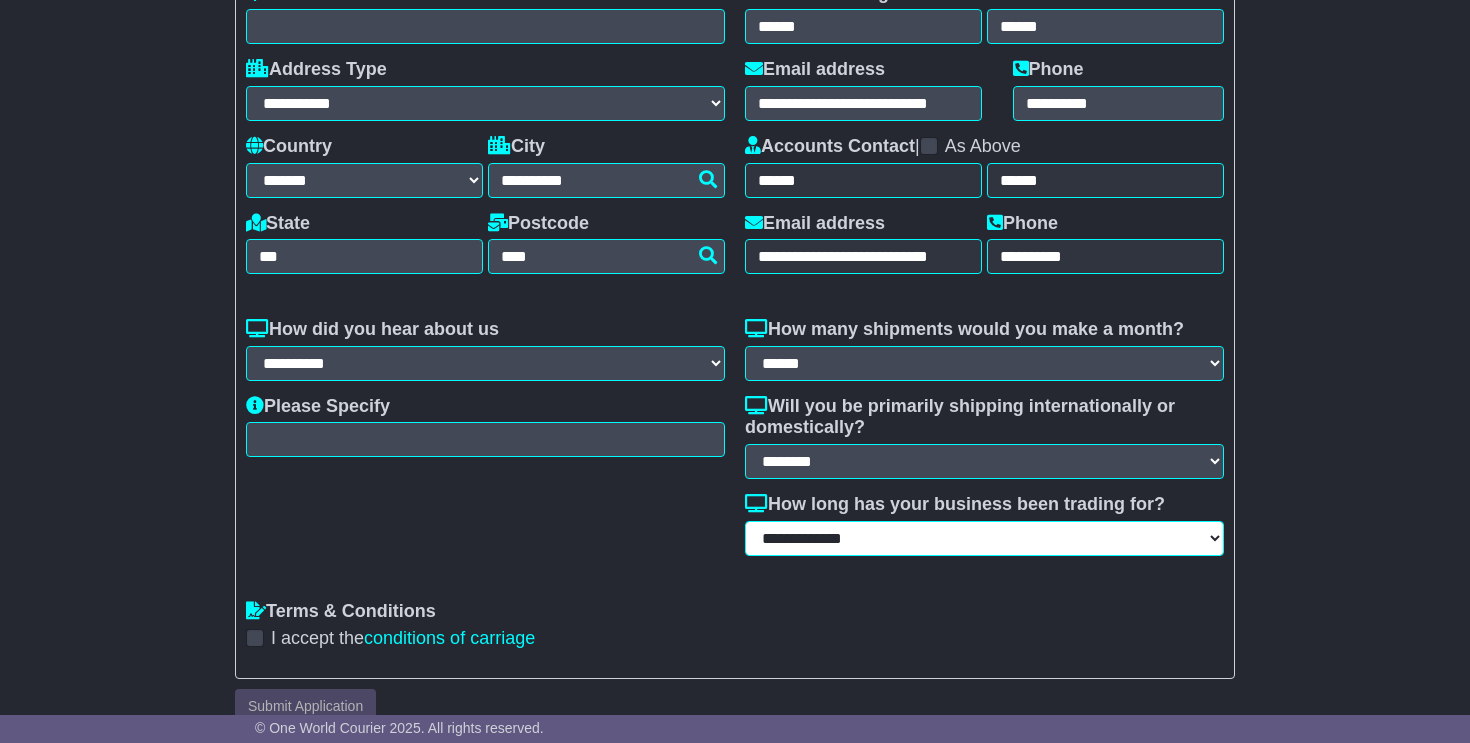 select on "**********" 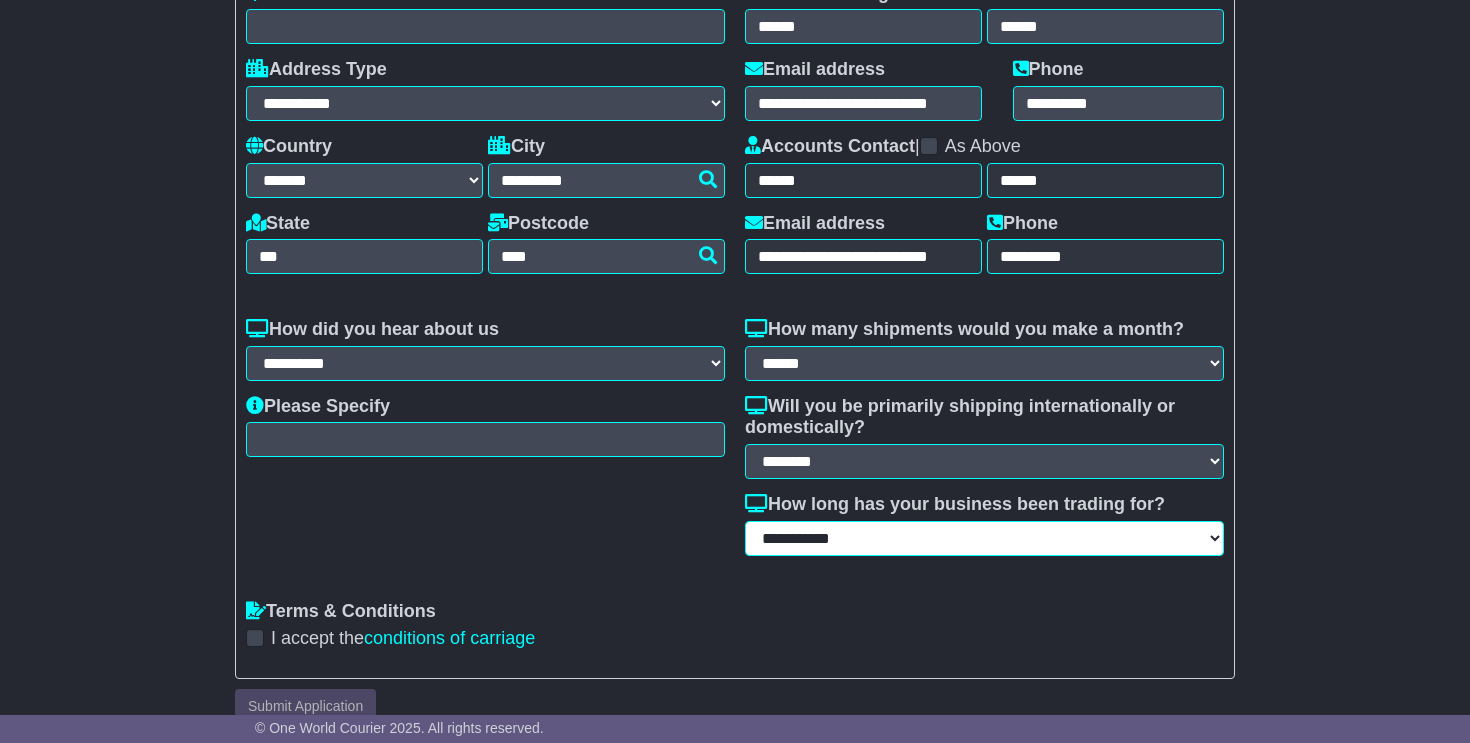 scroll, scrollTop: 315, scrollLeft: 0, axis: vertical 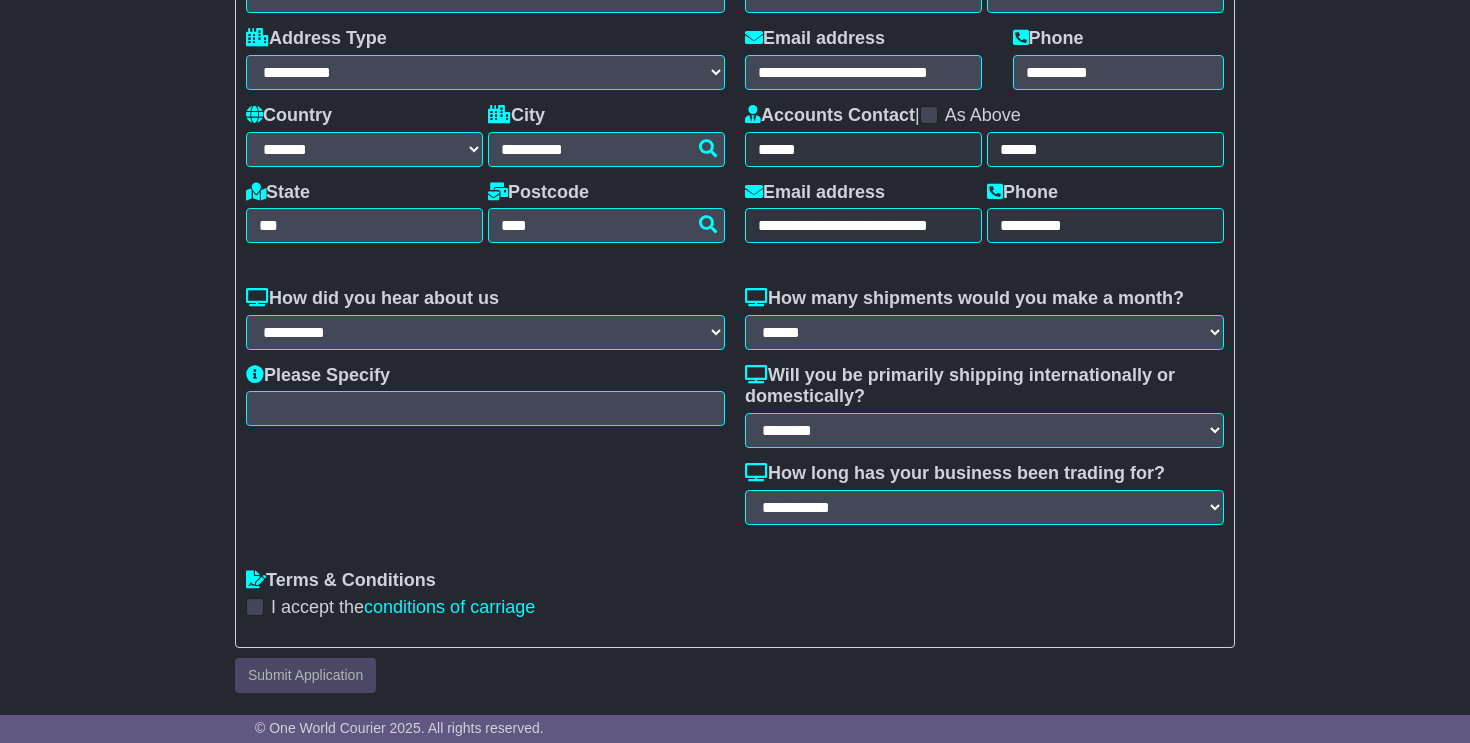 click at bounding box center (255, 607) 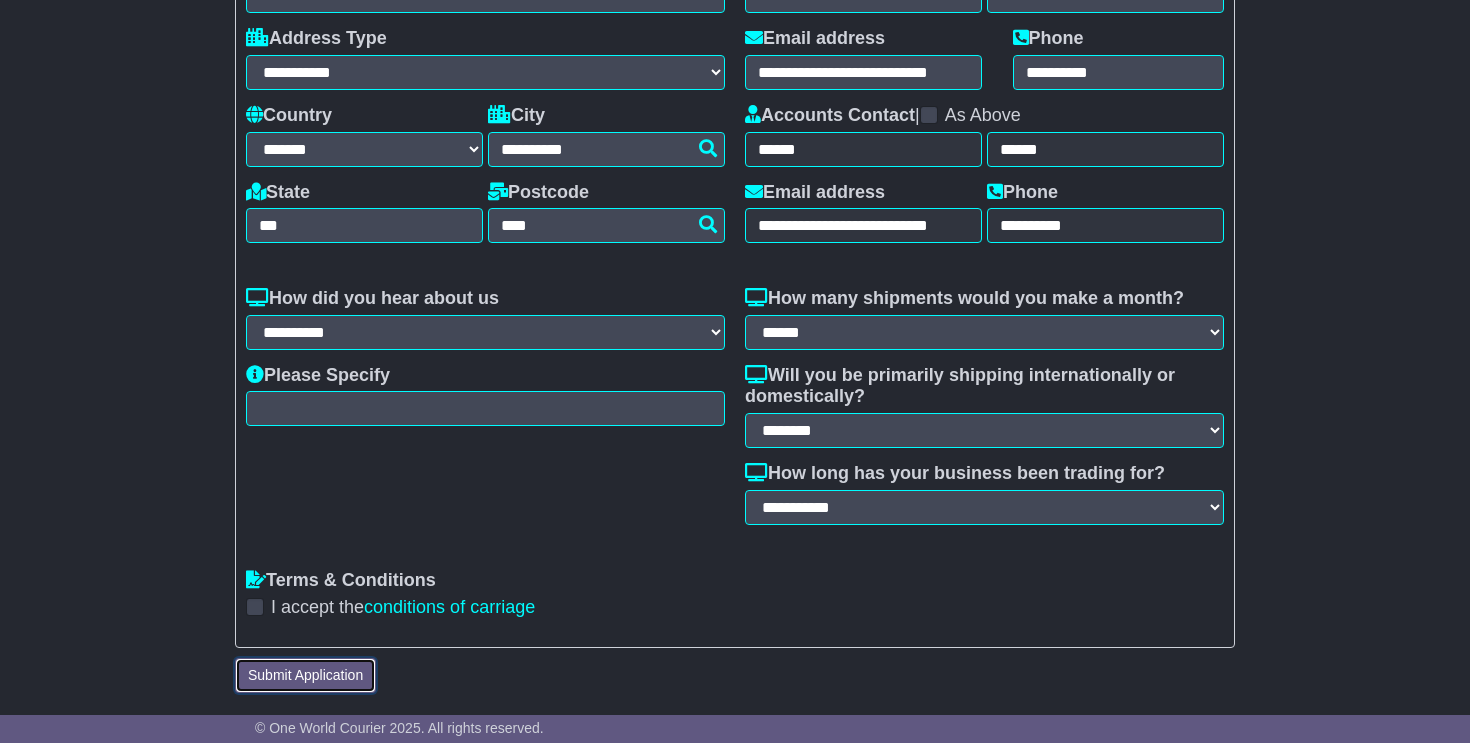 click on "Submit Application" at bounding box center [305, 675] 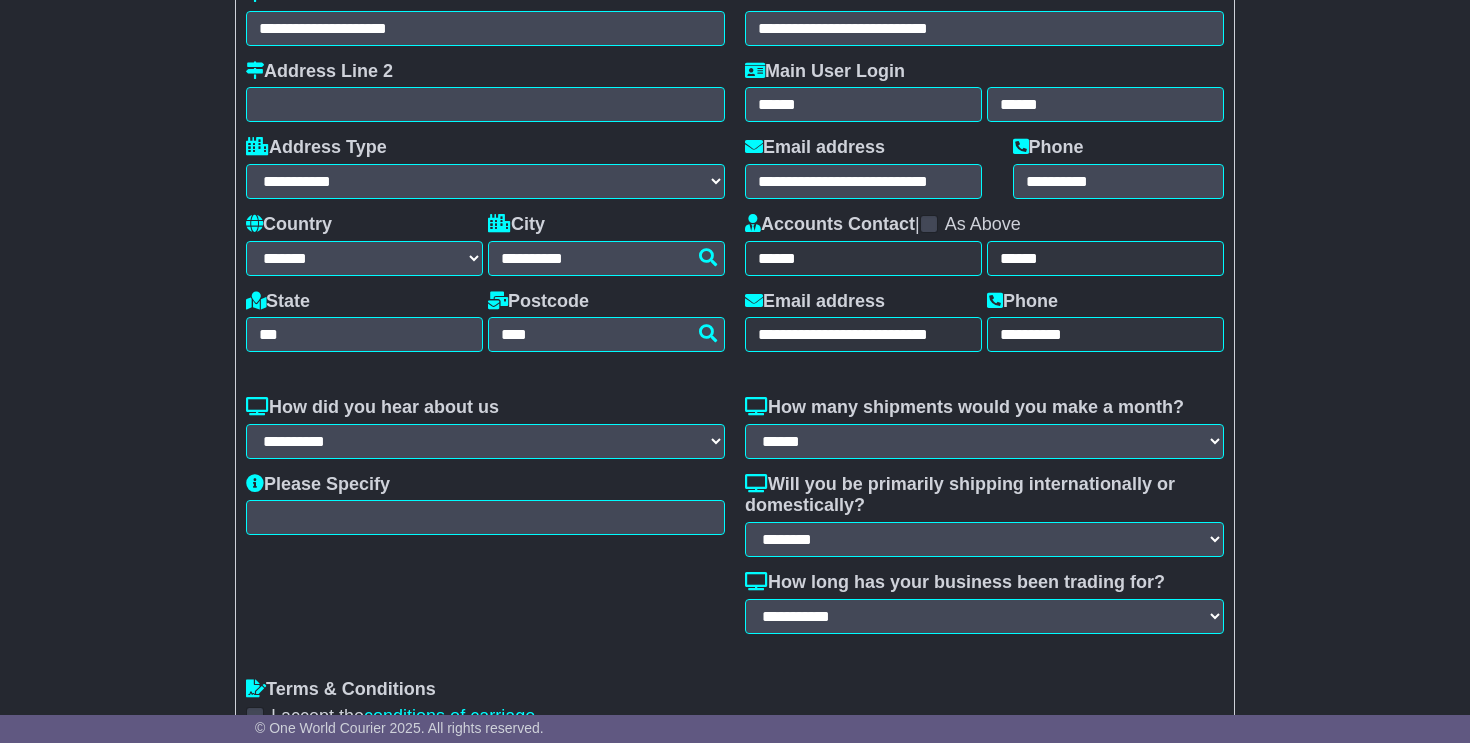 scroll, scrollTop: 315, scrollLeft: 0, axis: vertical 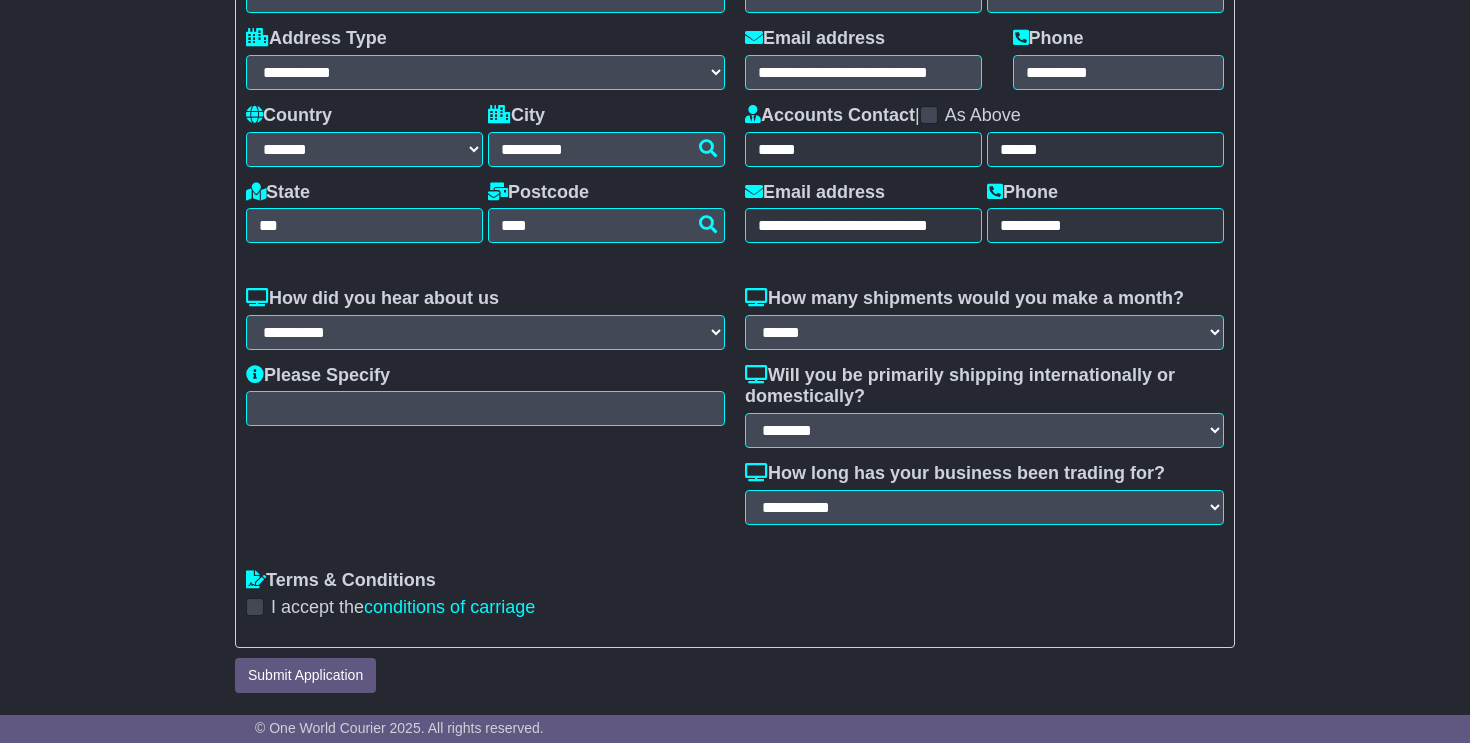 type on "**" 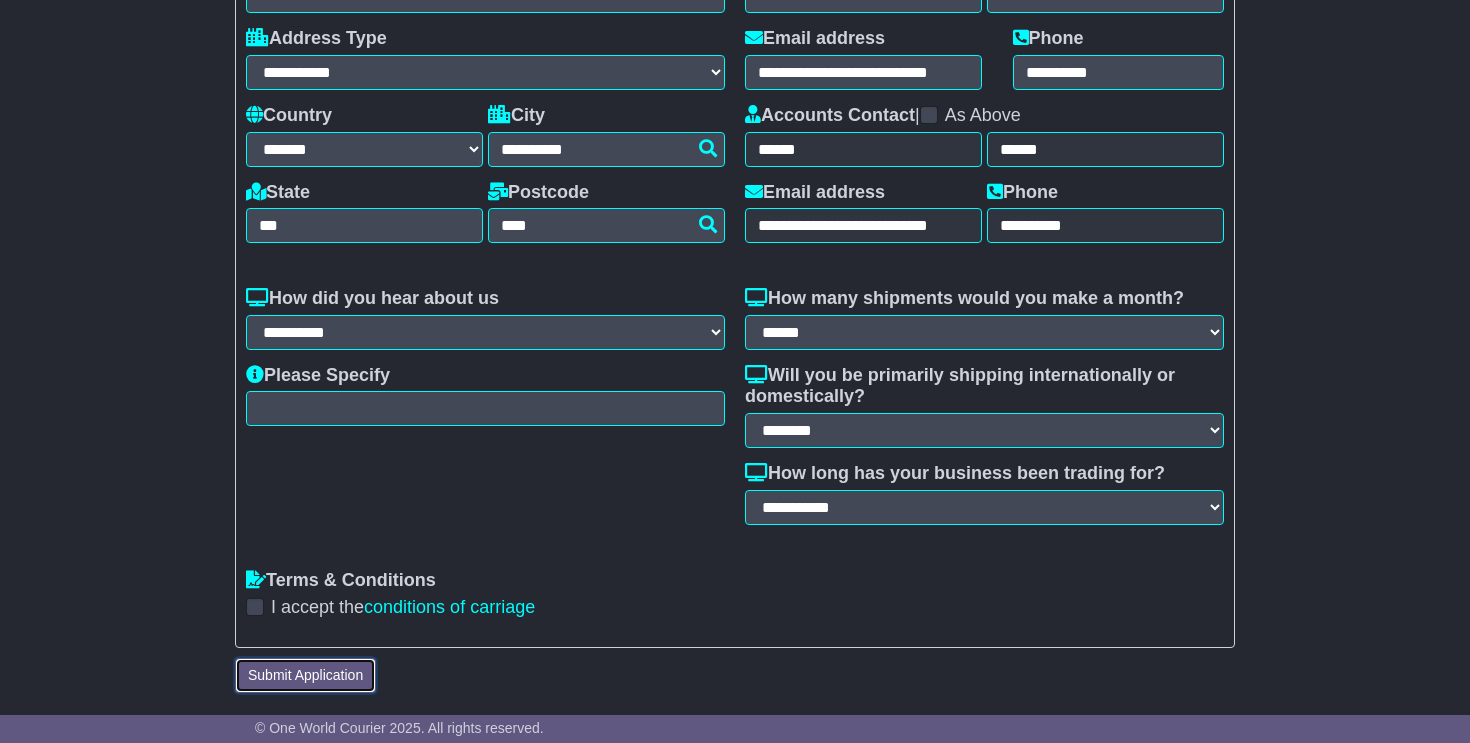 click on "Submit Application" at bounding box center (305, 675) 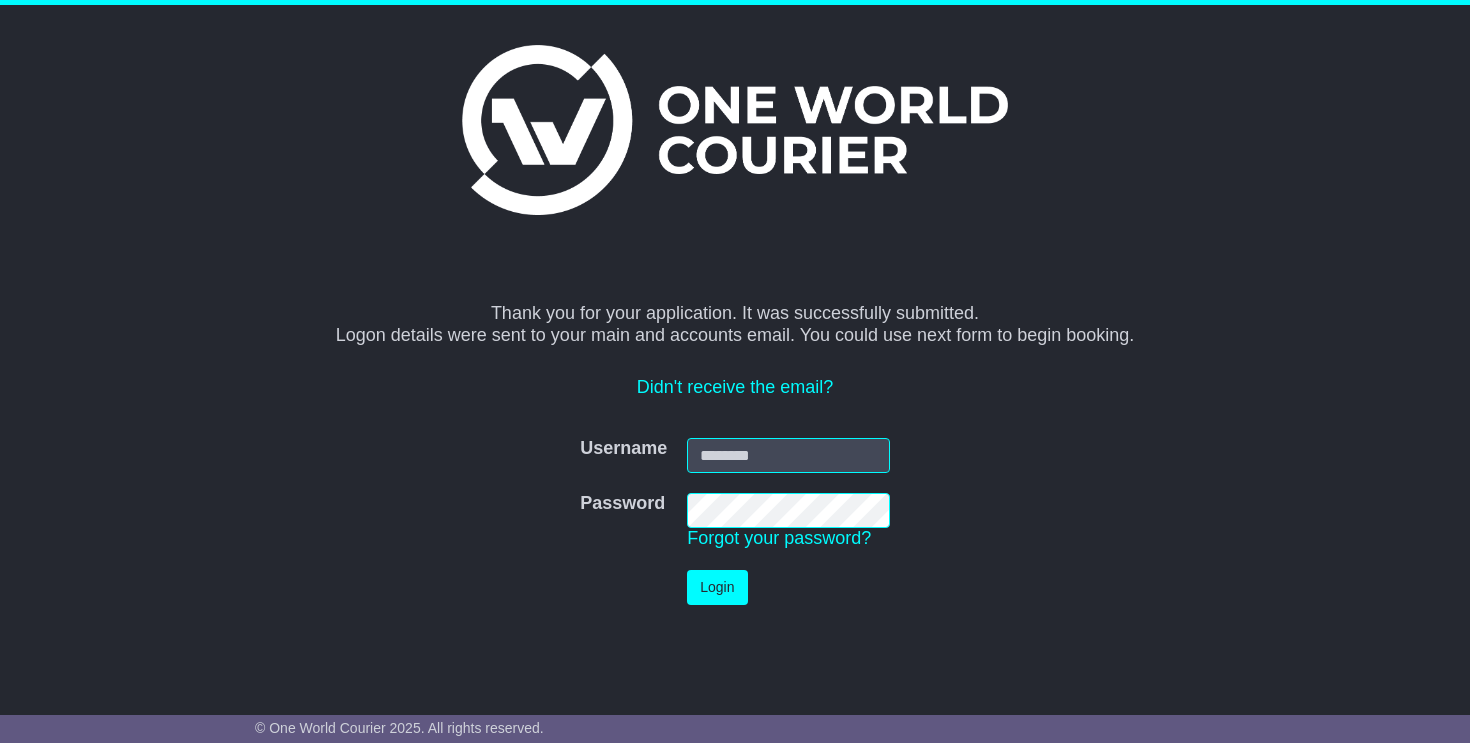 scroll, scrollTop: 0, scrollLeft: 0, axis: both 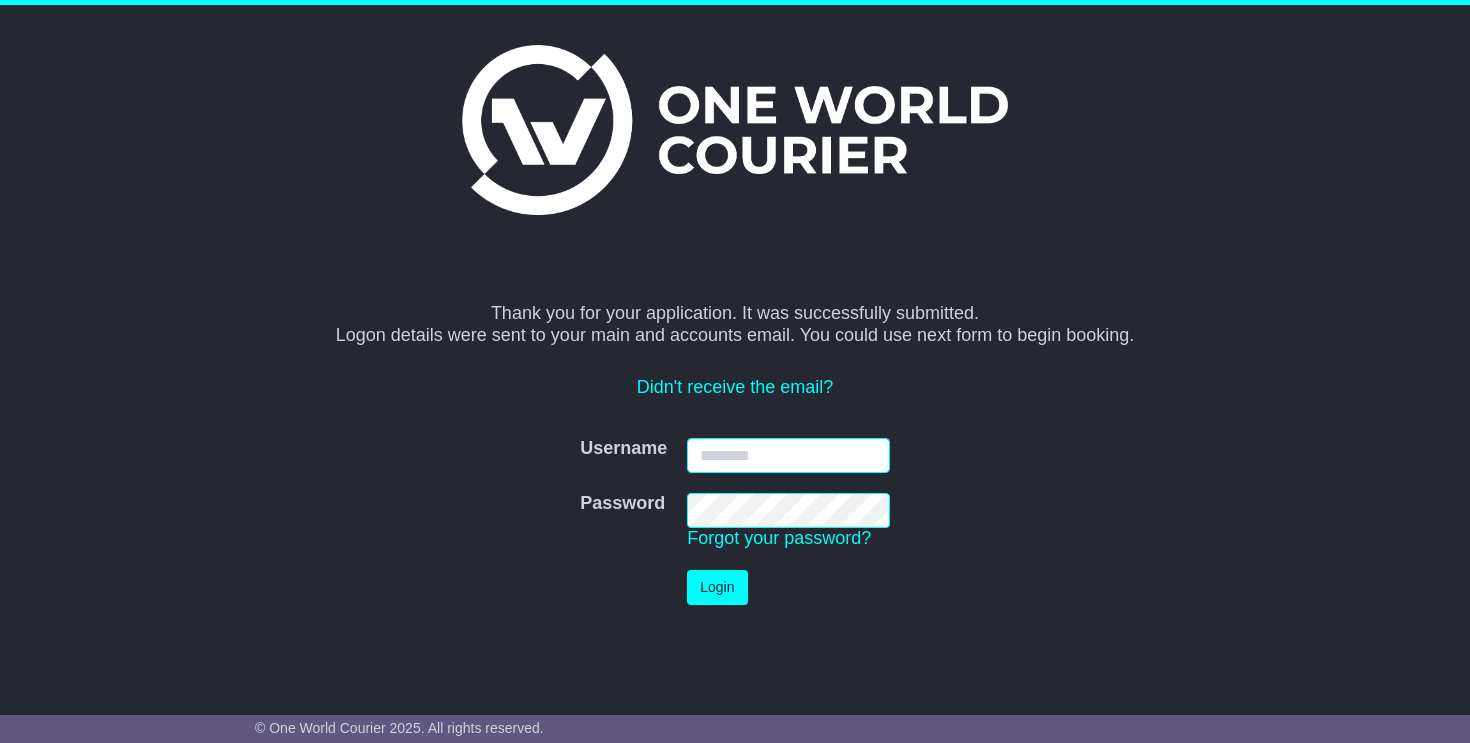 click on "Username" at bounding box center (788, 455) 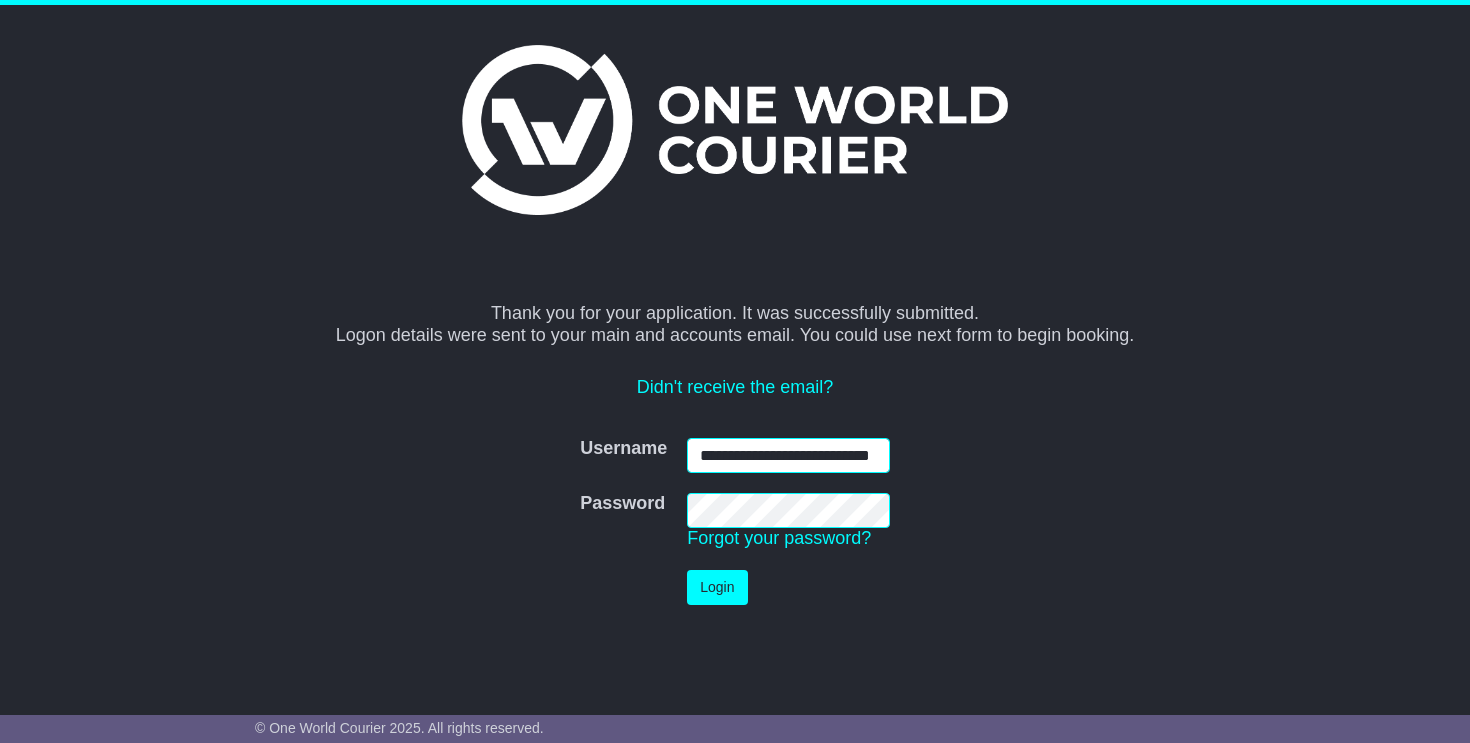 scroll, scrollTop: 0, scrollLeft: 42, axis: horizontal 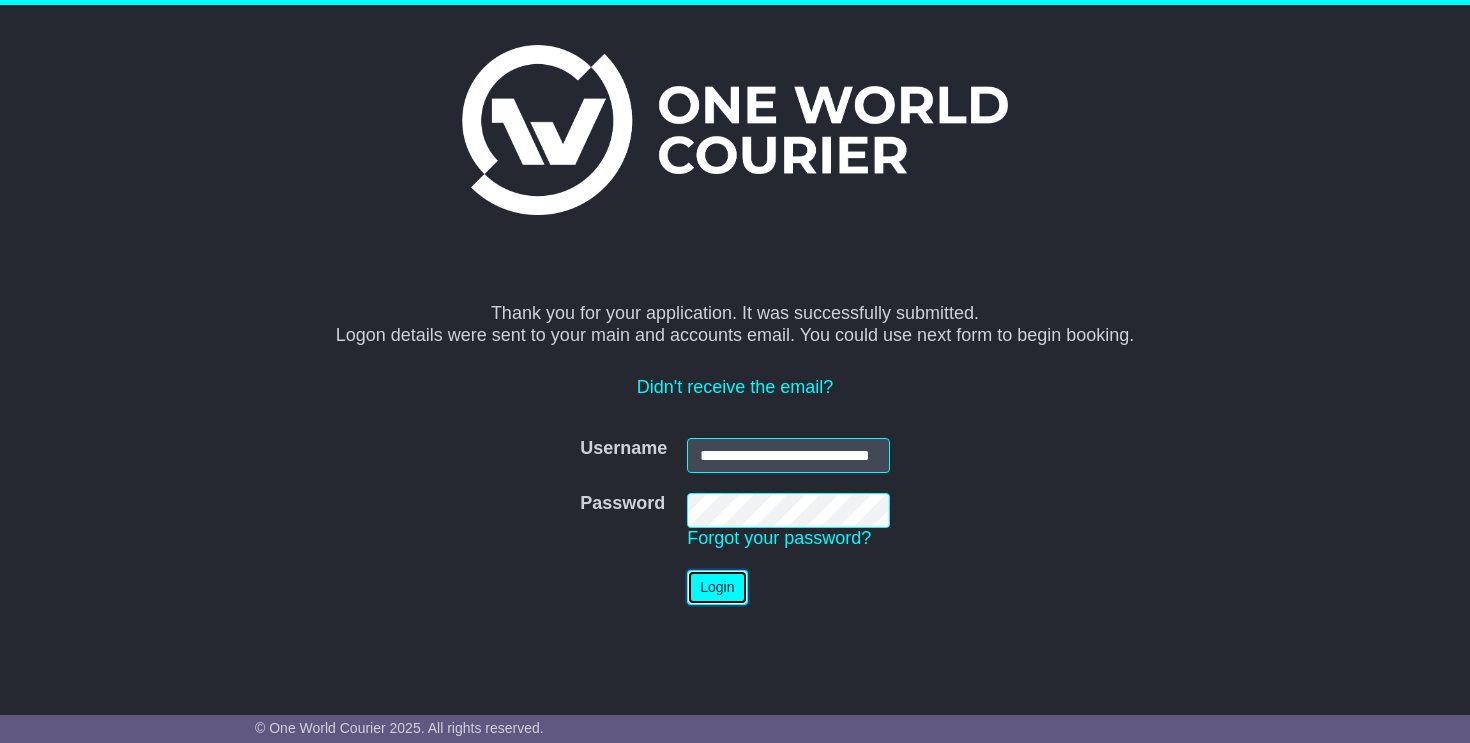 click on "Login" at bounding box center [717, 587] 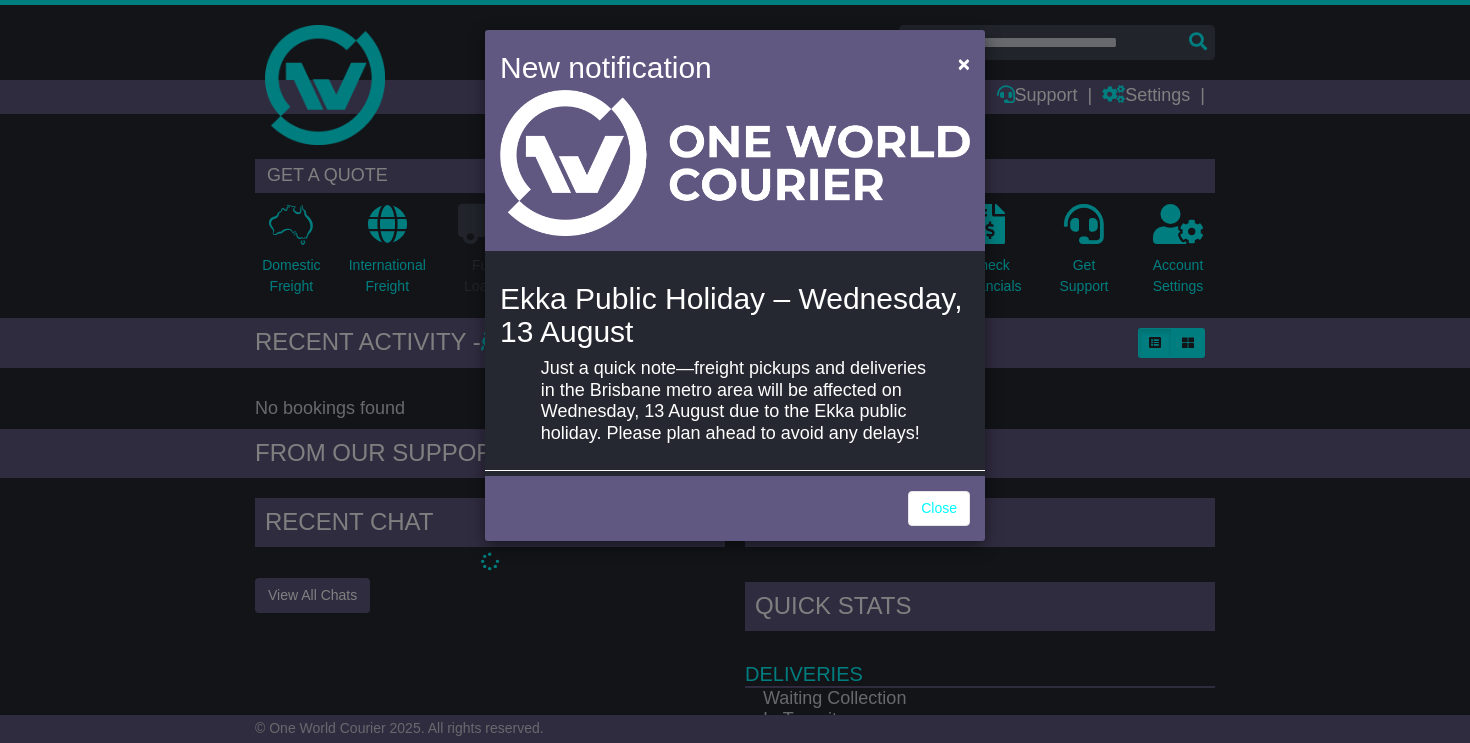 scroll, scrollTop: 0, scrollLeft: 0, axis: both 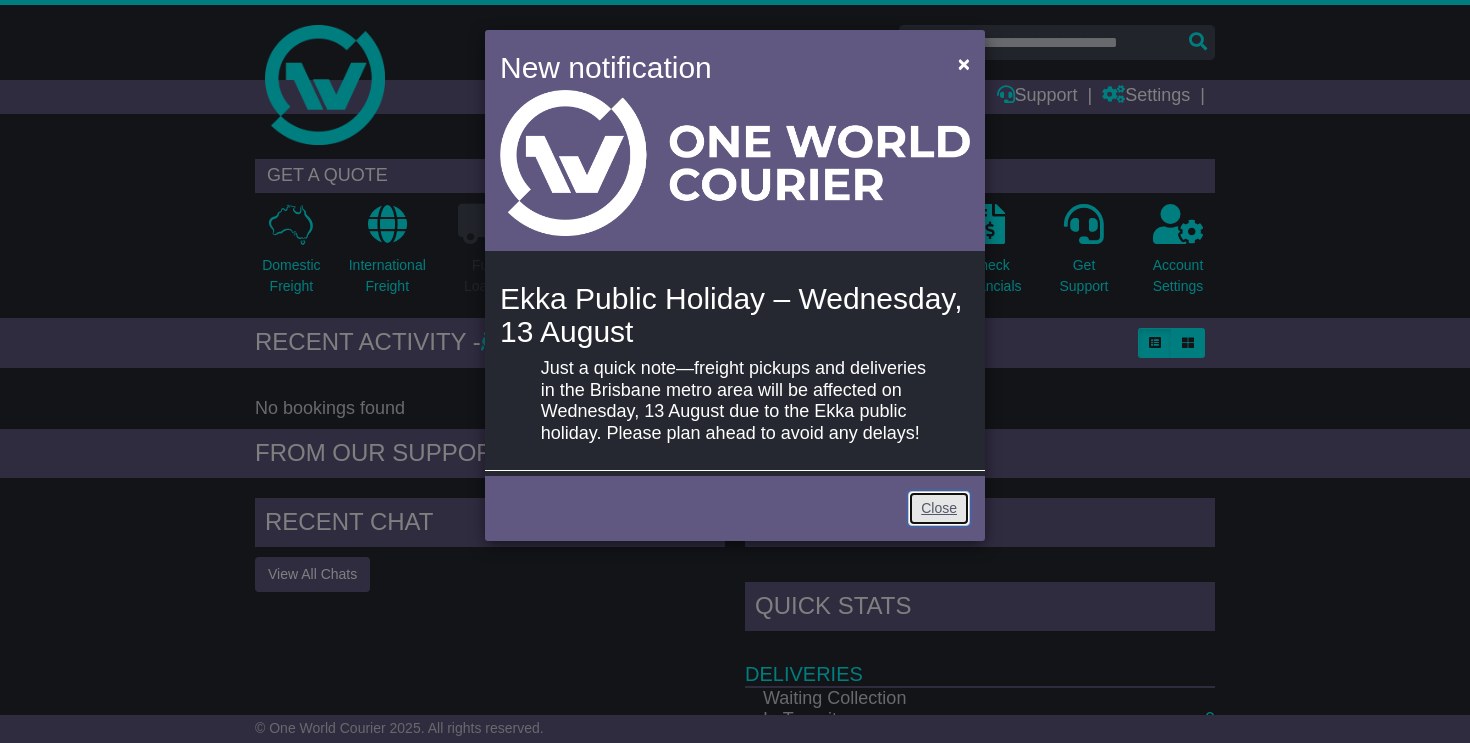 click on "Close" at bounding box center [939, 508] 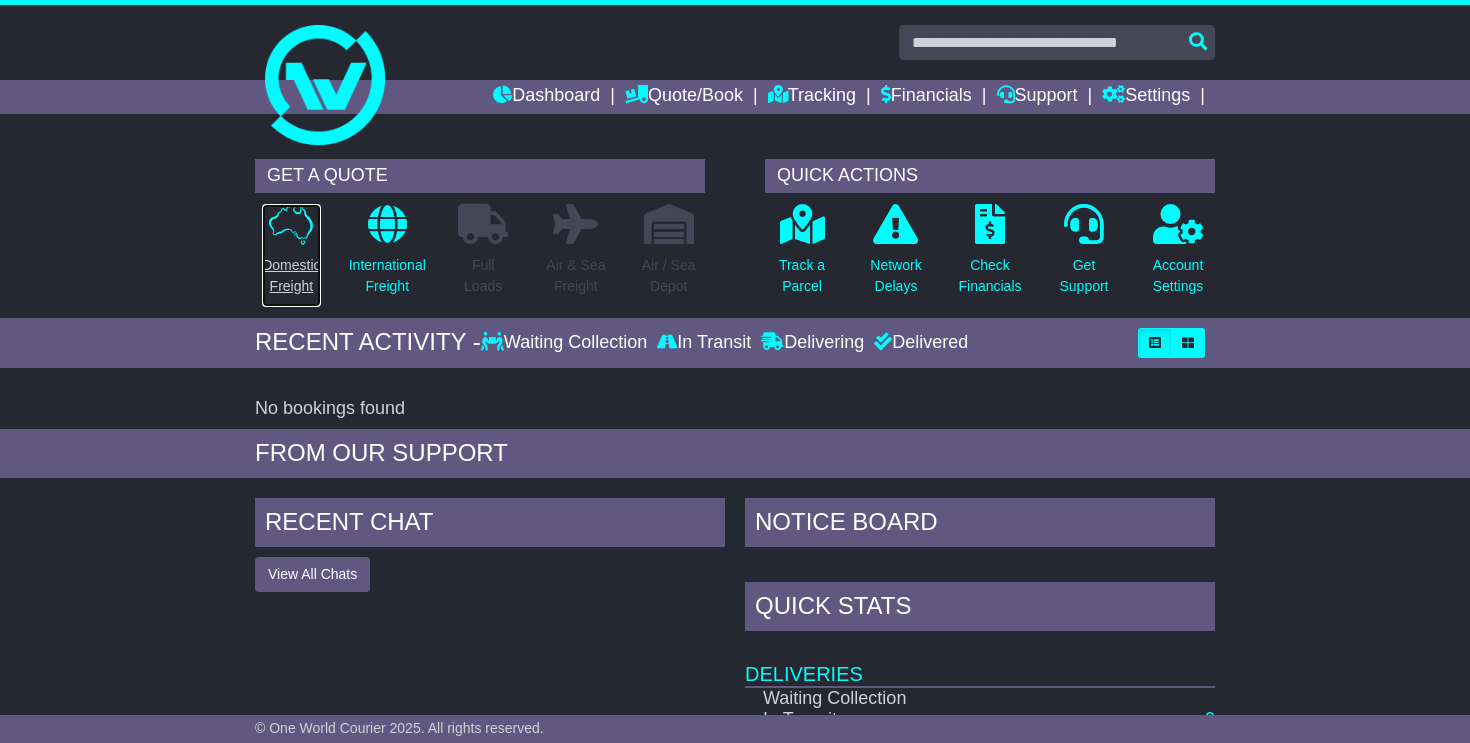 click on "Domestic Freight" at bounding box center [291, 255] 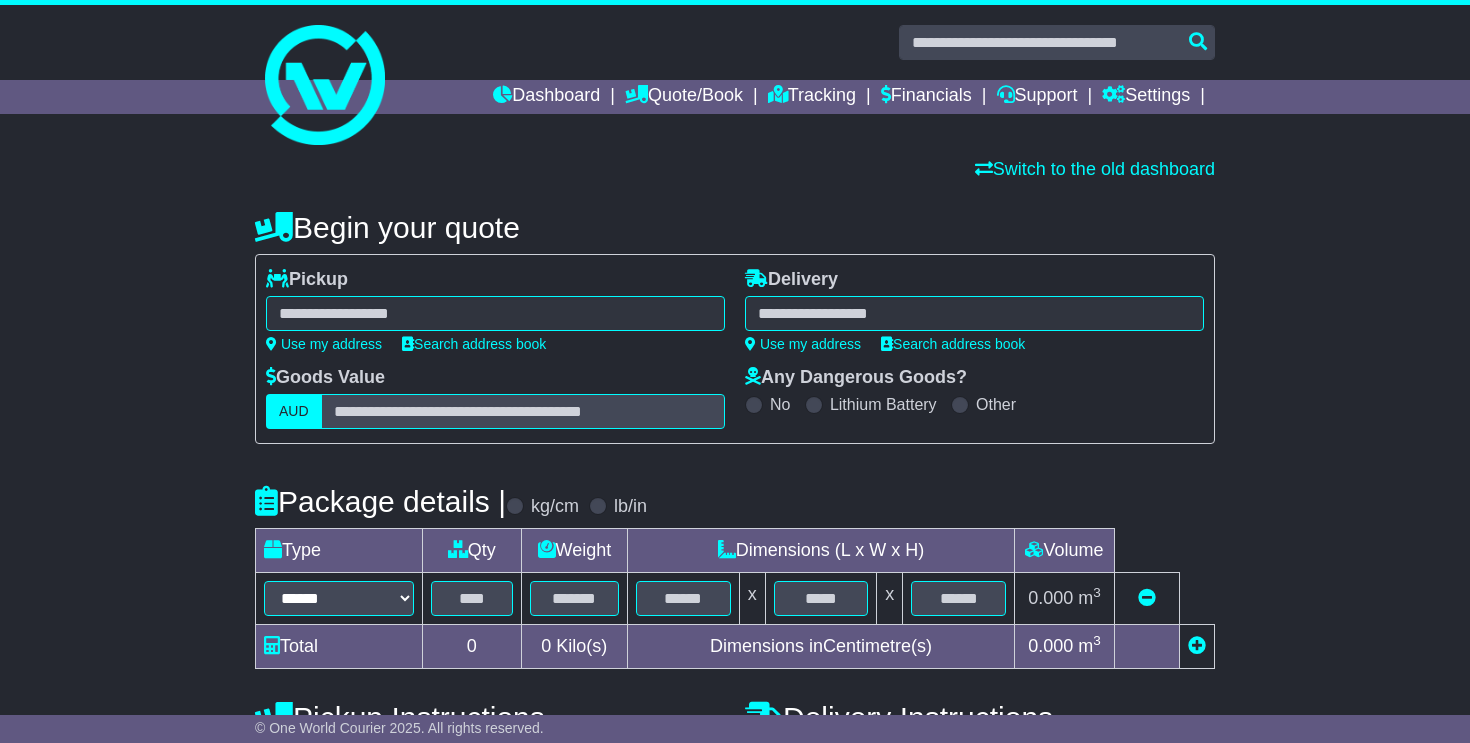 scroll, scrollTop: 0, scrollLeft: 0, axis: both 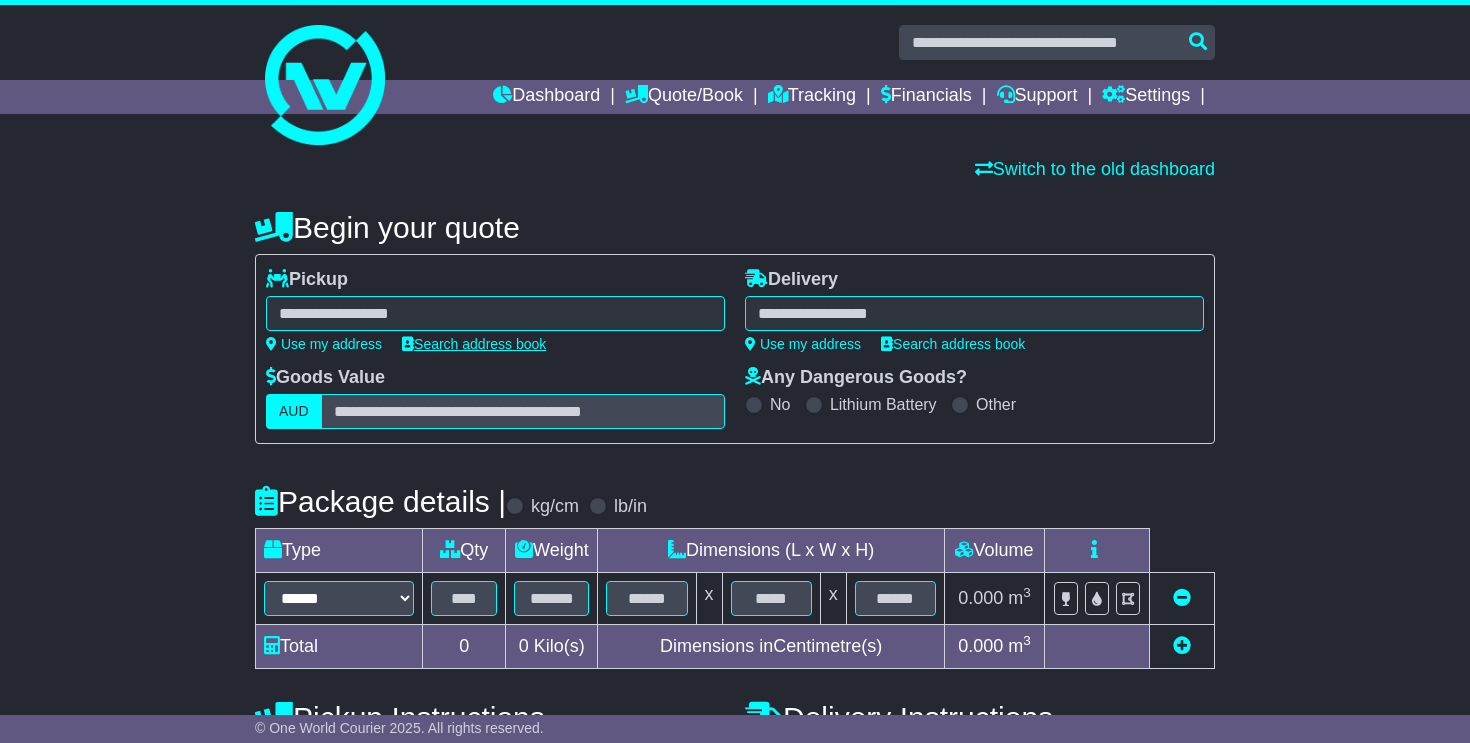 select 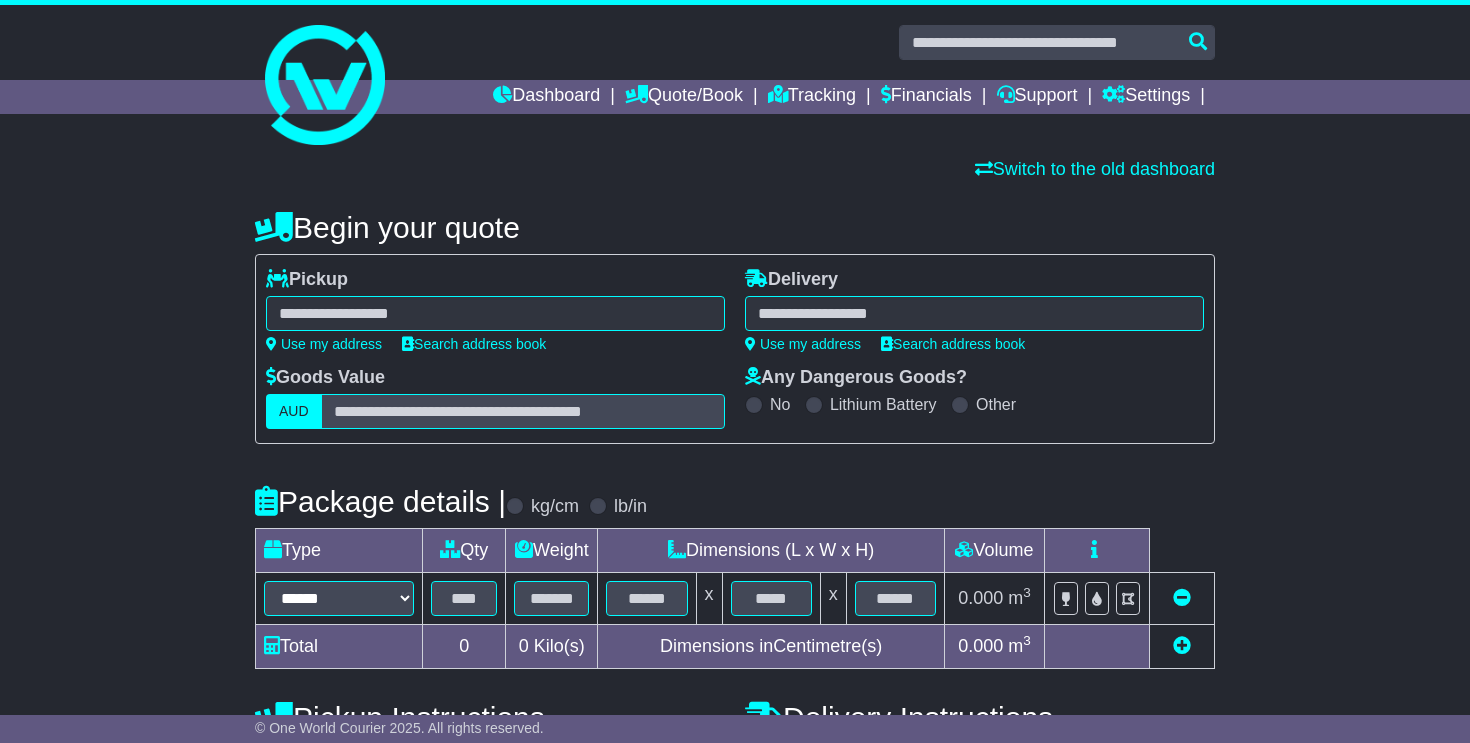 click at bounding box center (495, 313) 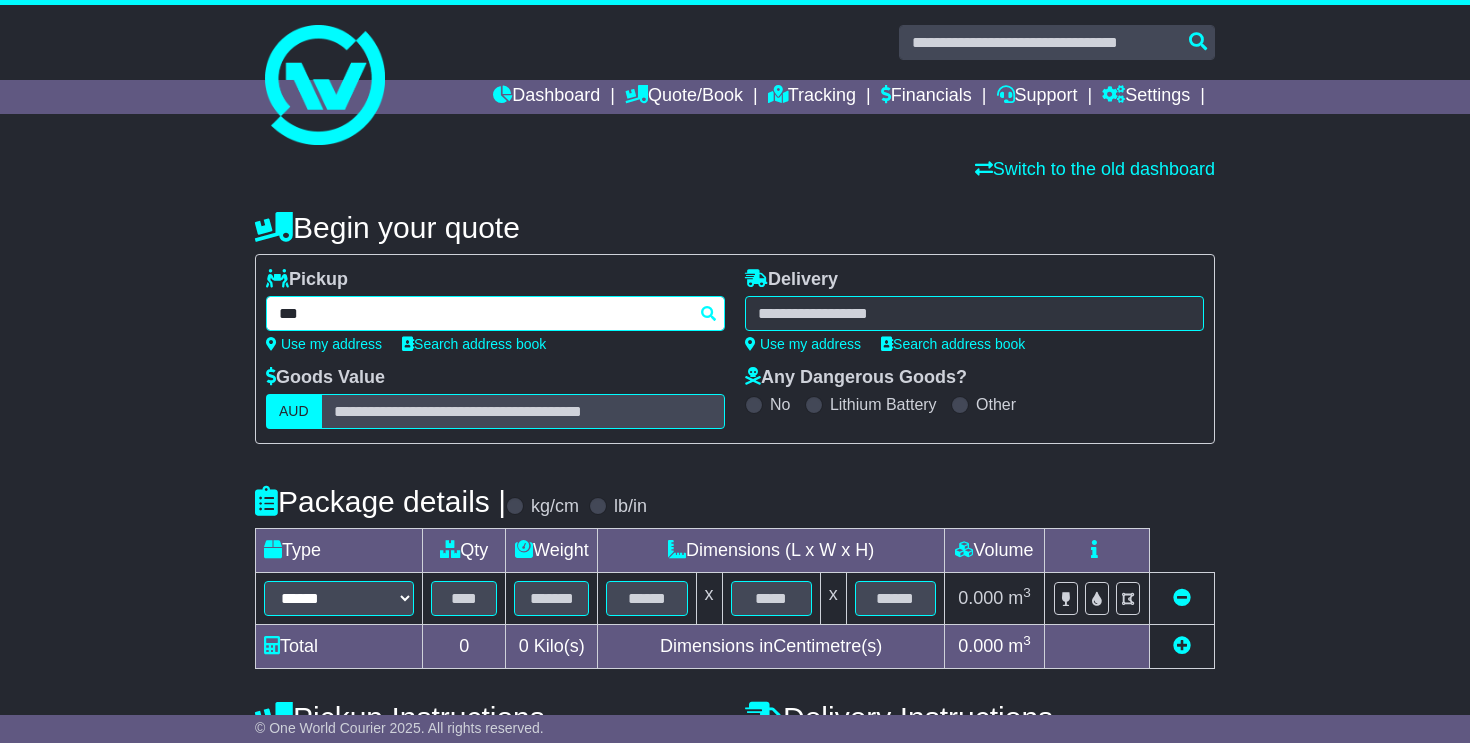 type on "****" 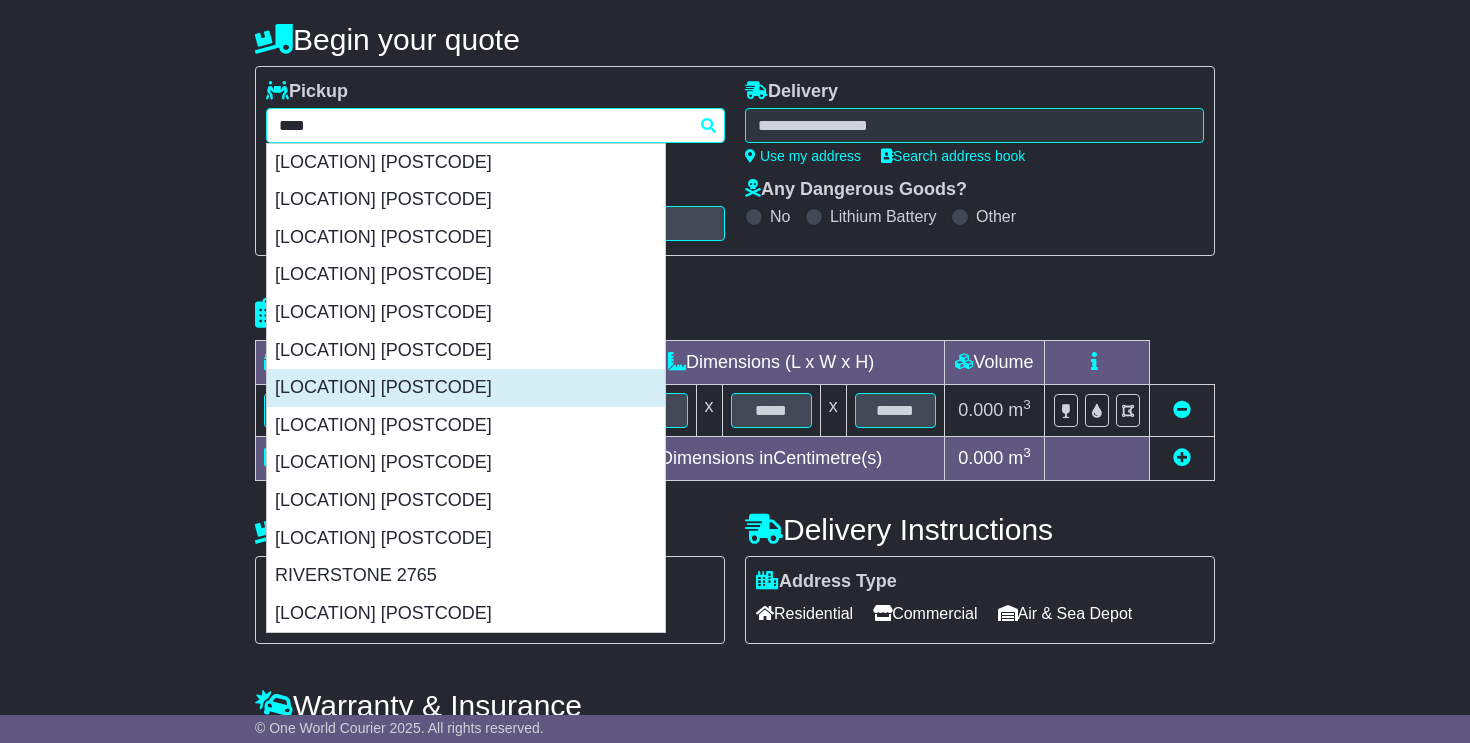 scroll, scrollTop: 190, scrollLeft: 0, axis: vertical 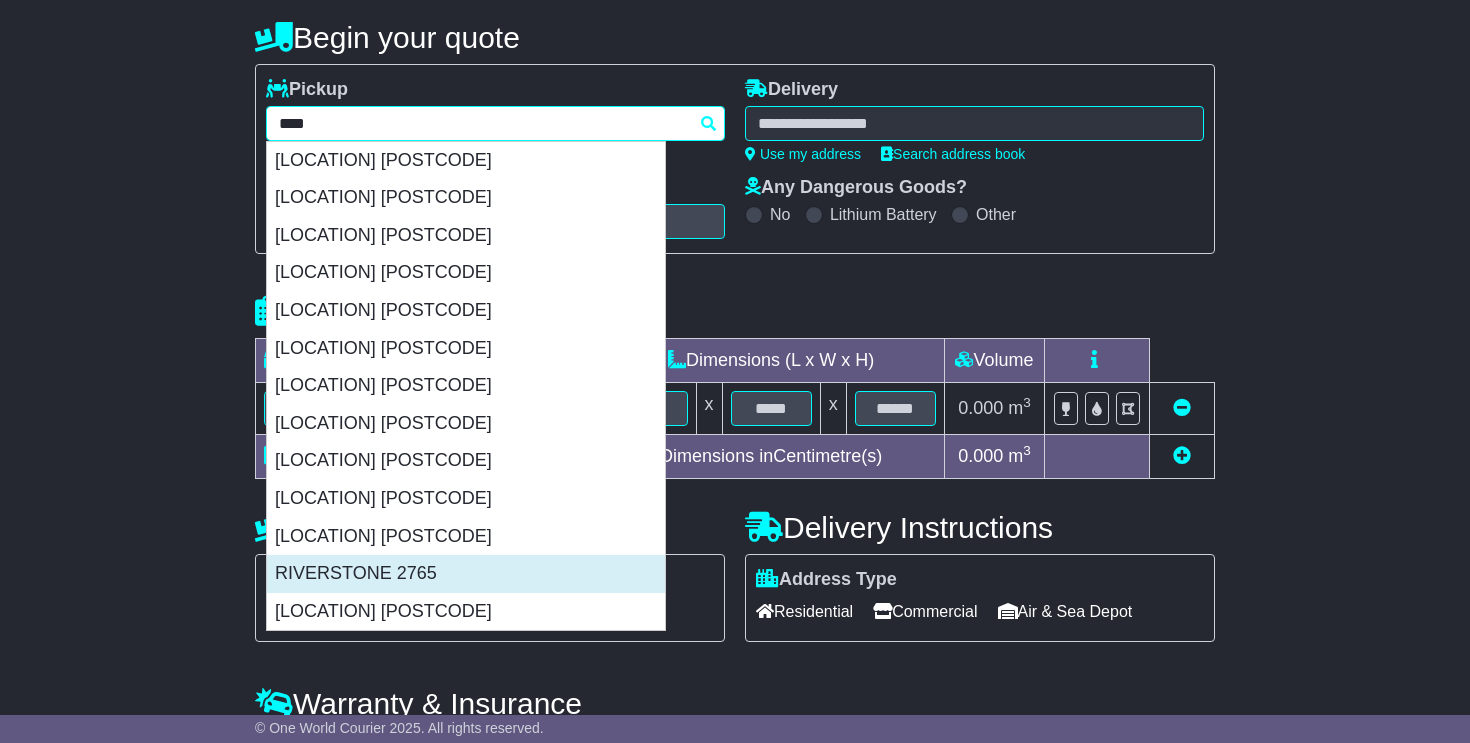 click on "RIVERSTONE 2765" at bounding box center [466, 574] 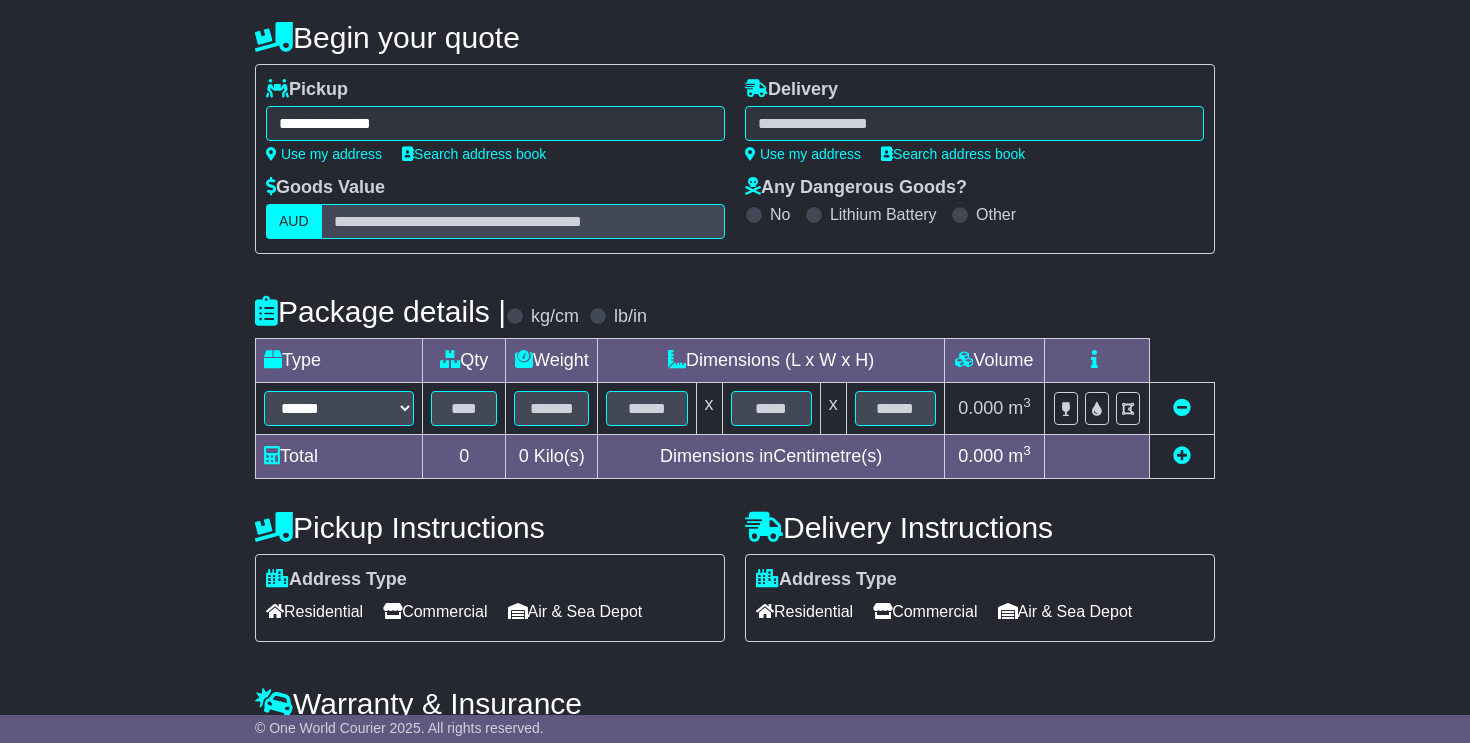 type on "**********" 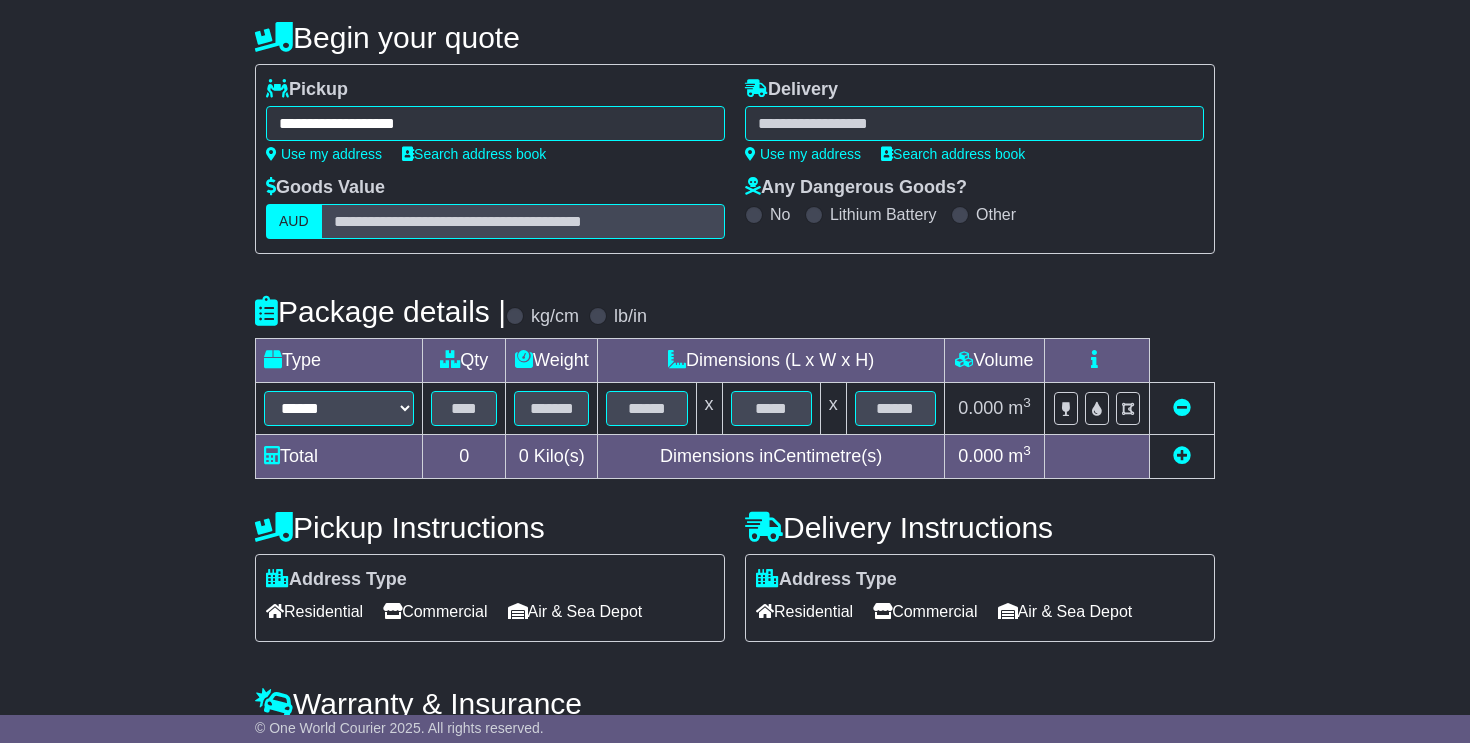 click at bounding box center [974, 123] 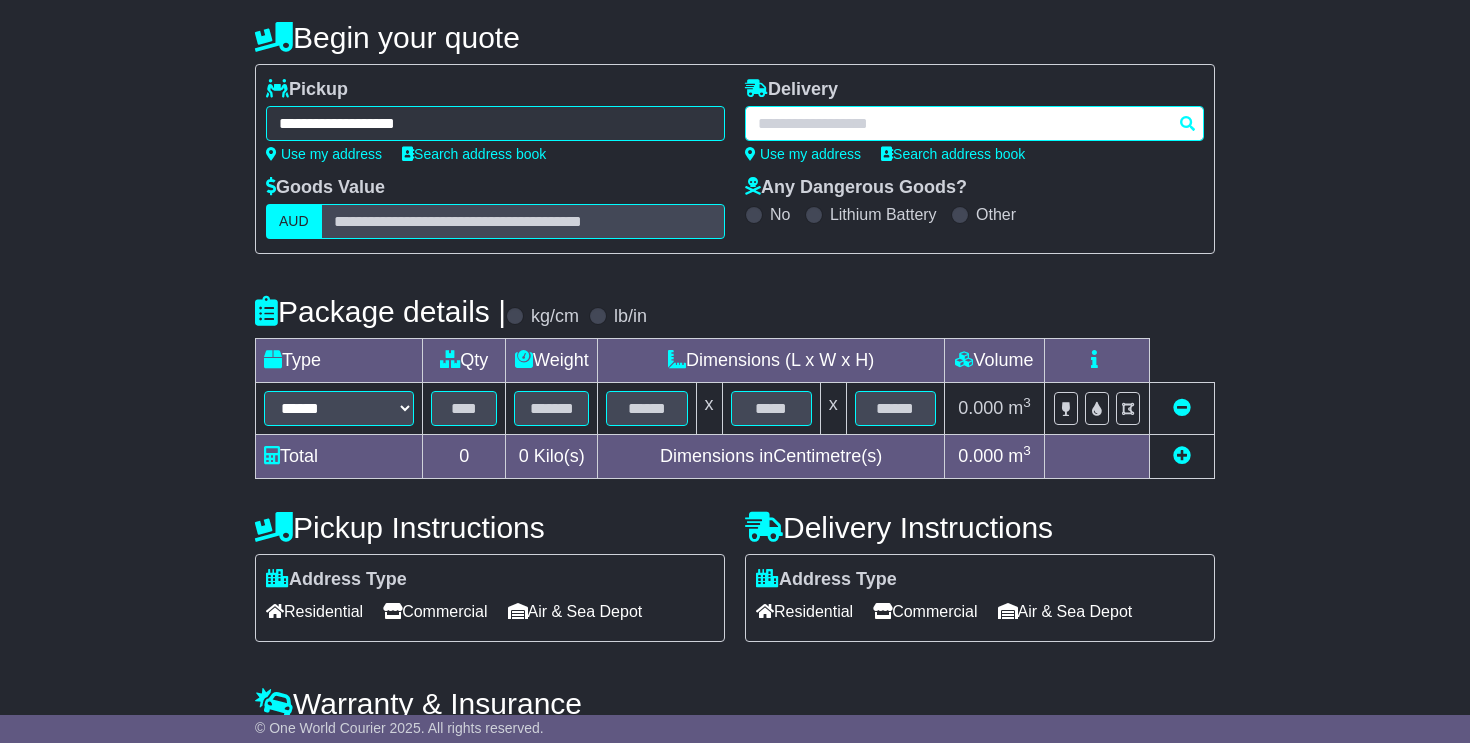 click at bounding box center (974, 123) 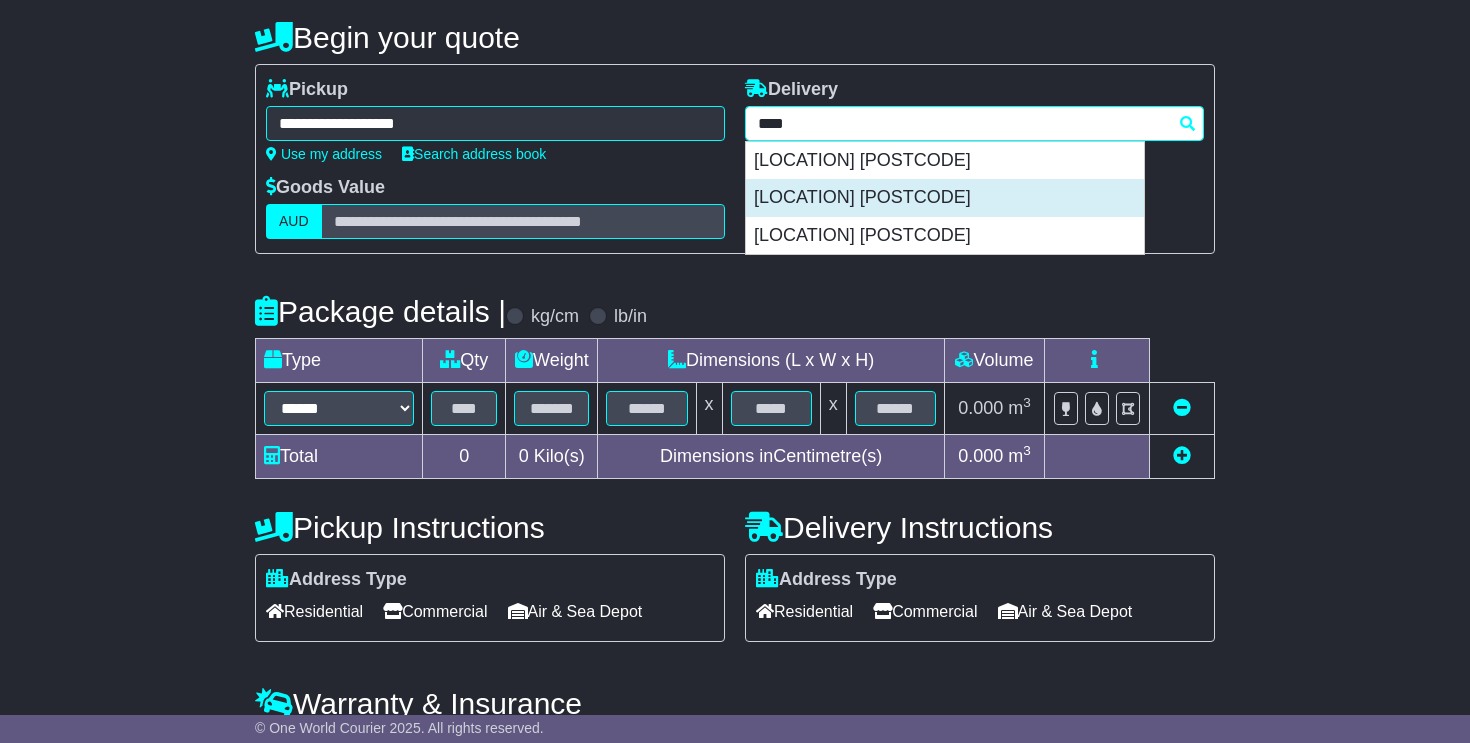drag, startPoint x: 865, startPoint y: 158, endPoint x: 861, endPoint y: 194, distance: 36.221542 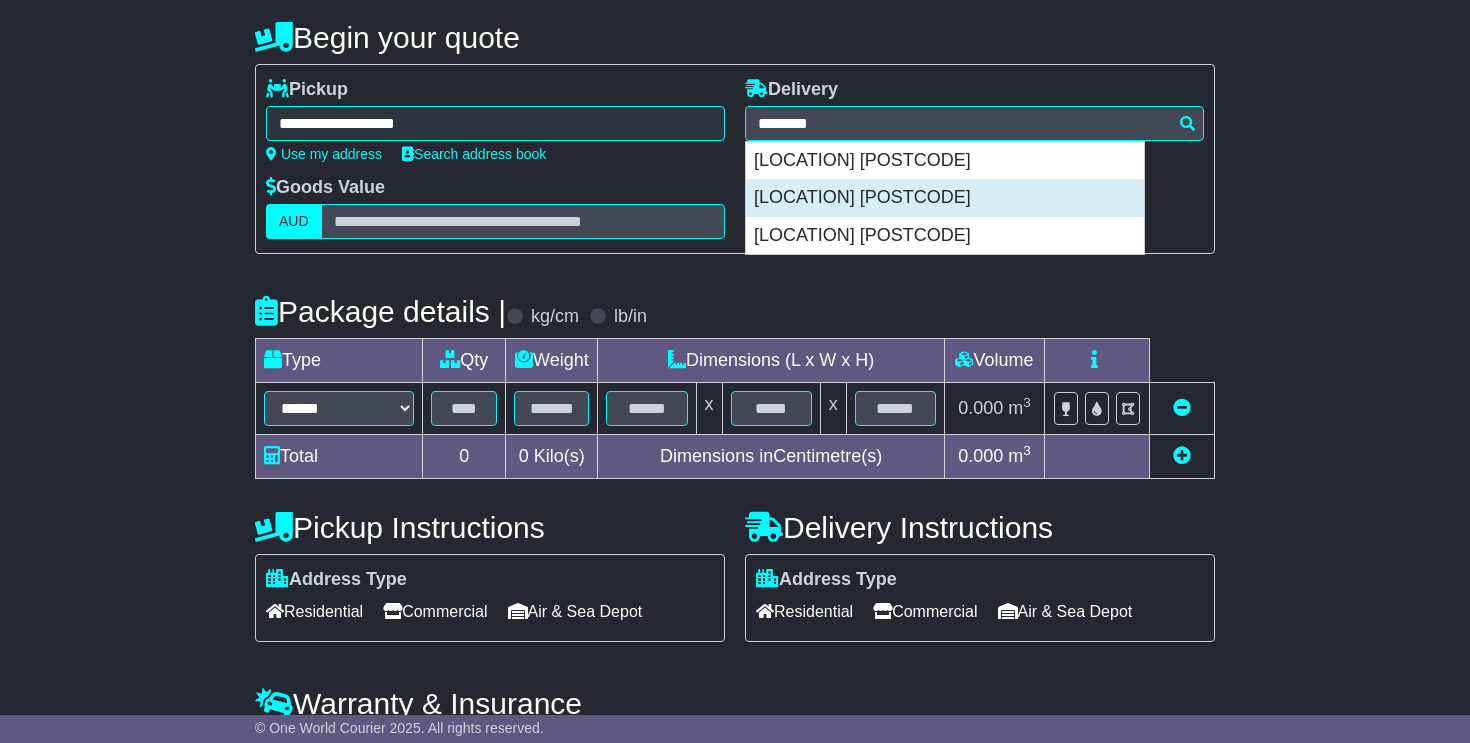 type on "**********" 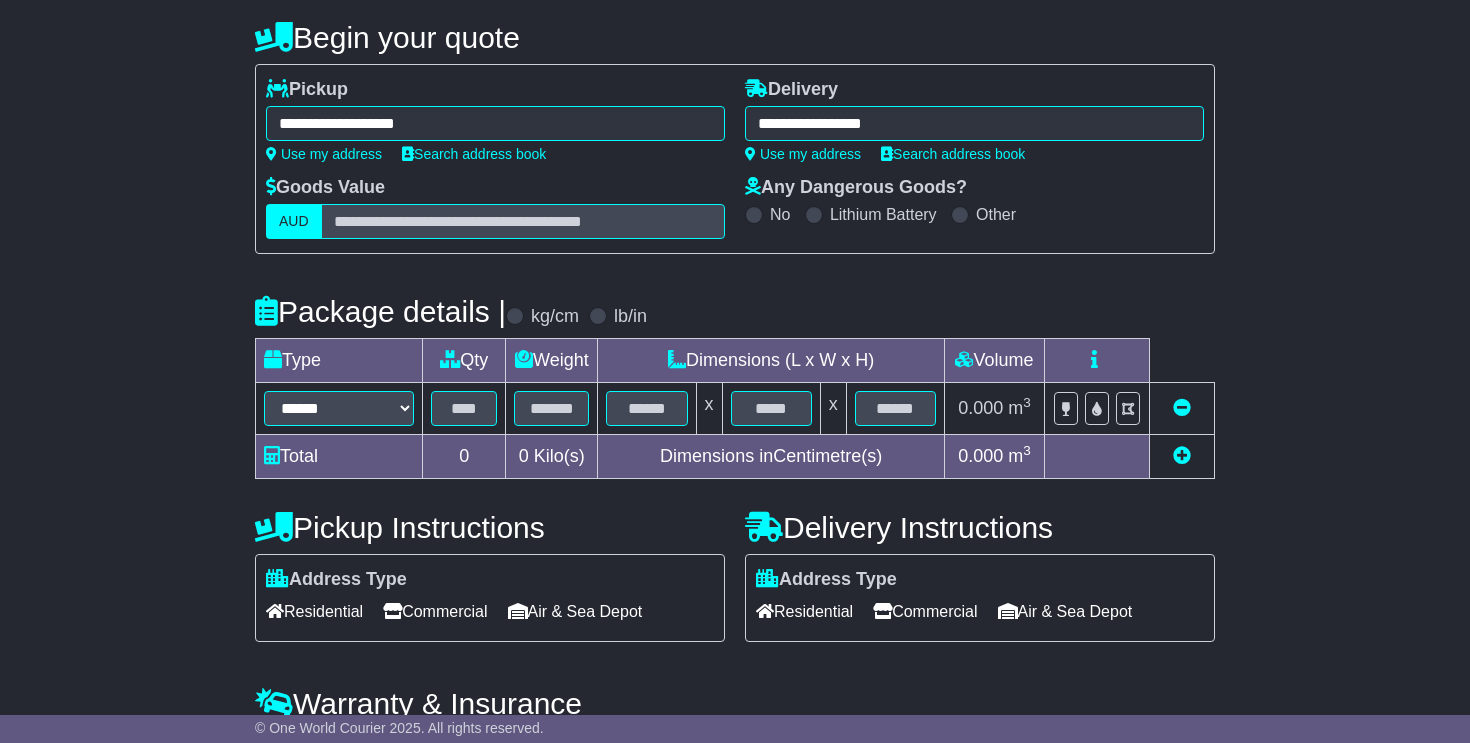 click on "**********" at bounding box center [735, 381] 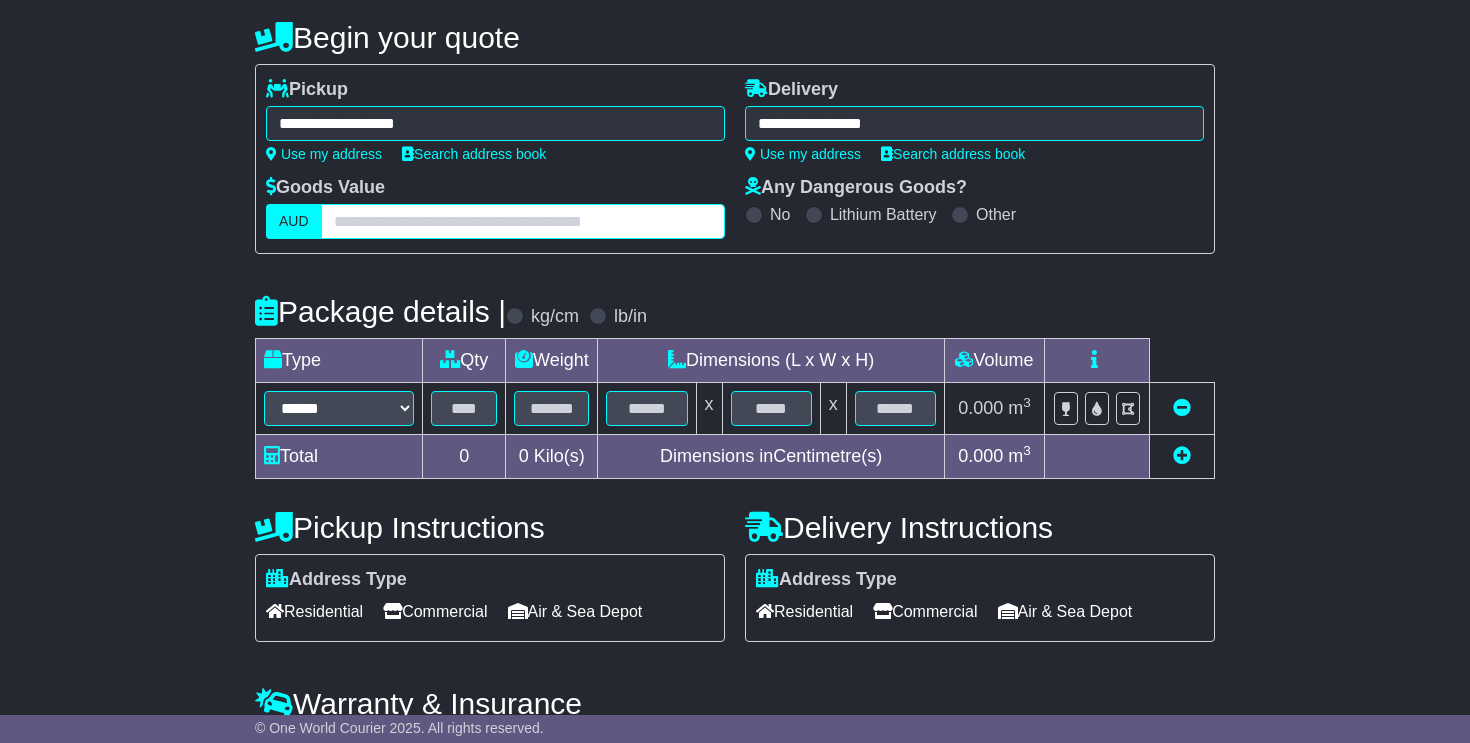 click at bounding box center (523, 221) 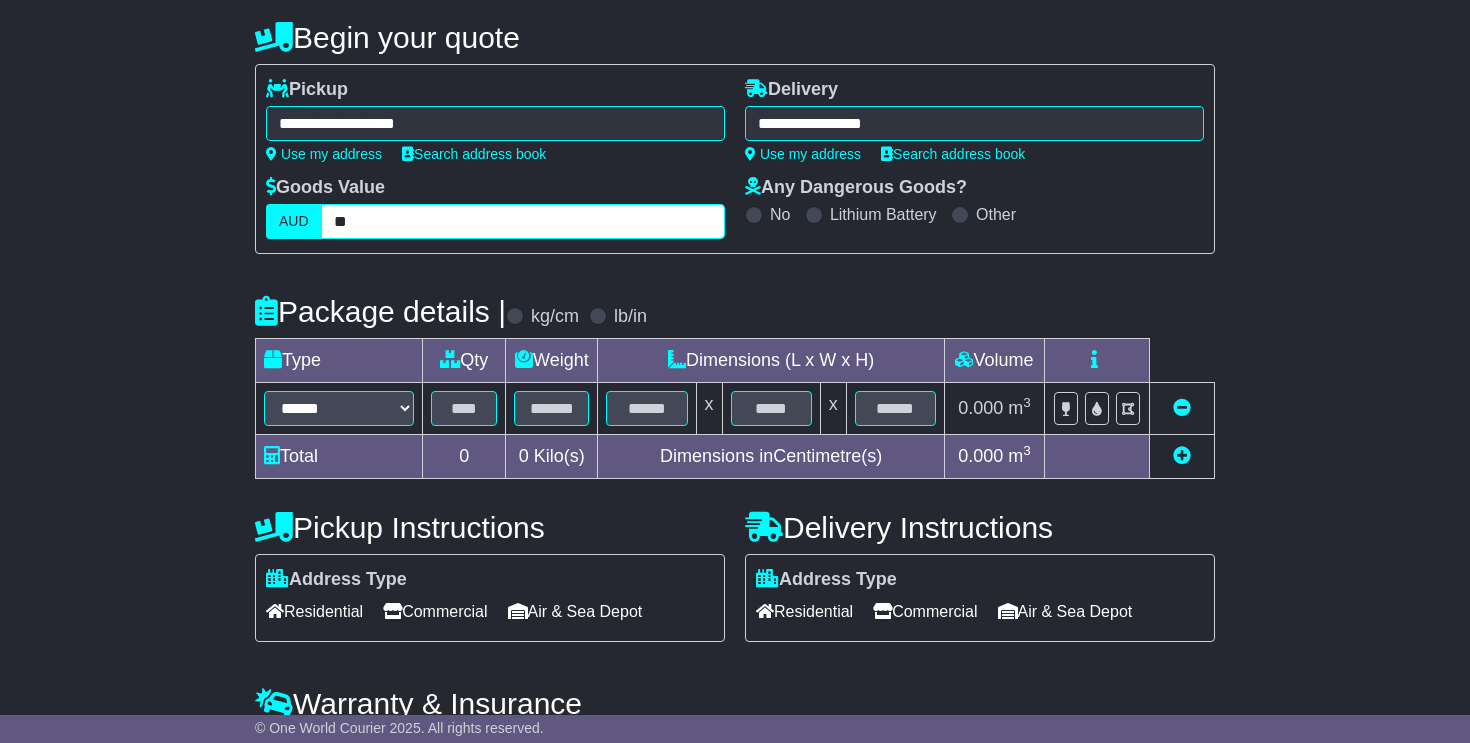 type on "**" 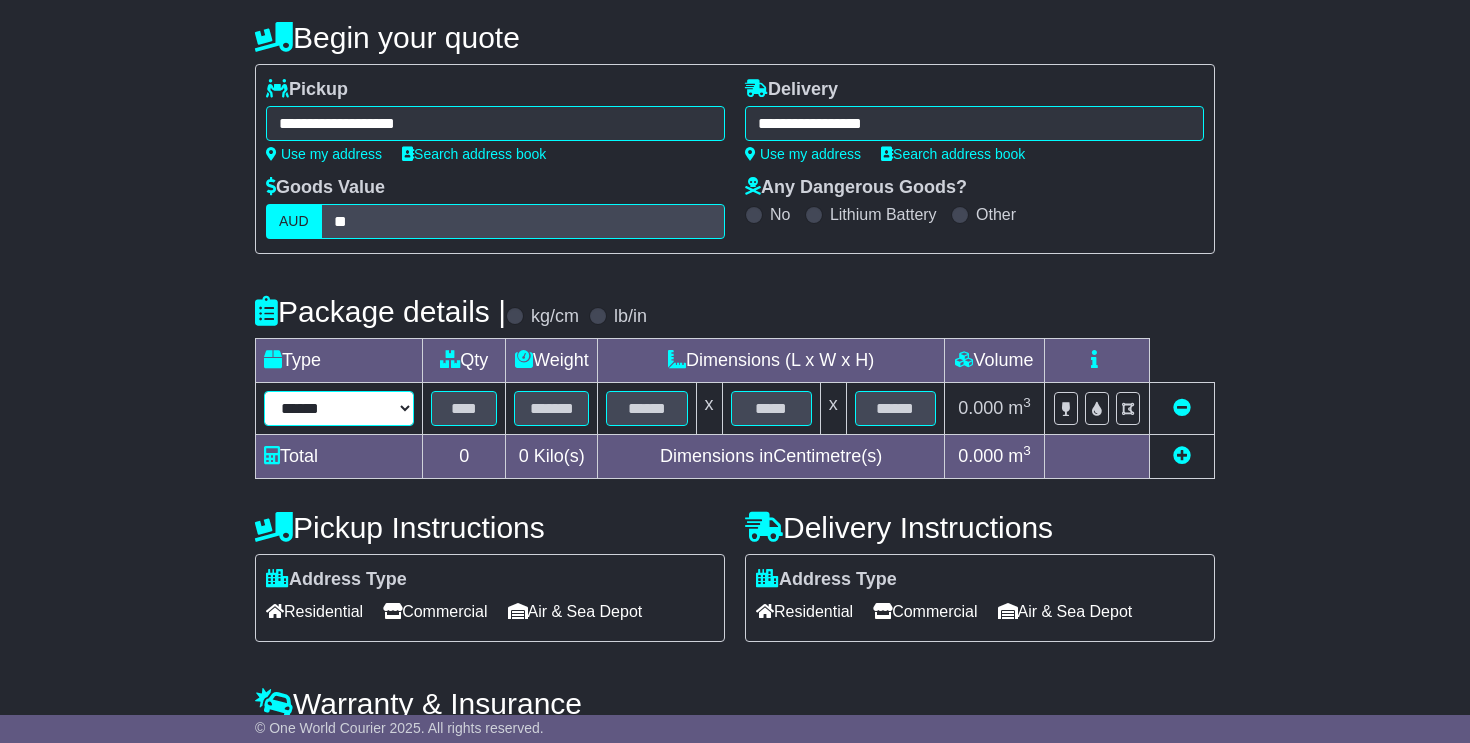 click on "****** ****** *** ******** ***** **** **** ****** *** *******" at bounding box center [339, 408] 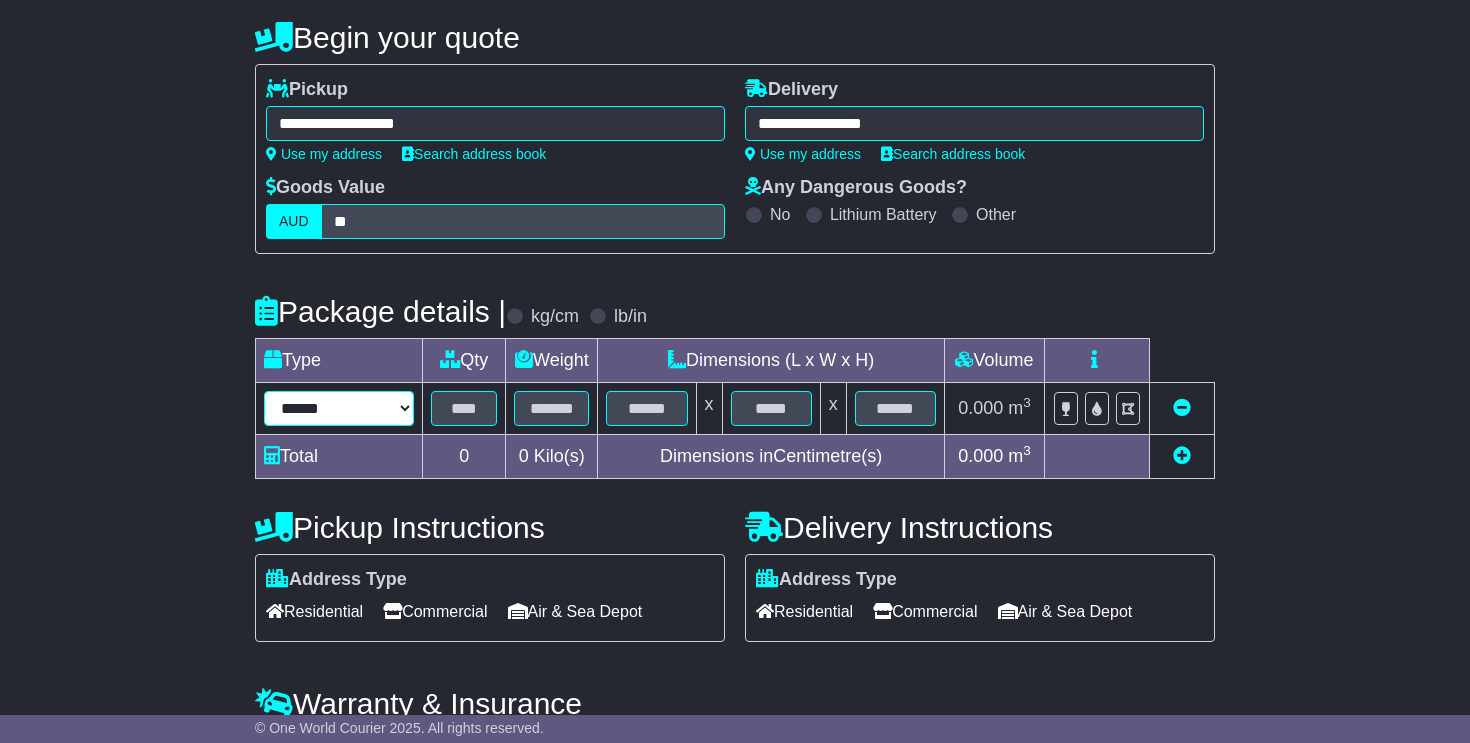 select on "*****" 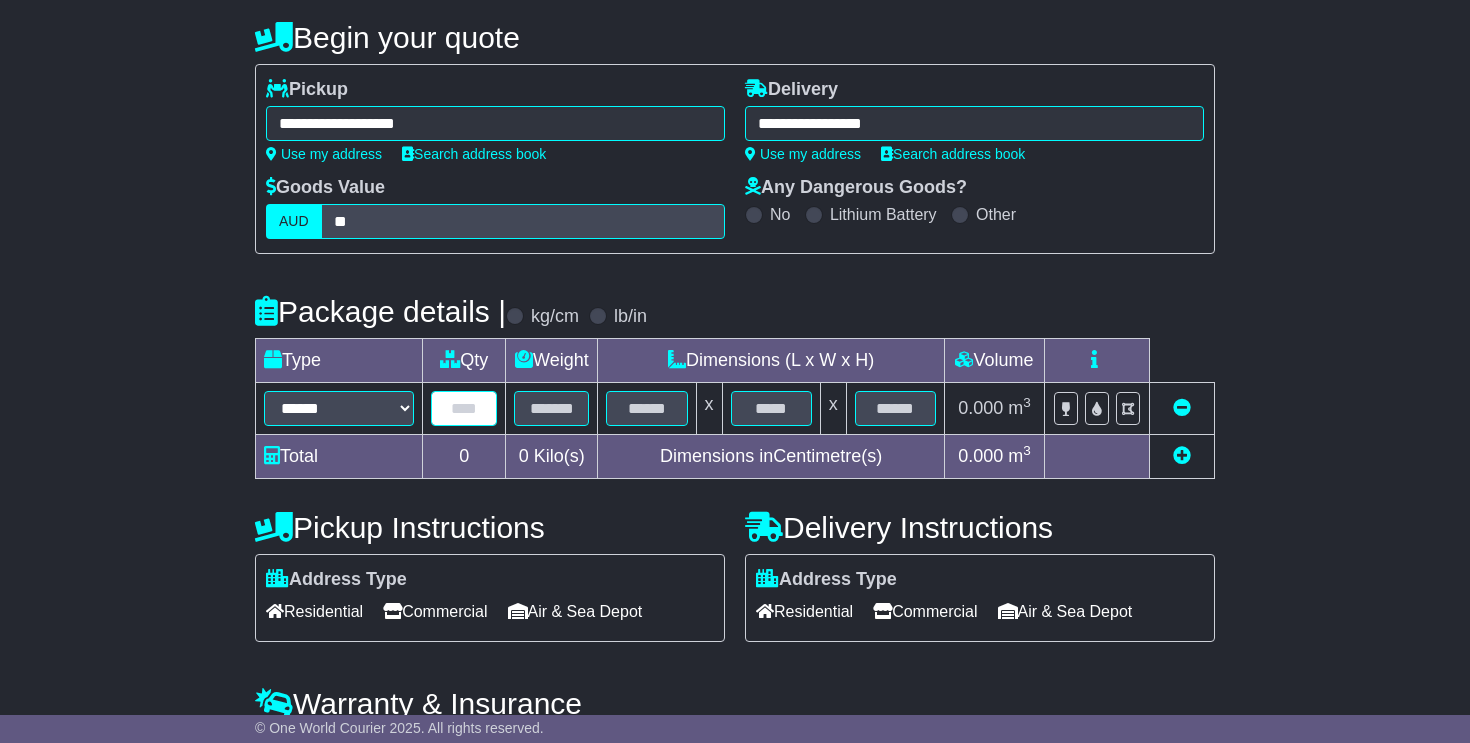 click at bounding box center [464, 408] 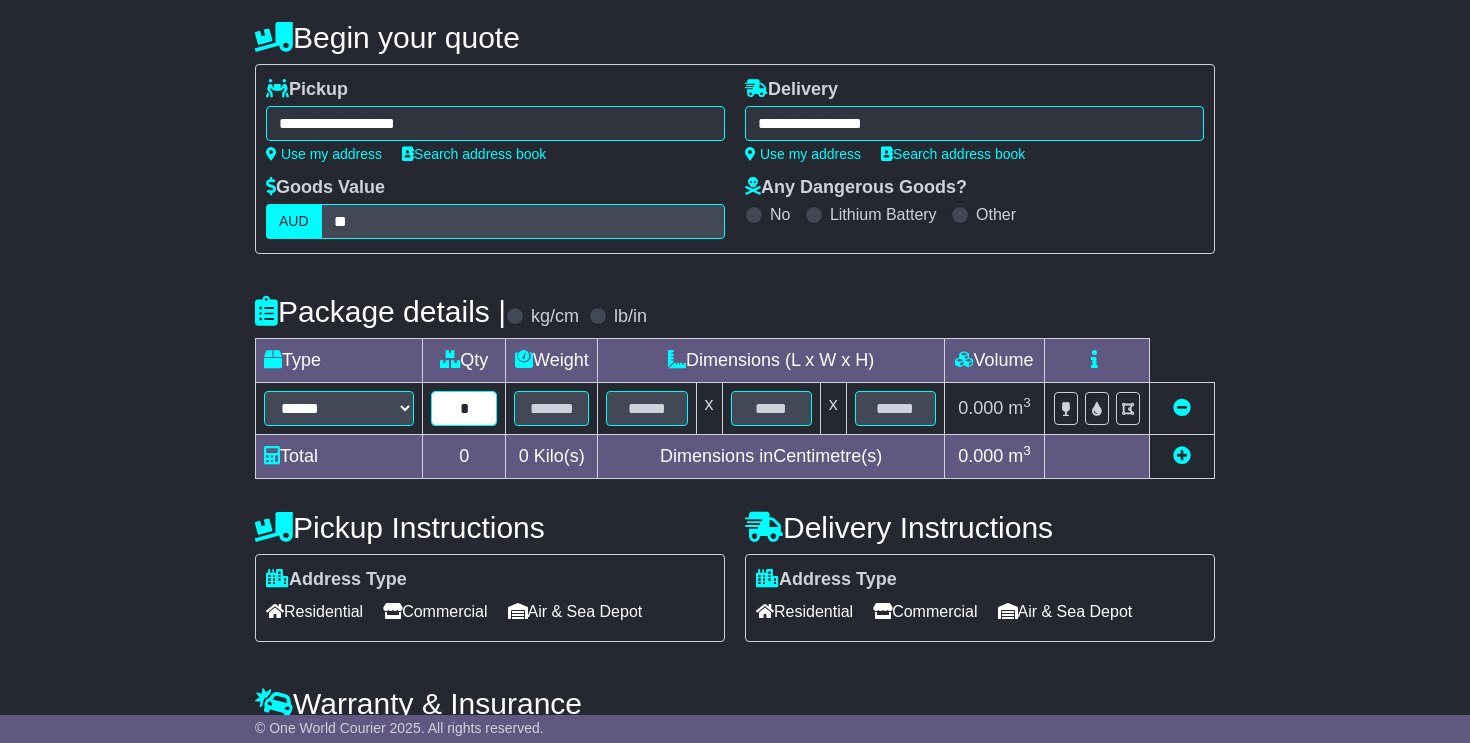 type on "*" 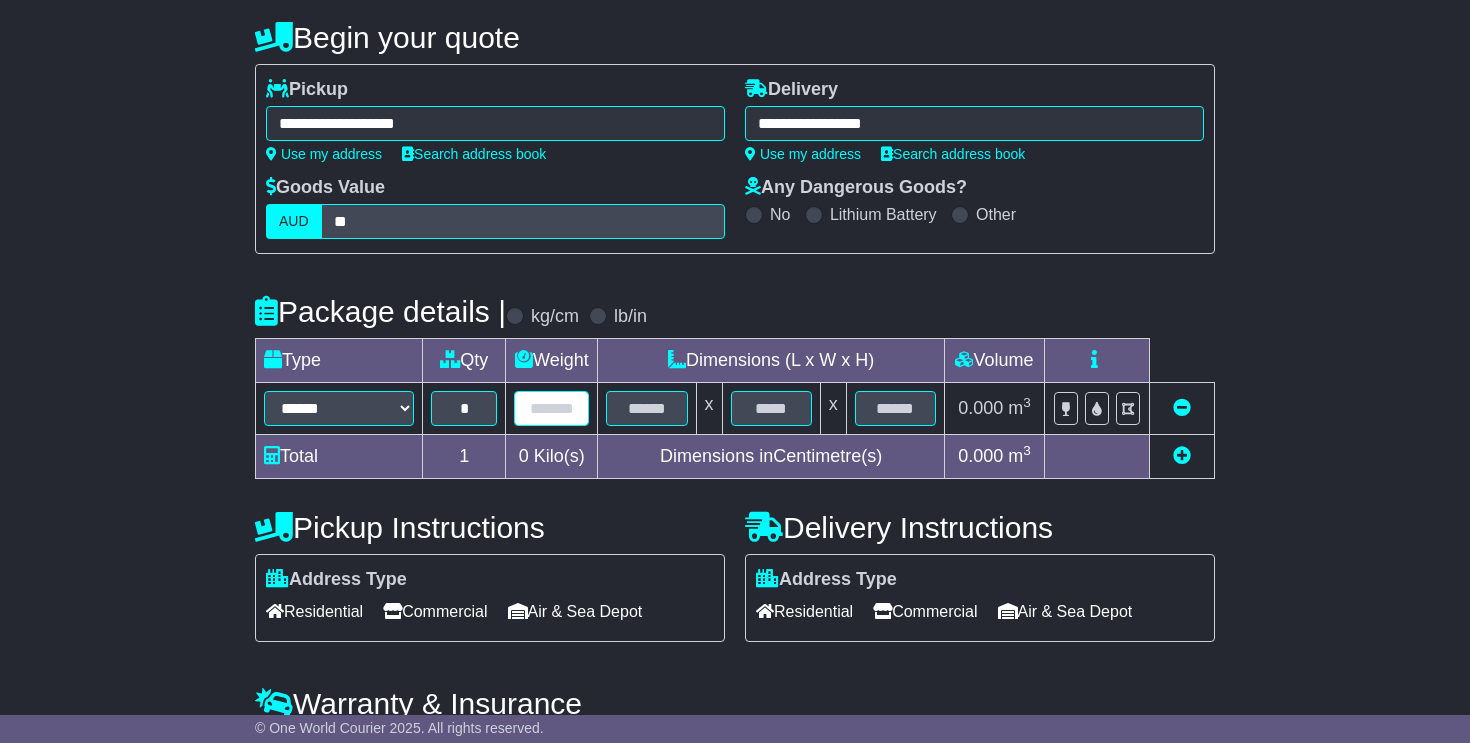 click at bounding box center (551, 408) 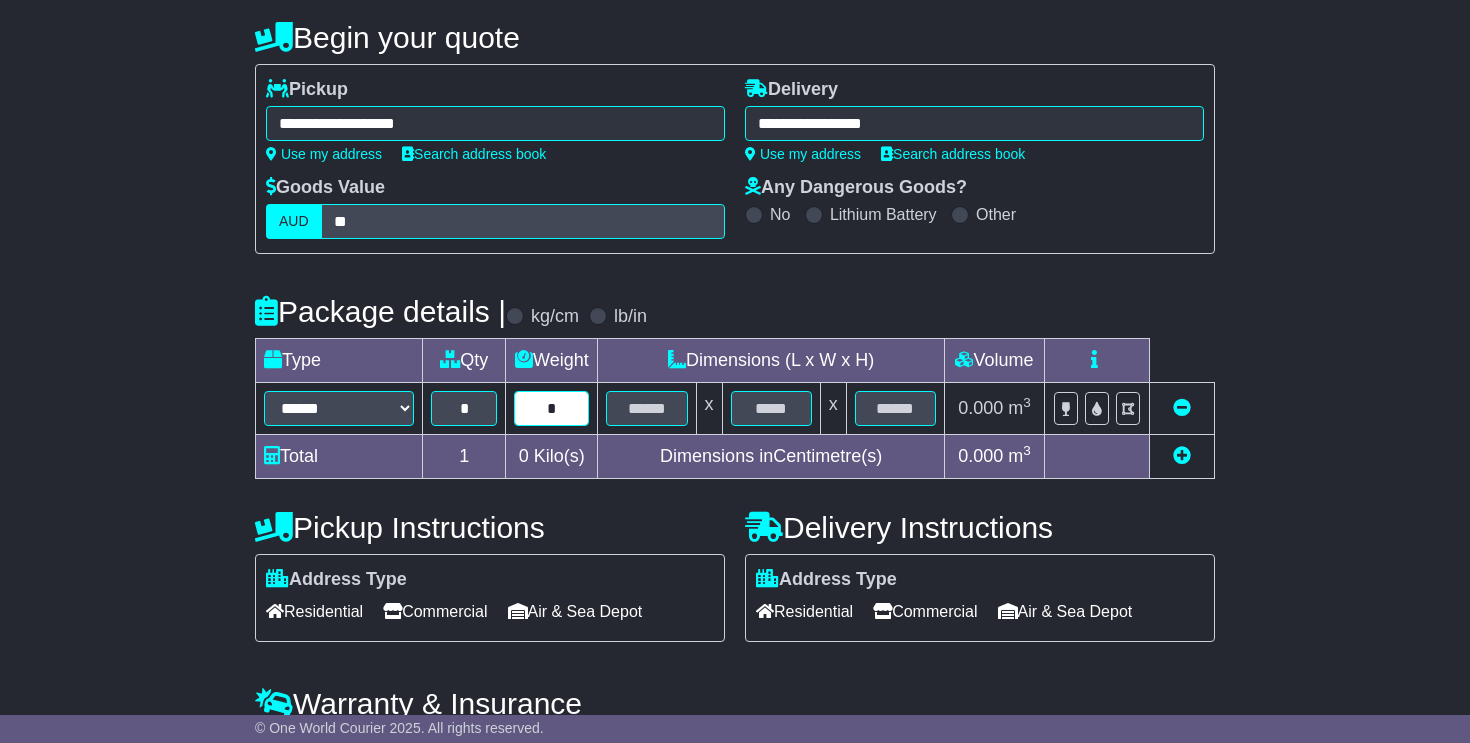 type on "*" 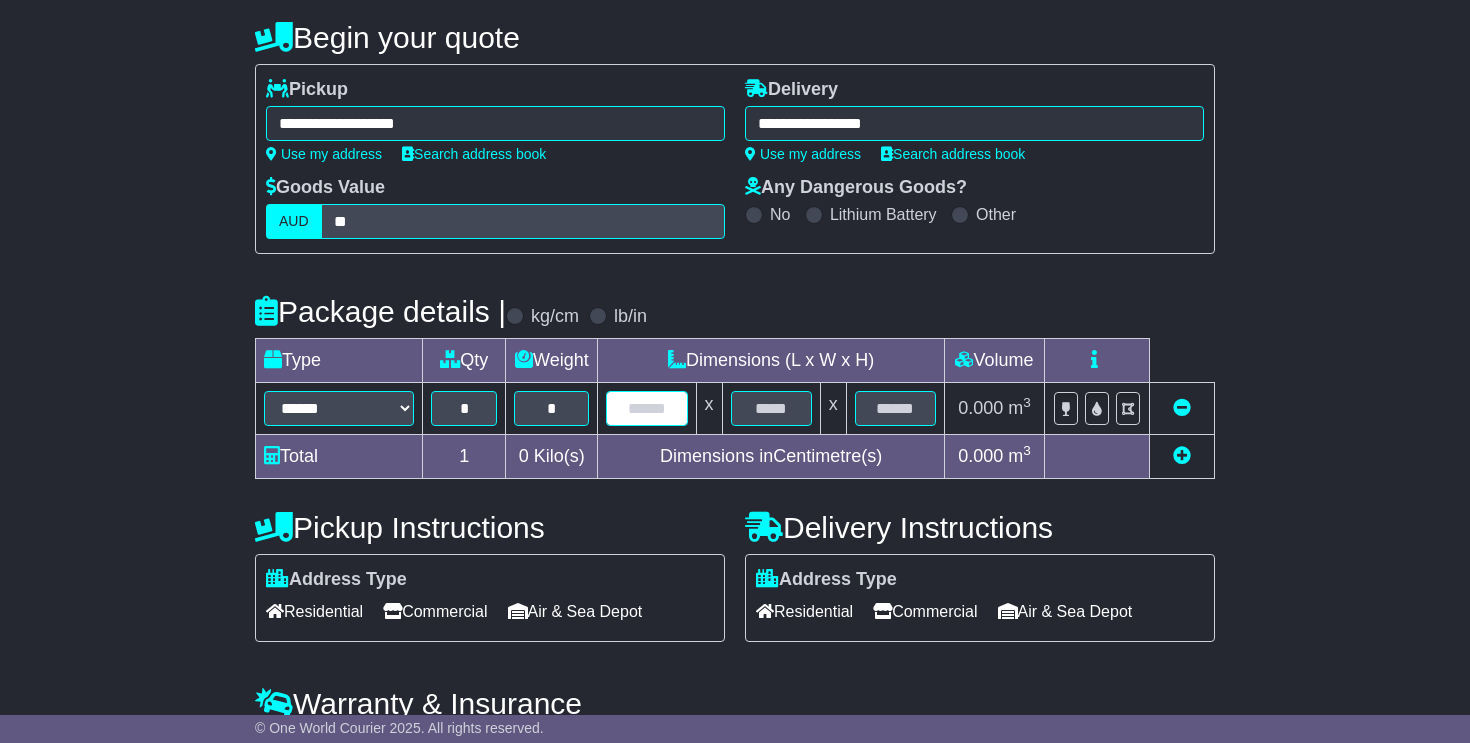 click at bounding box center (646, 408) 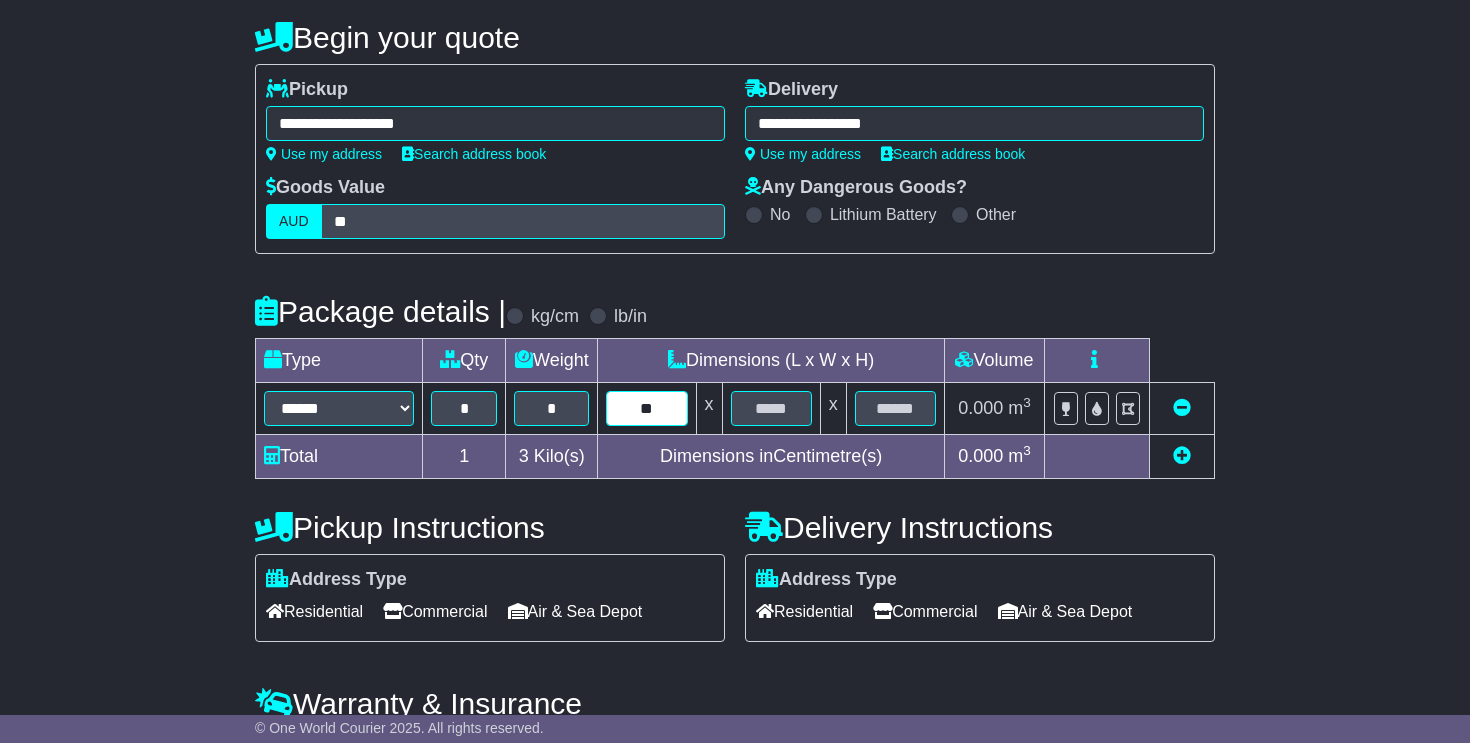 type on "**" 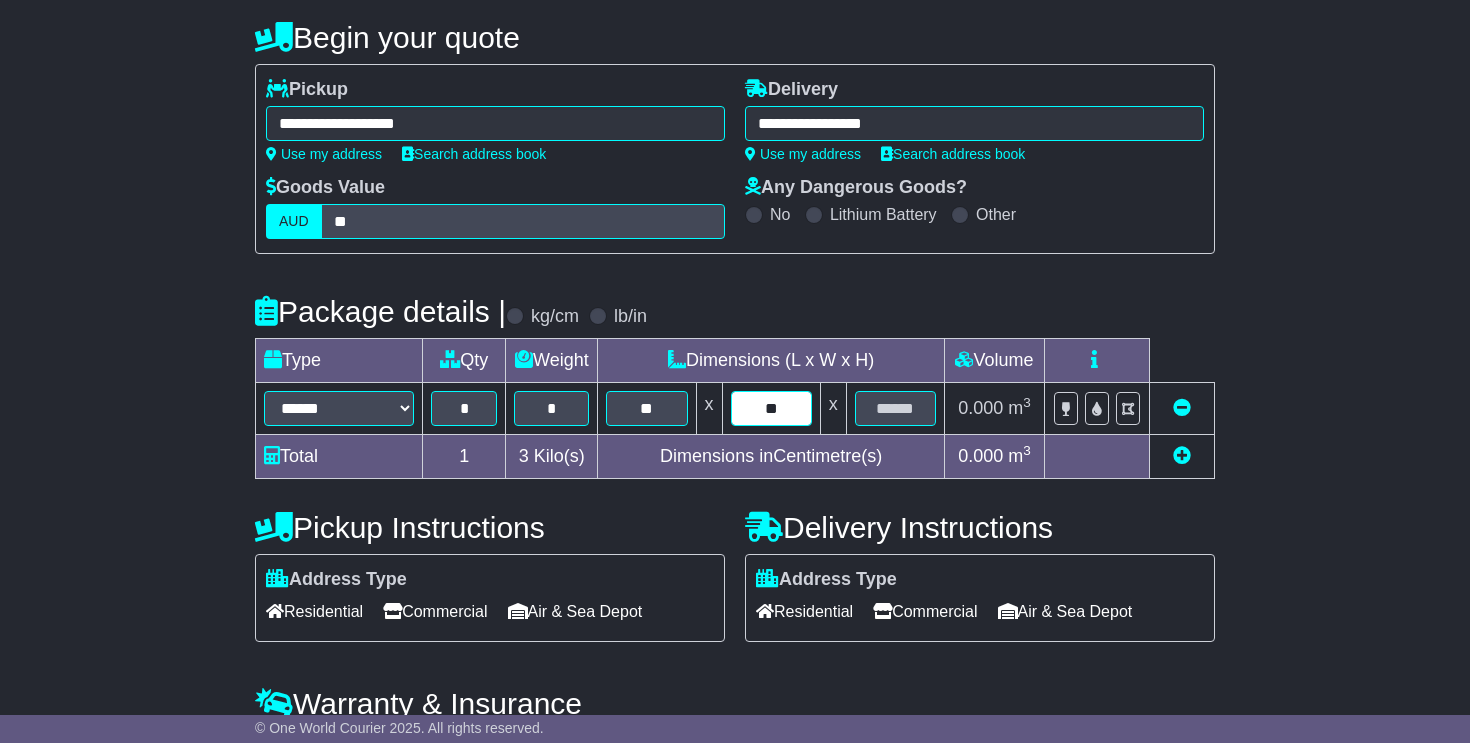 type on "**" 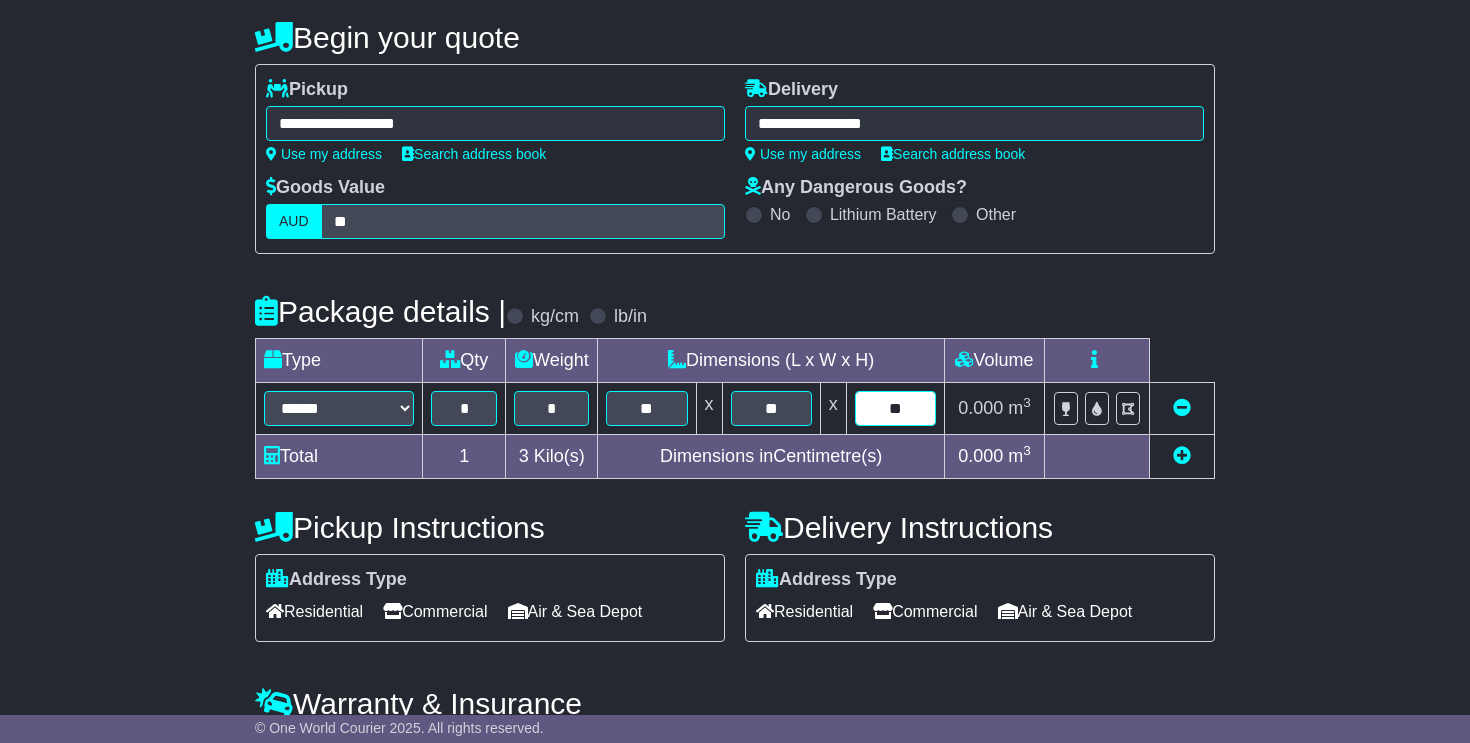 type on "**" 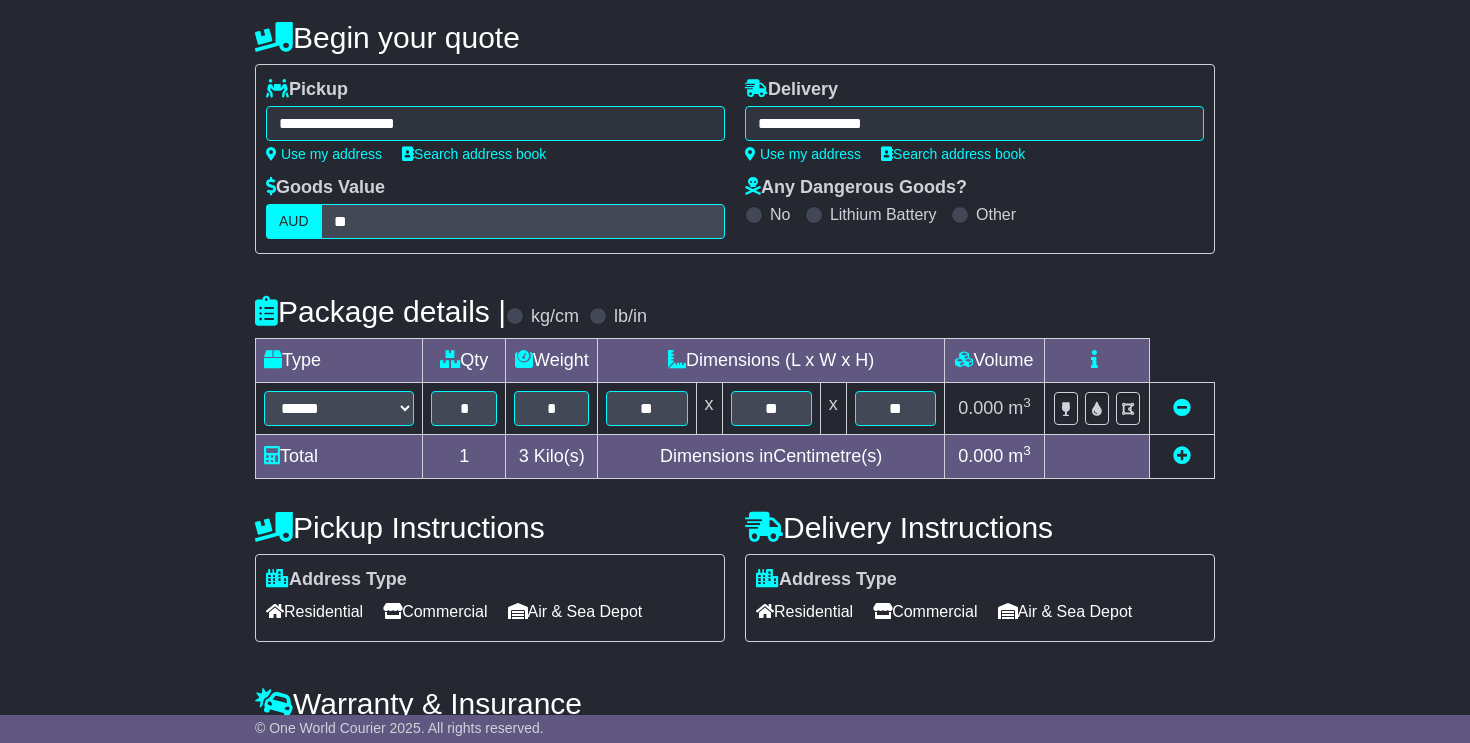 click on "**********" at bounding box center [735, 523] 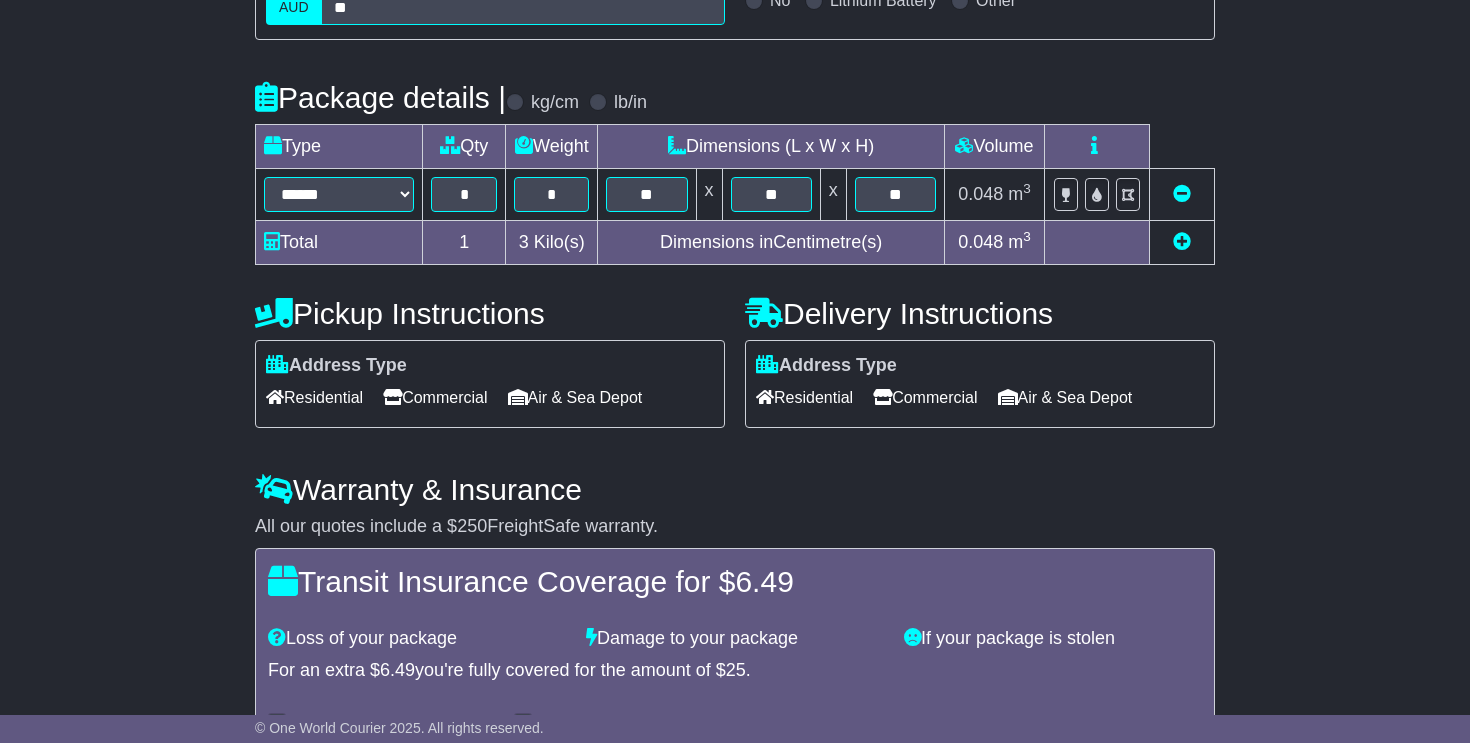 scroll, scrollTop: 410, scrollLeft: 0, axis: vertical 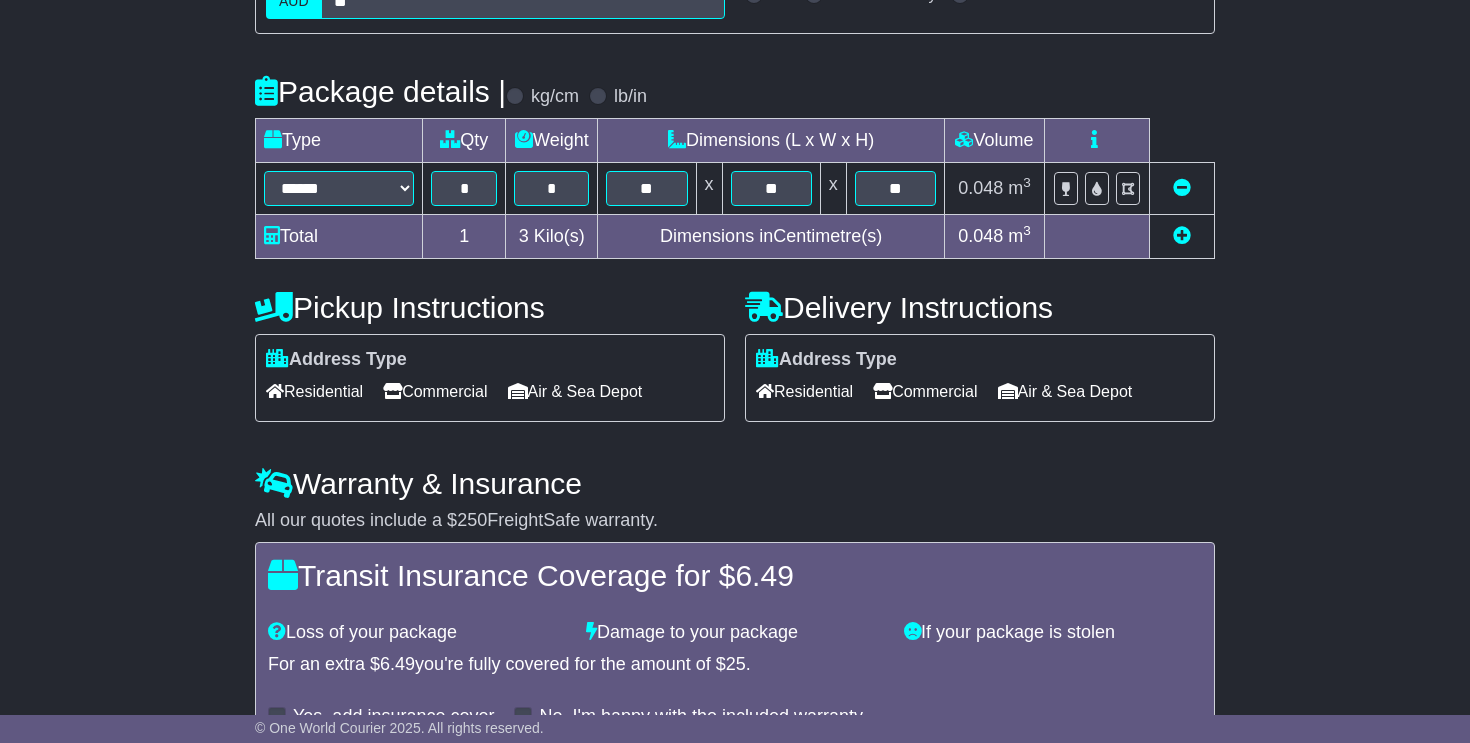 click on "Residential" at bounding box center (314, 391) 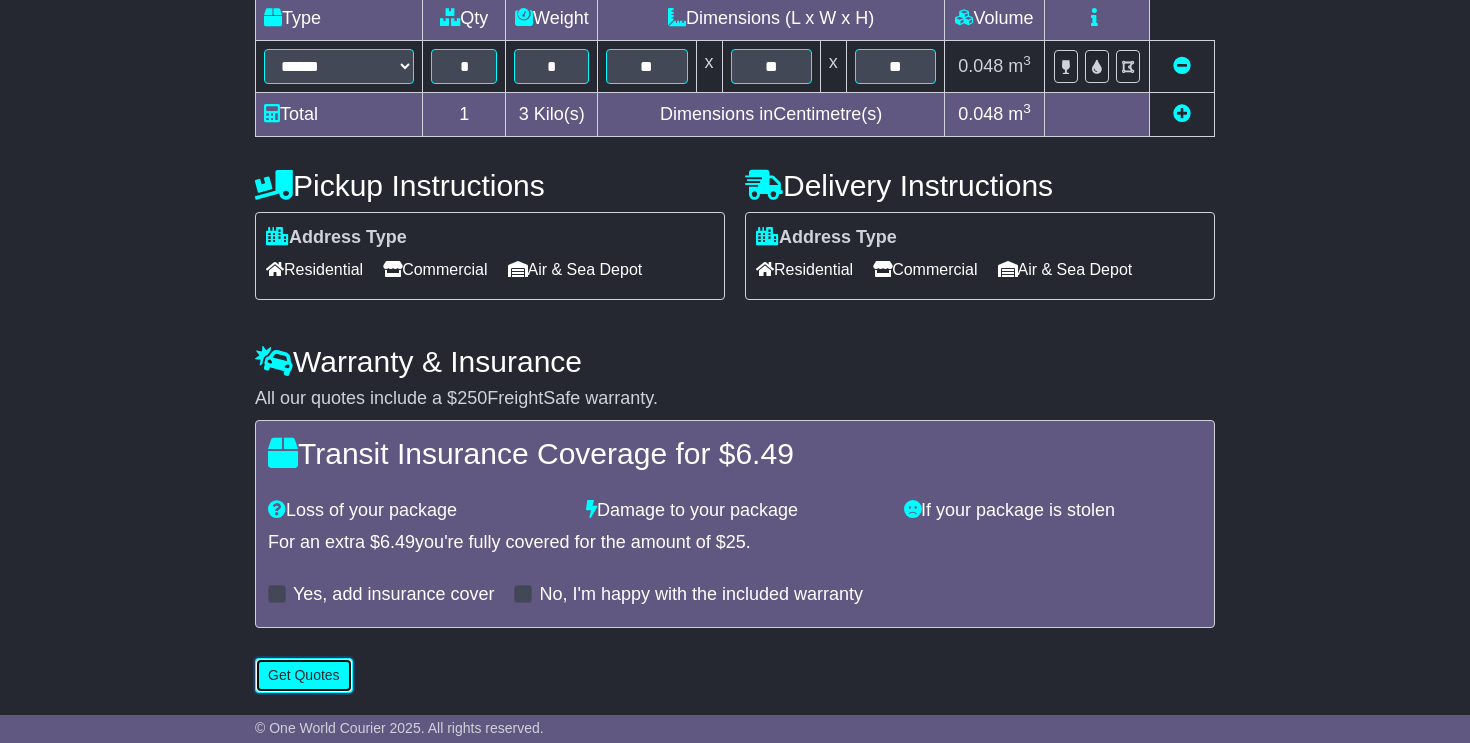 click on "Get Quotes" at bounding box center [304, 675] 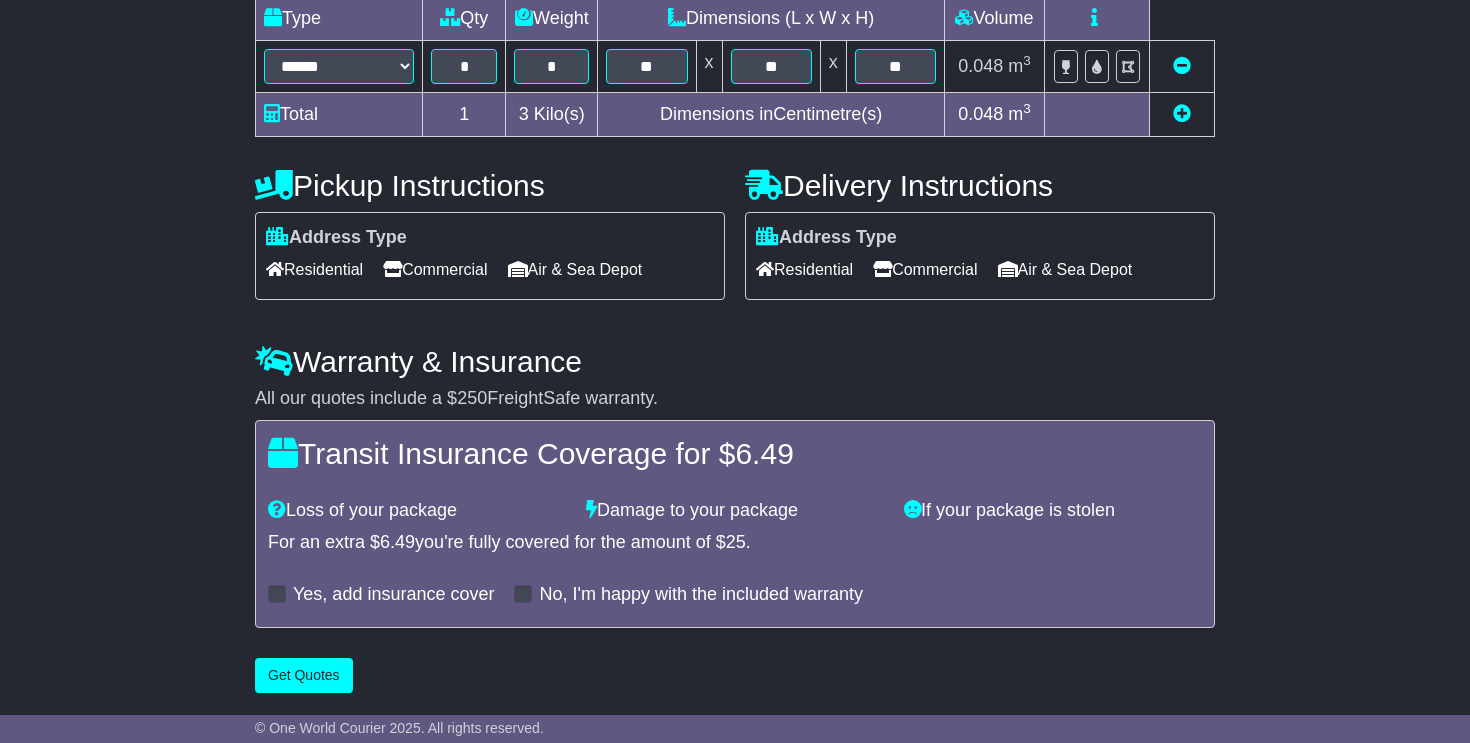 scroll, scrollTop: 0, scrollLeft: 0, axis: both 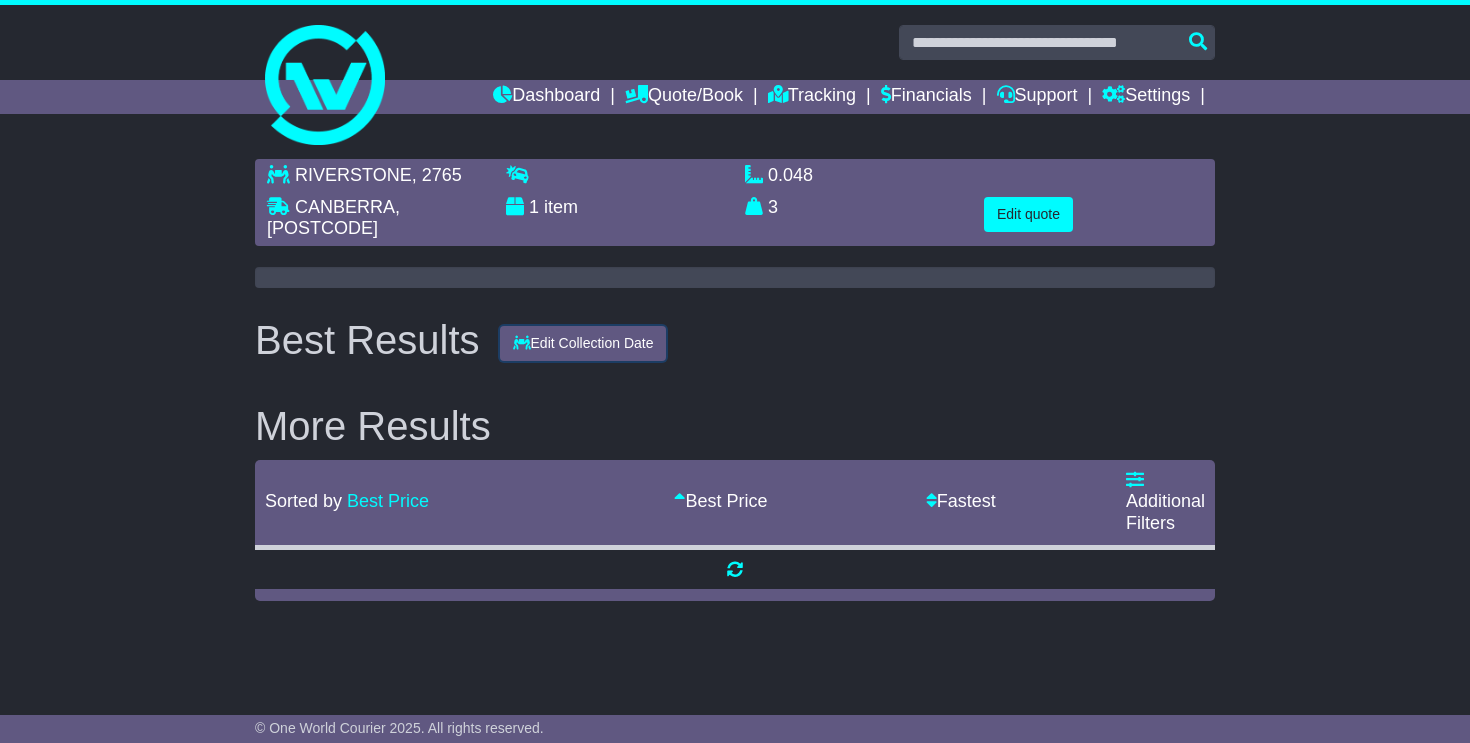 click on "Edit Collection Date" at bounding box center (583, 343) 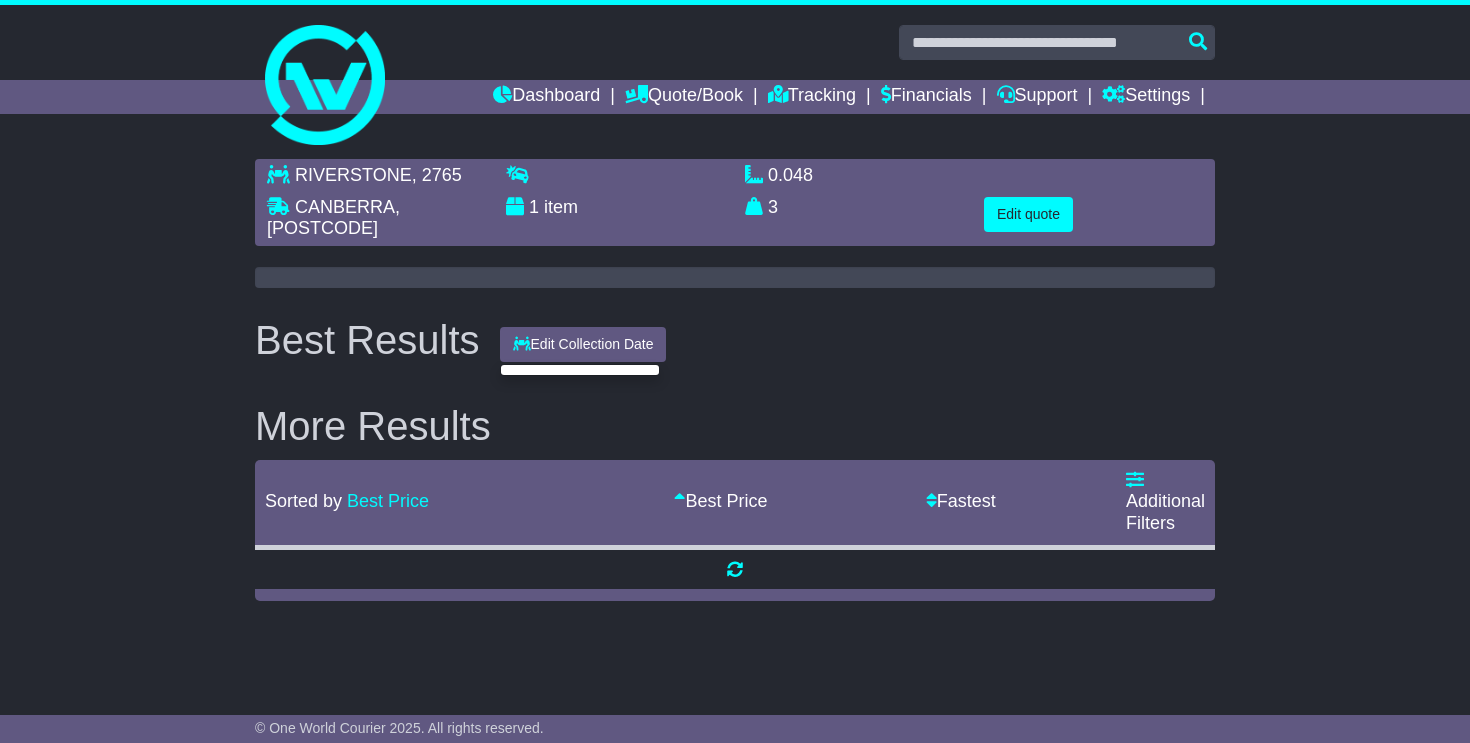 click on "Best Results
Edit Collection Date" at bounding box center [735, 340] 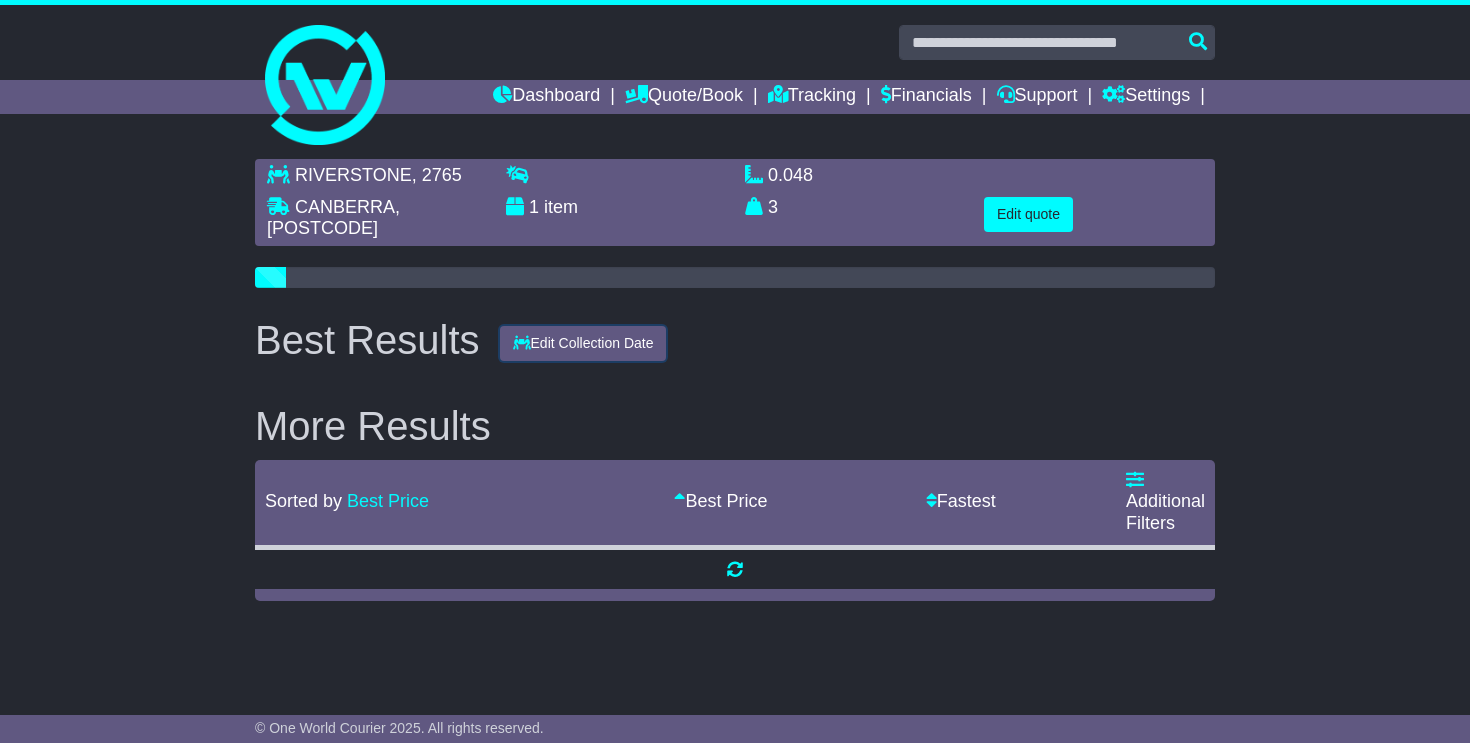 click on "Edit Collection Date" at bounding box center [583, 343] 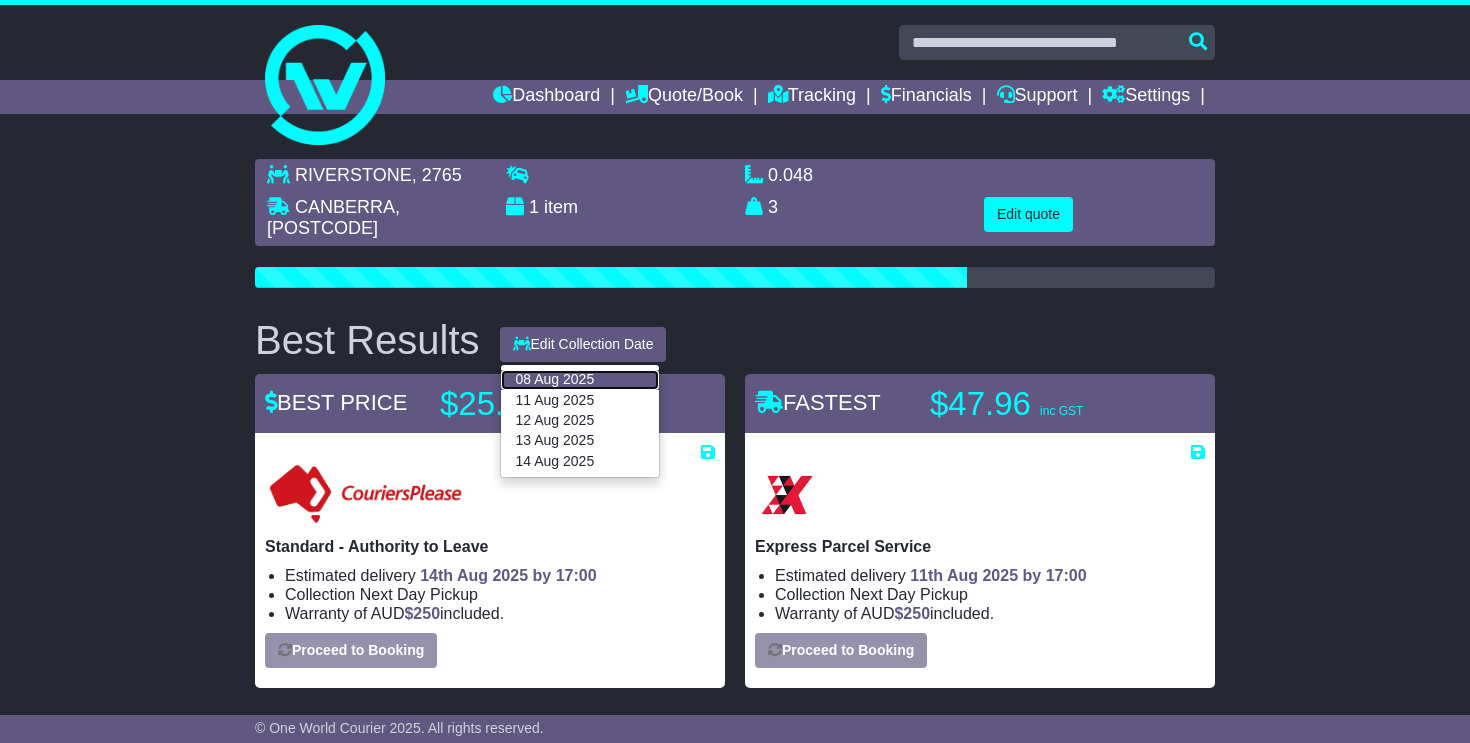 click on "08 Aug 2025" at bounding box center [580, 380] 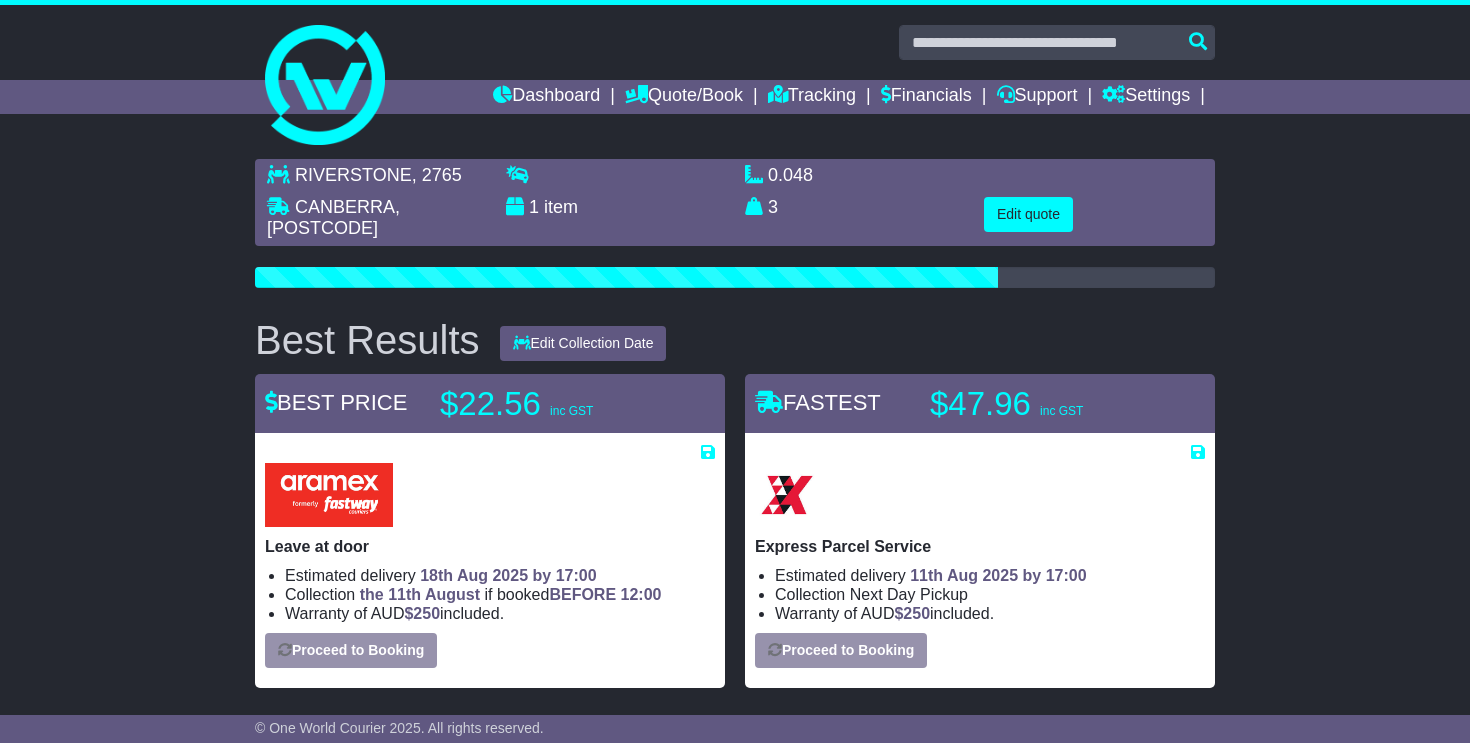 click on "Best Results
Edit Collection Date
08 Aug 2025
11 Aug 2025
12 Aug 2025
13 Aug 2025
14 Aug 2025" at bounding box center [735, 340] 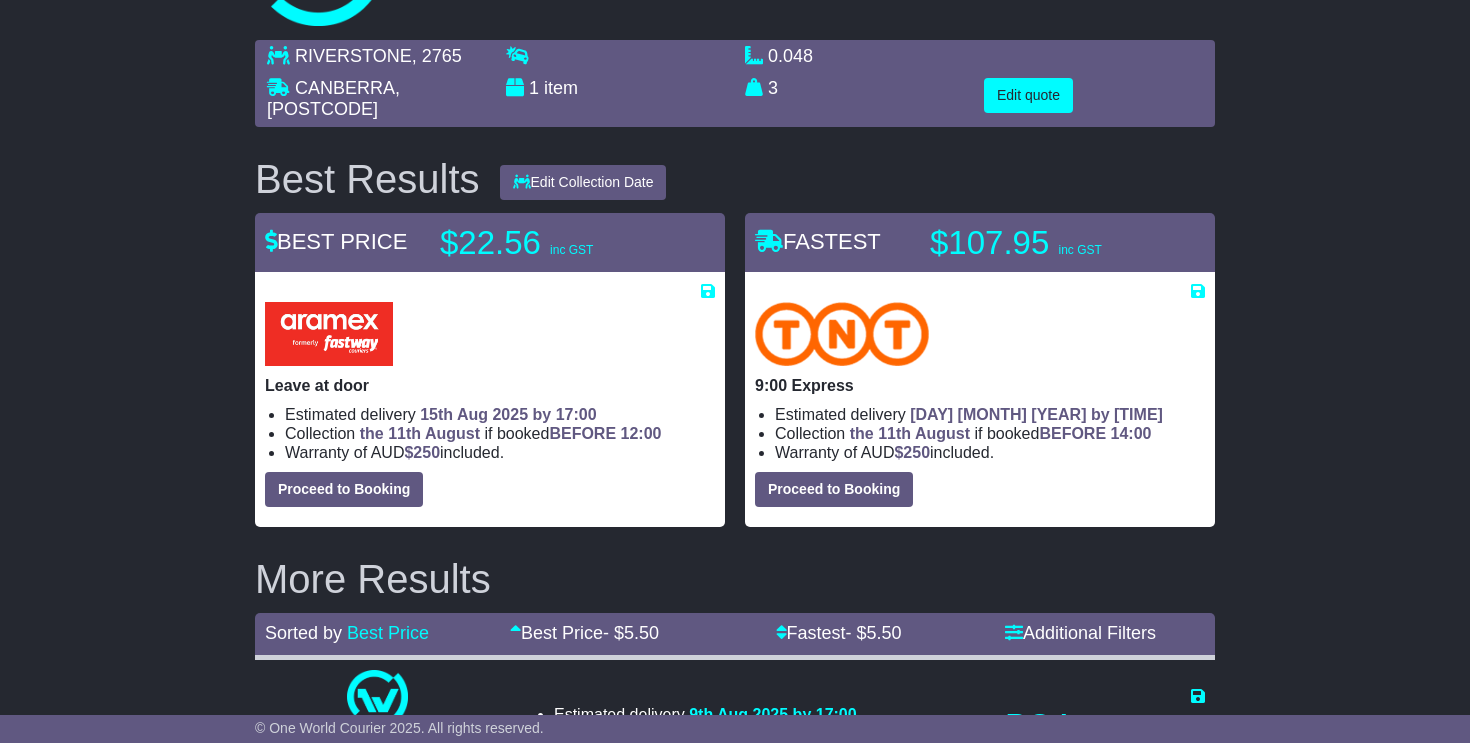 scroll, scrollTop: 0, scrollLeft: 0, axis: both 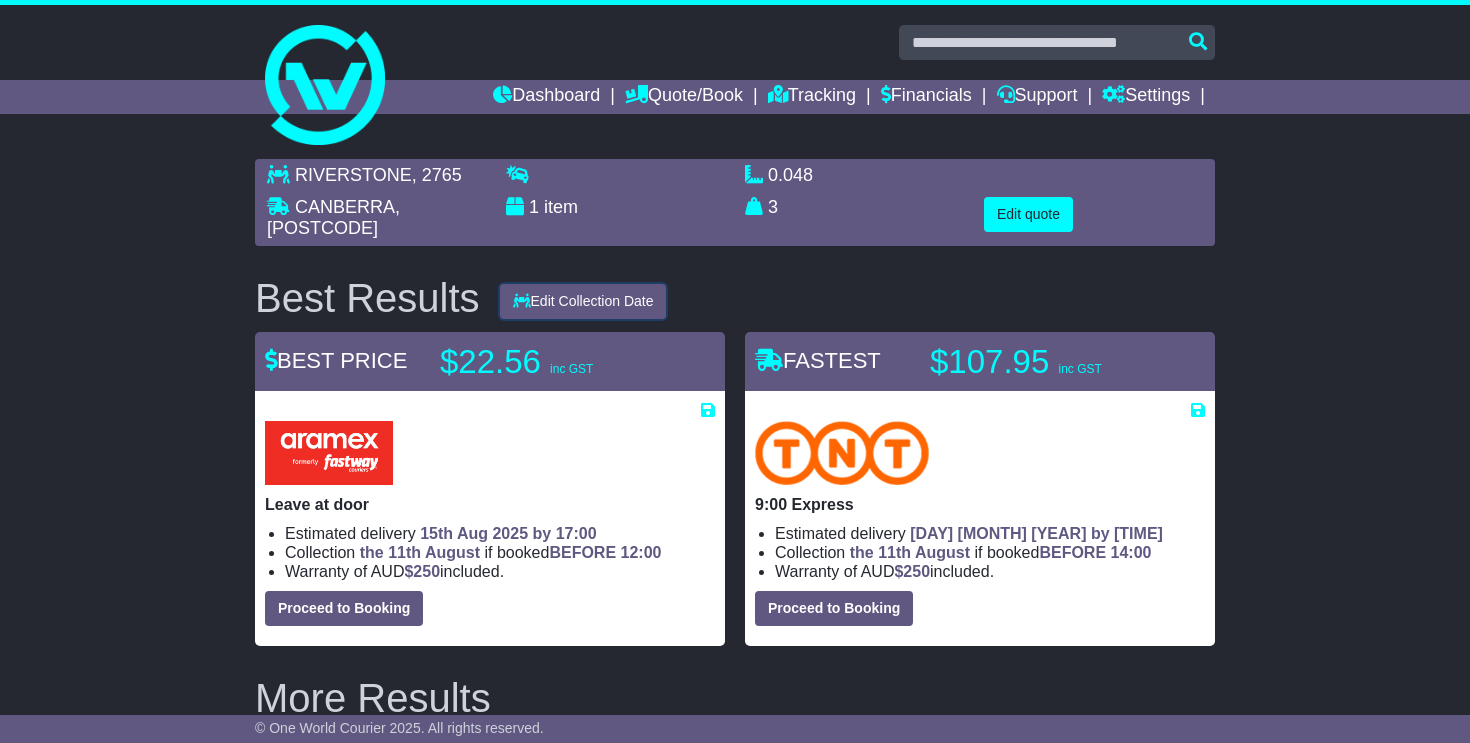 click on "Edit Collection Date" at bounding box center [583, 301] 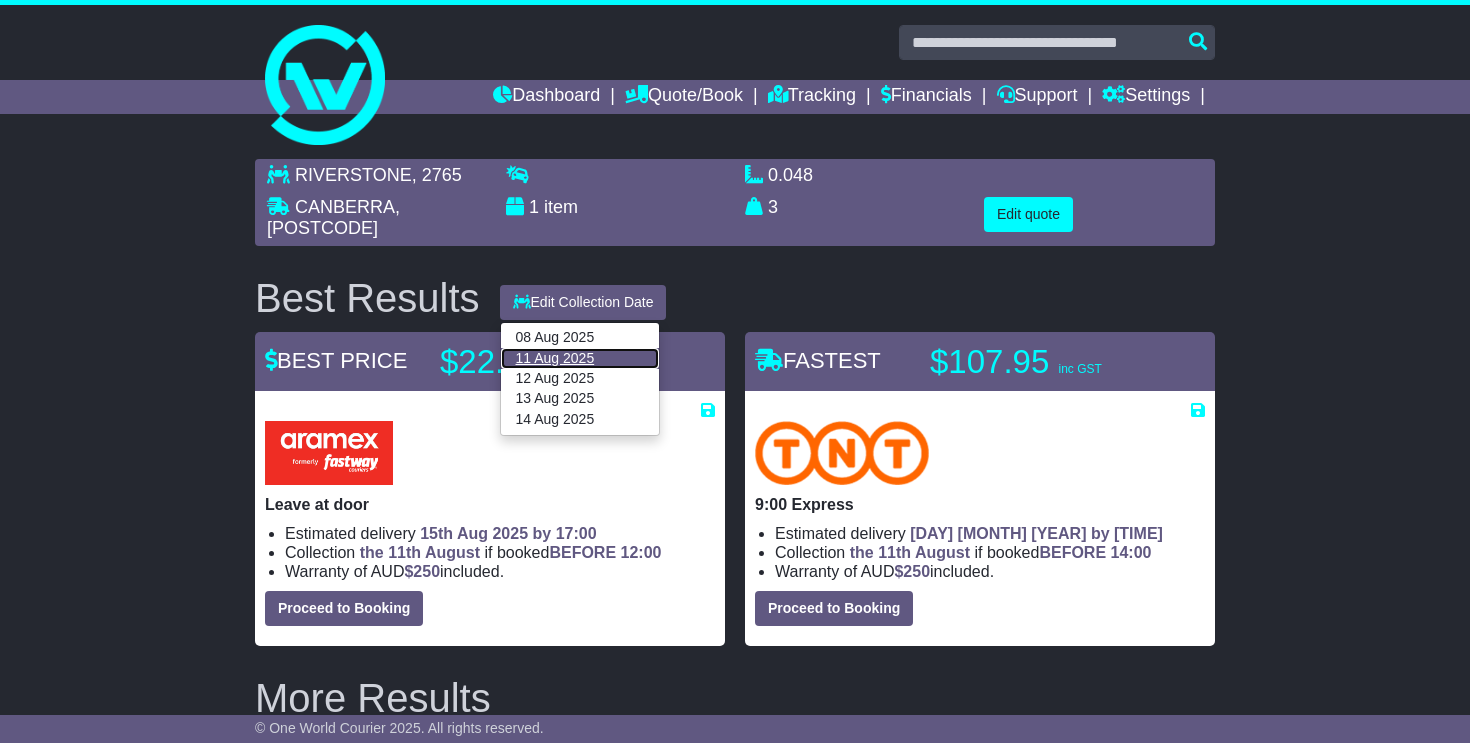 click on "11 Aug 2025" at bounding box center (580, 358) 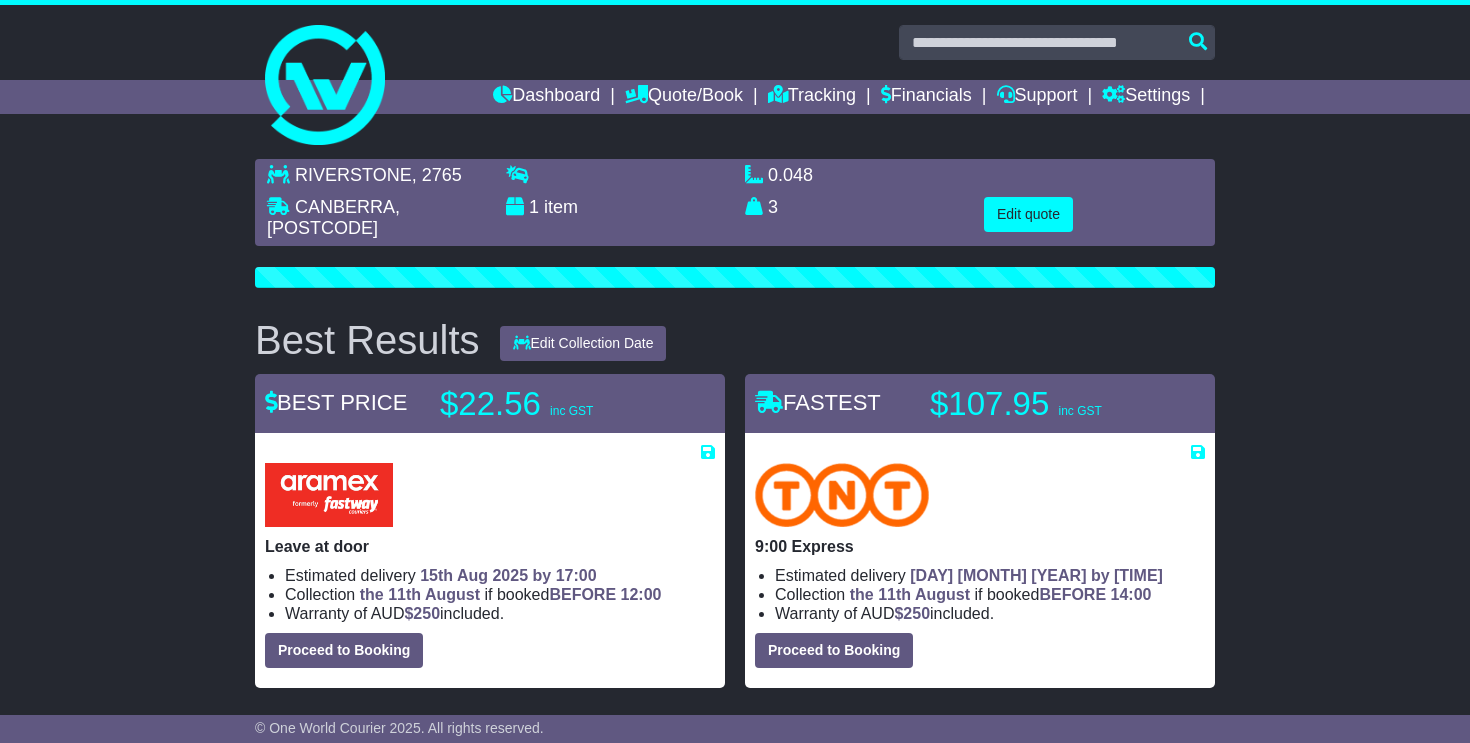 click on "Best Results
Edit Collection Date
08 Aug 2025
11 Aug 2025
12 Aug 2025
13 Aug 2025
14 Aug 2025" at bounding box center (735, 340) 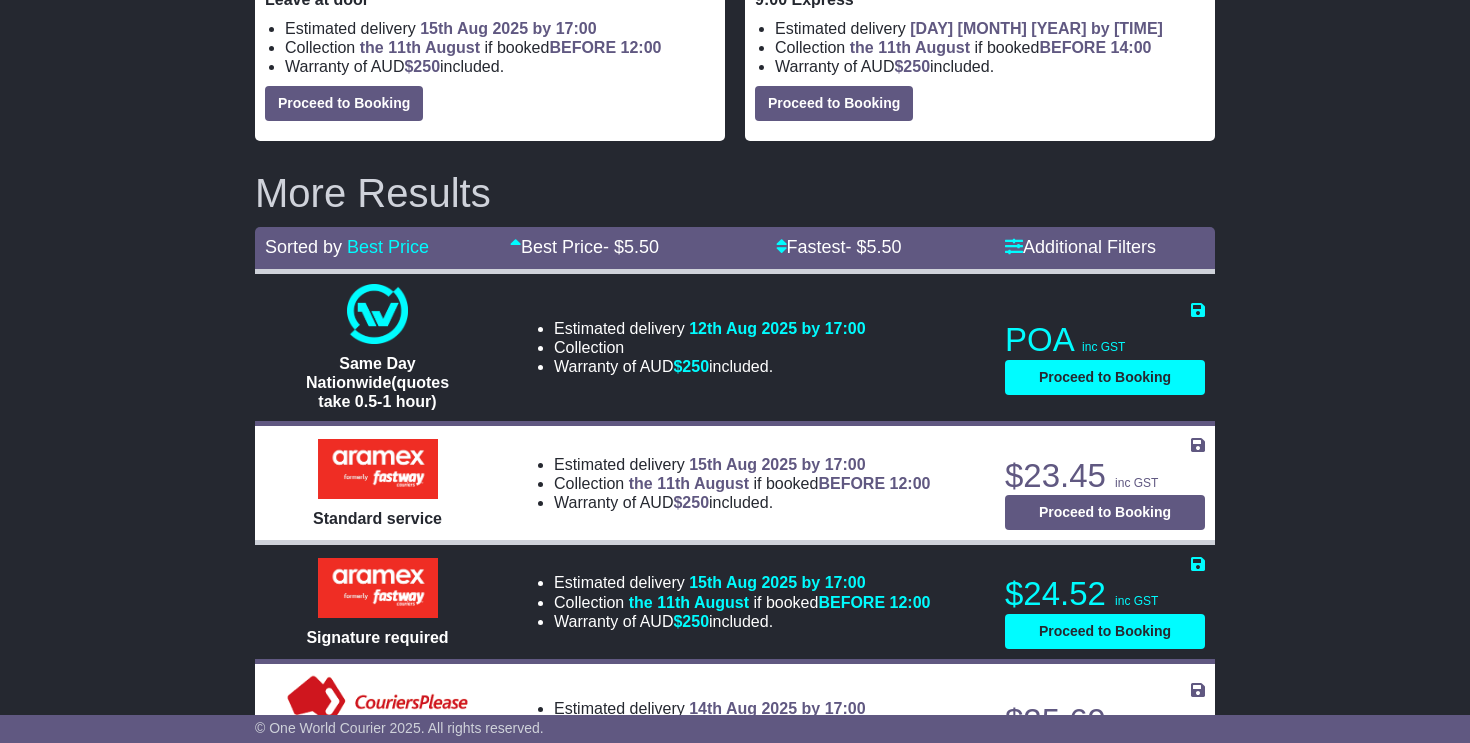 scroll, scrollTop: 502, scrollLeft: 0, axis: vertical 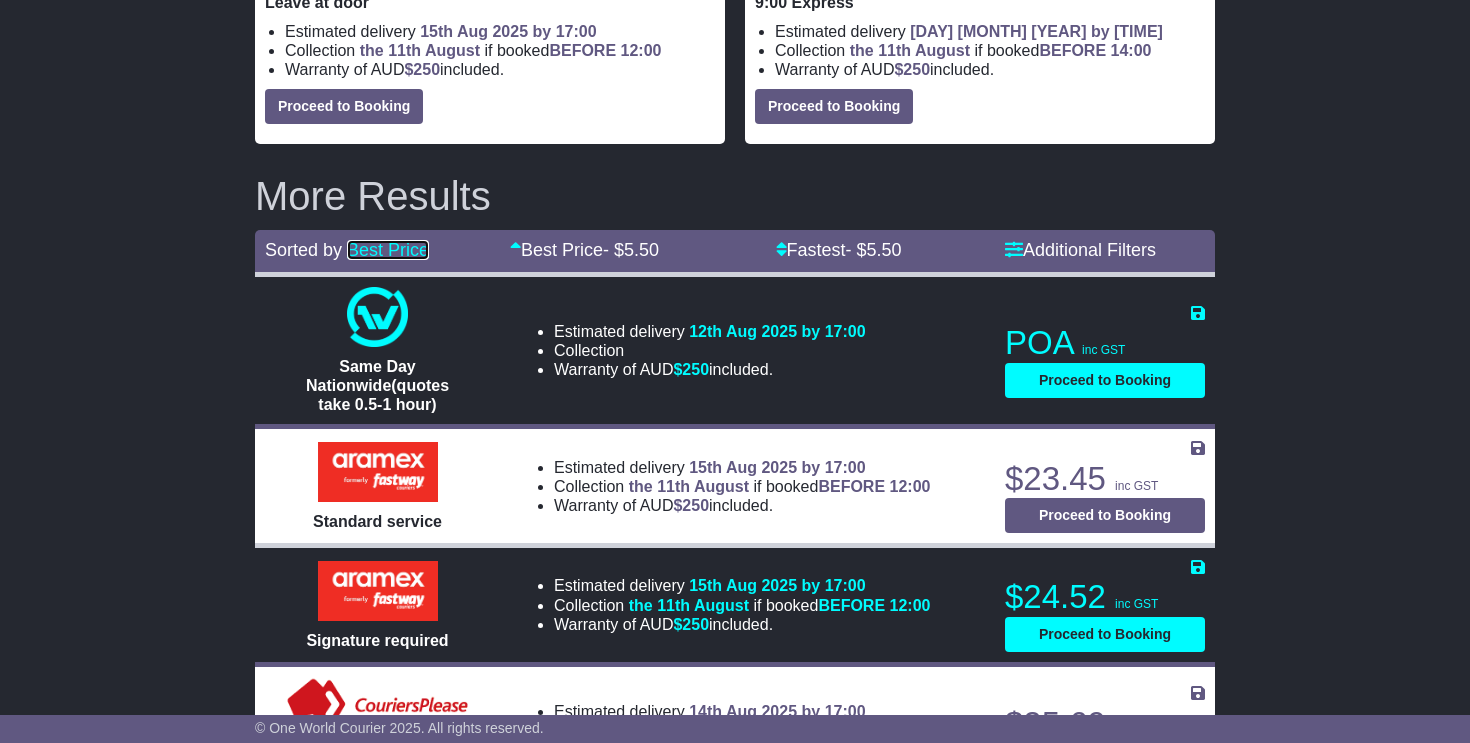 click on "Best Price" at bounding box center [388, 250] 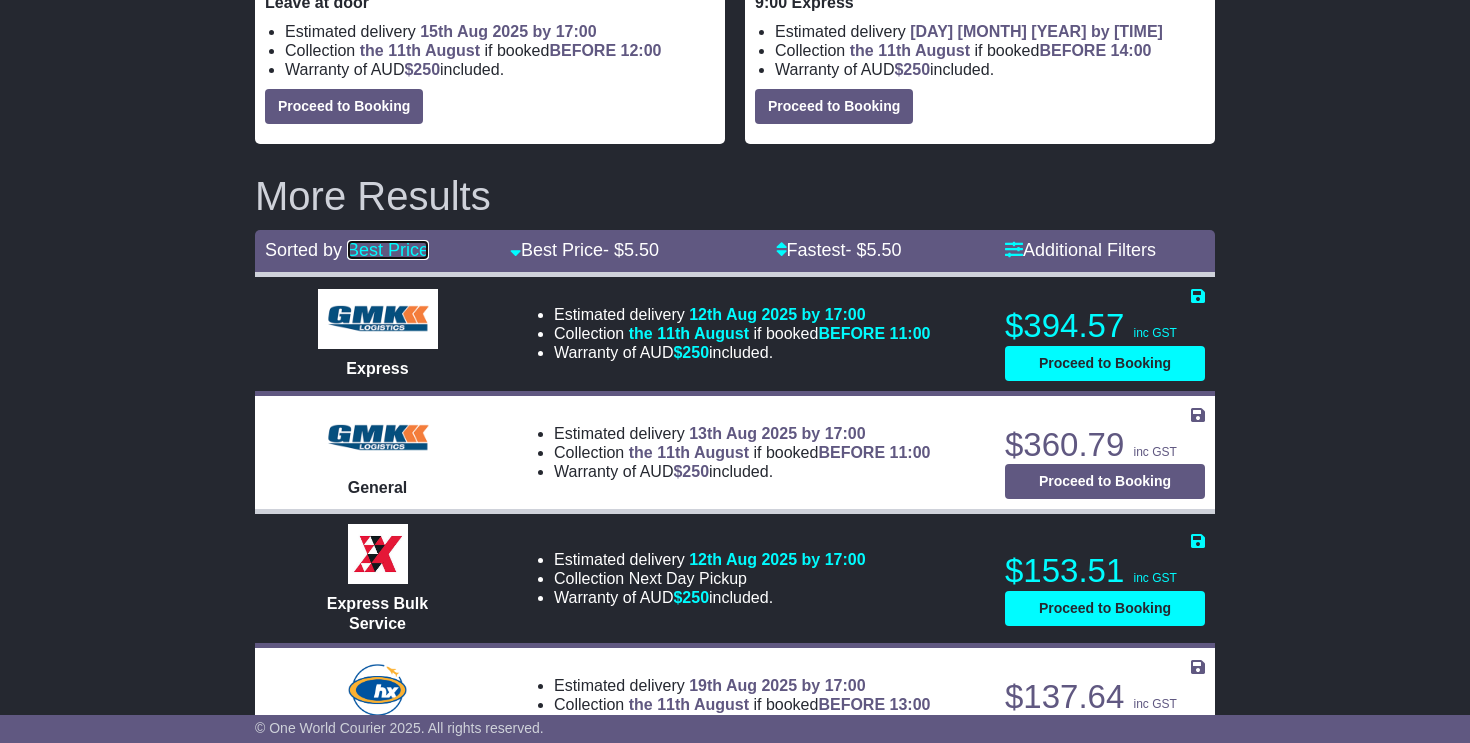 click on "Best Price" at bounding box center (388, 250) 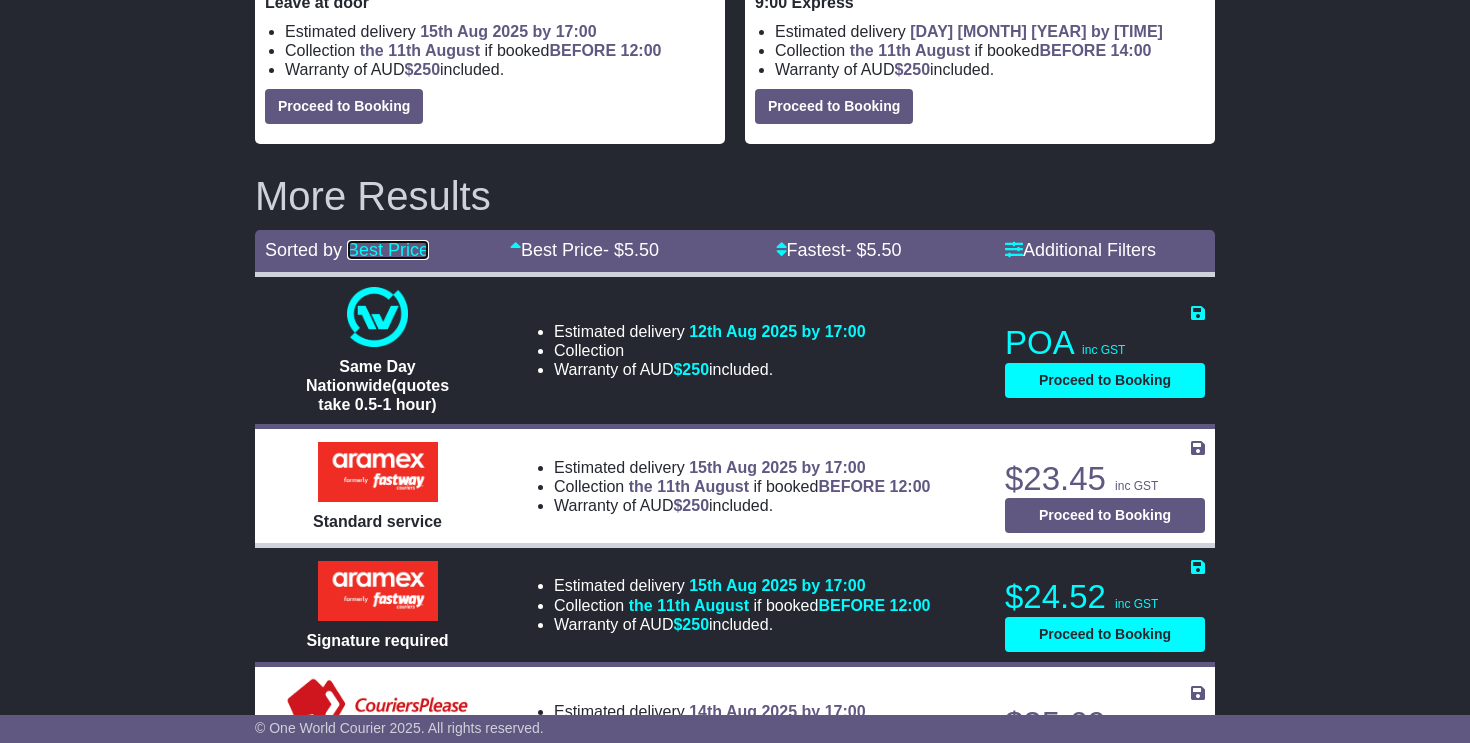 click on "Best Price" at bounding box center [388, 250] 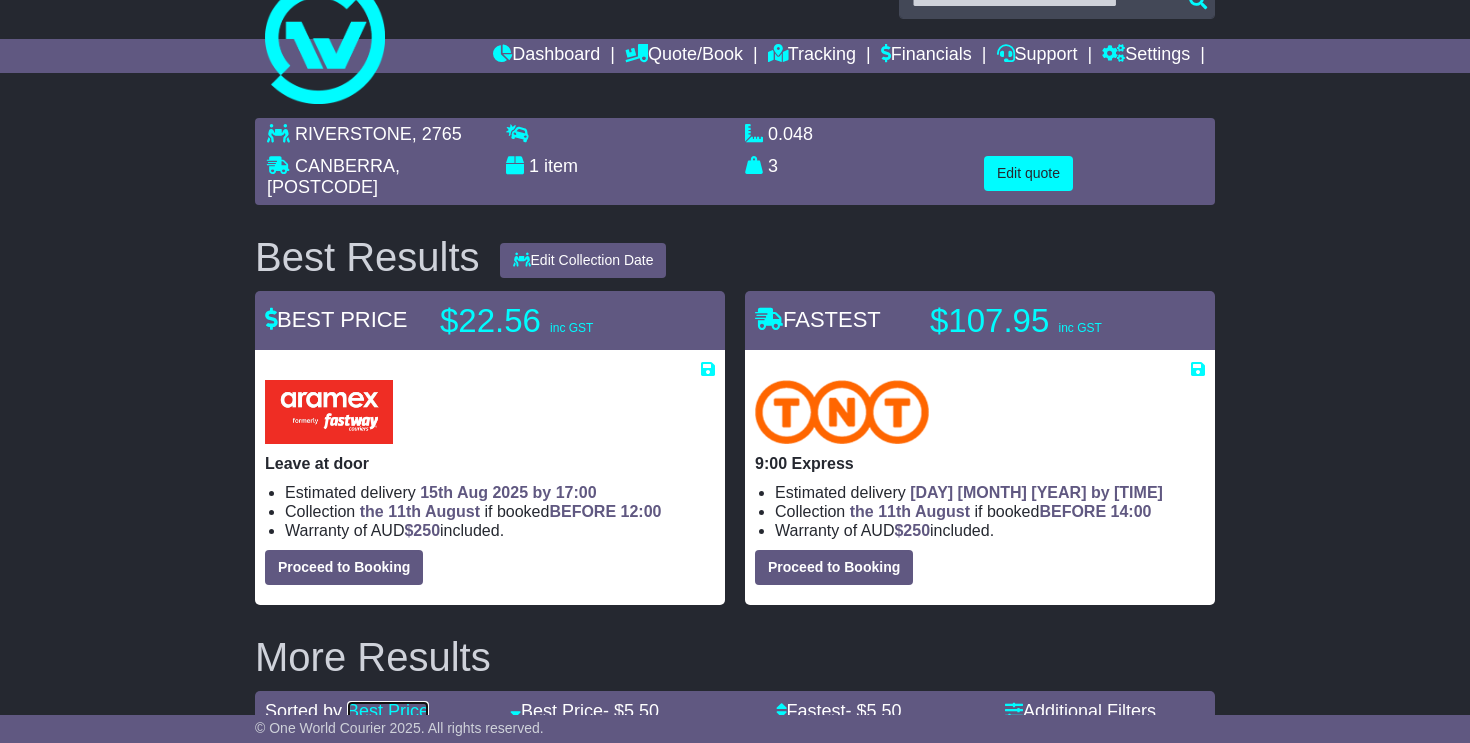 scroll, scrollTop: 6, scrollLeft: 0, axis: vertical 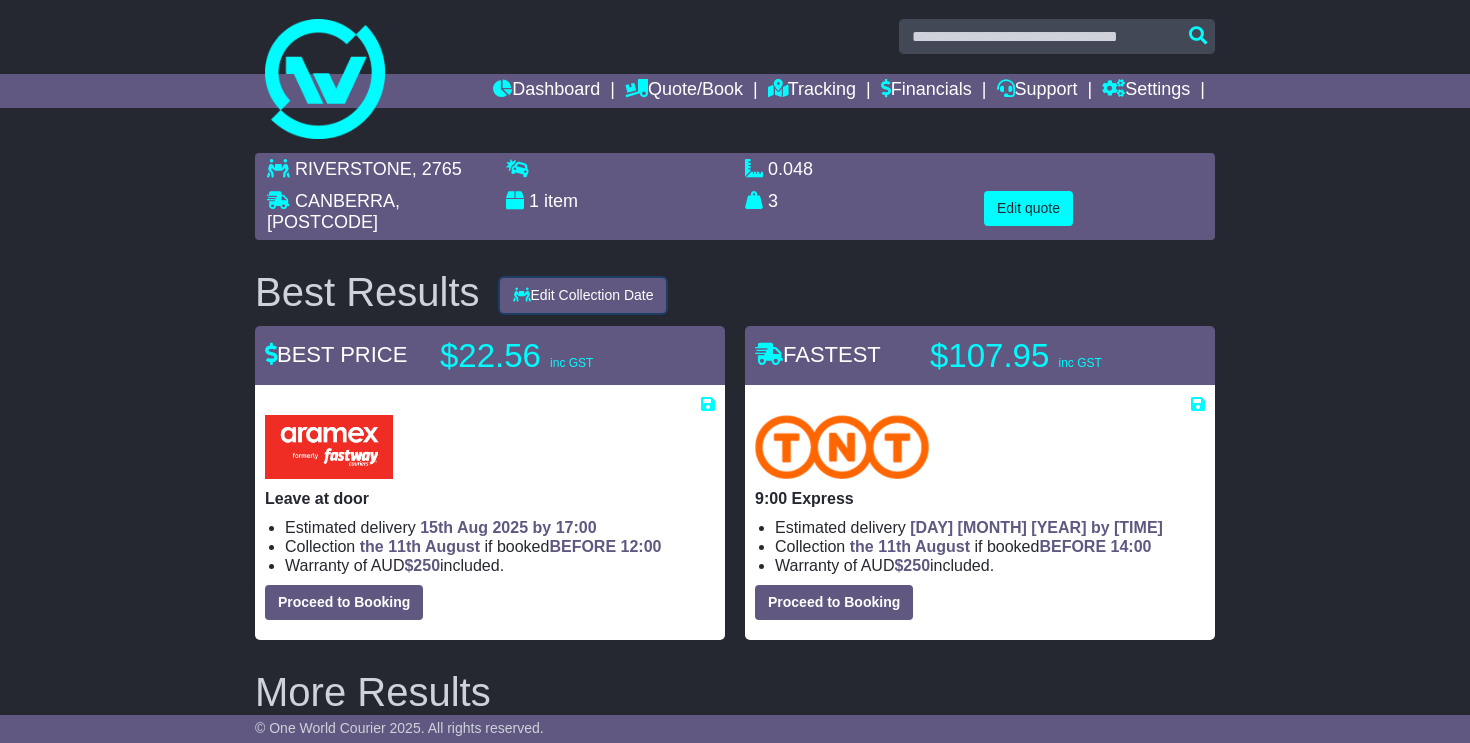 click on "Edit Collection Date" at bounding box center [583, 295] 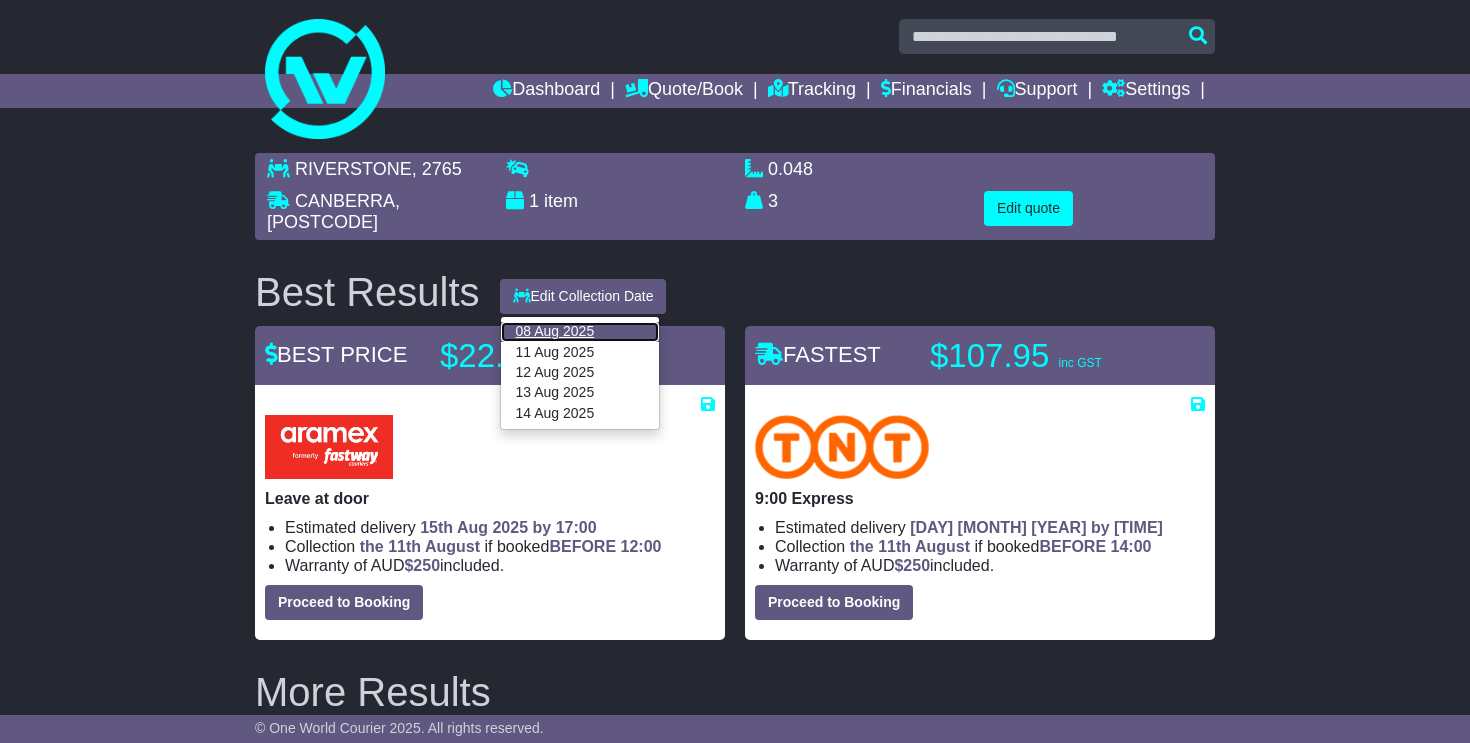 click on "08 Aug 2025" at bounding box center (580, 332) 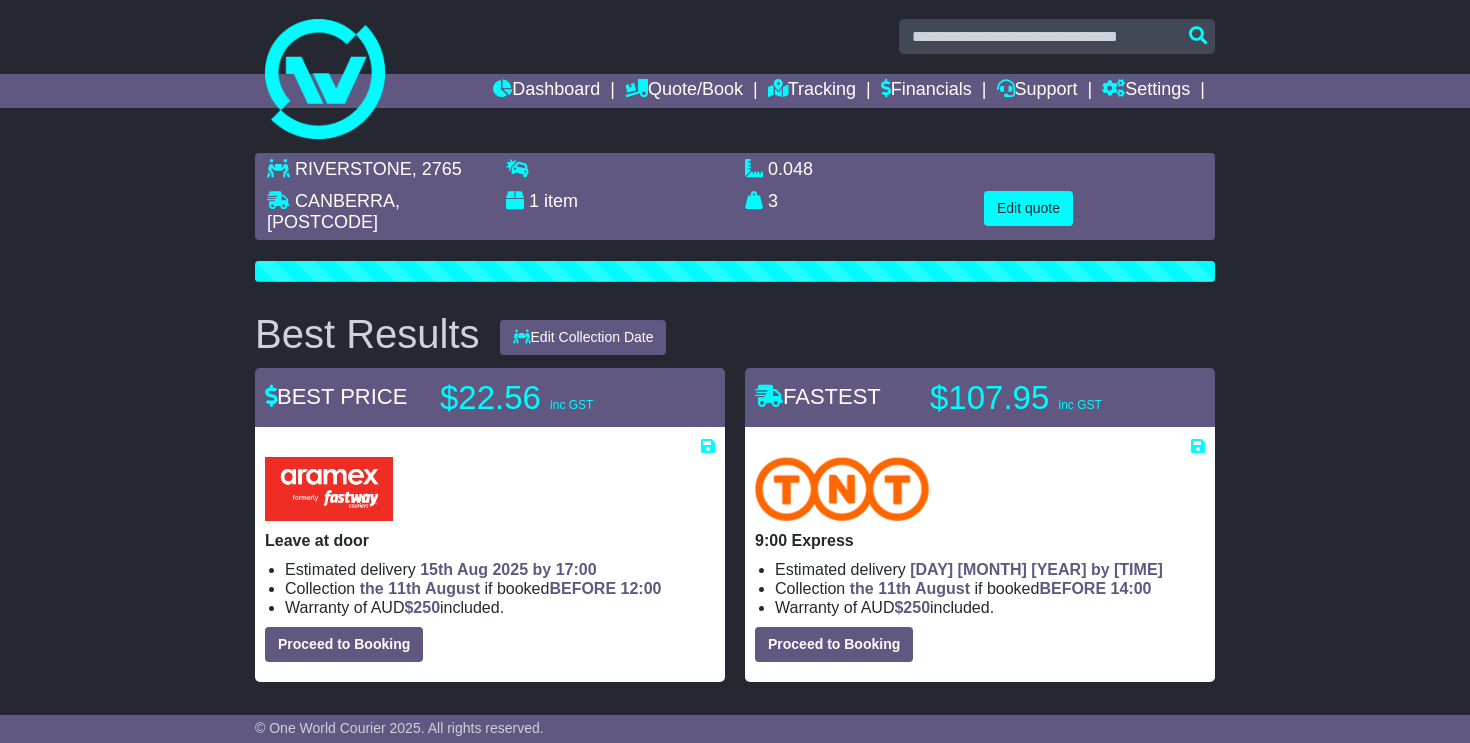 click on "Best Results
Edit Collection Date
08 Aug 2025
11 Aug 2025
12 Aug 2025
13 Aug 2025
14 Aug 2025" at bounding box center [735, 334] 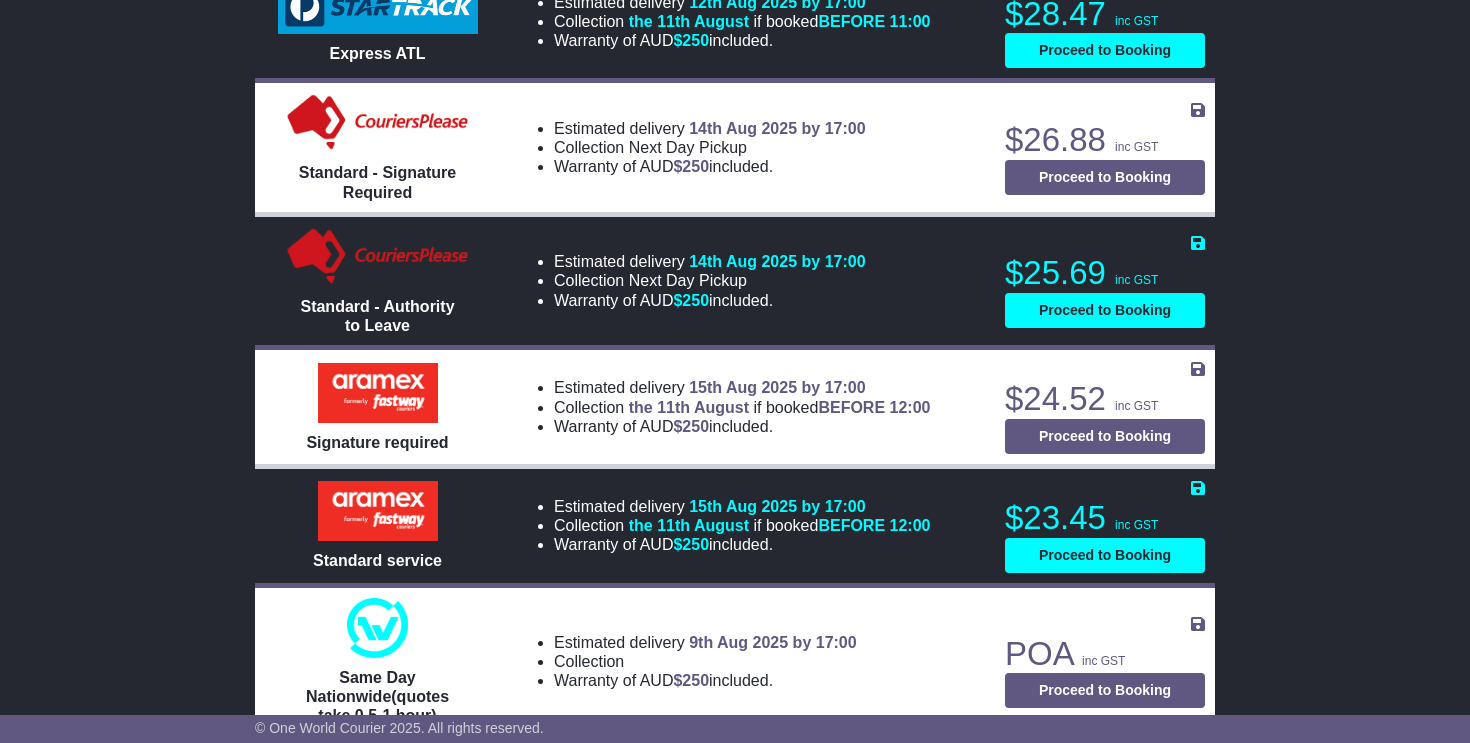 scroll, scrollTop: 2799, scrollLeft: 0, axis: vertical 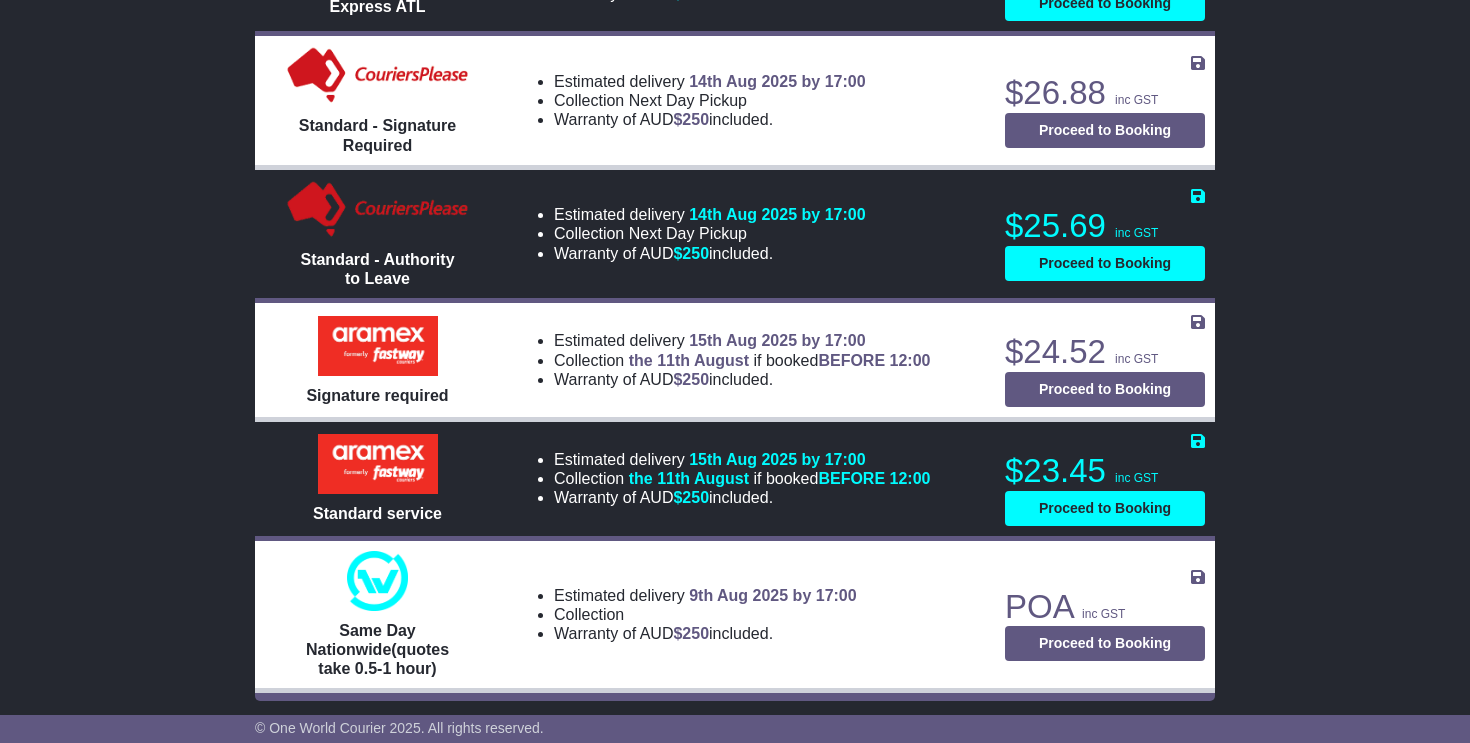 click at bounding box center [377, 581] 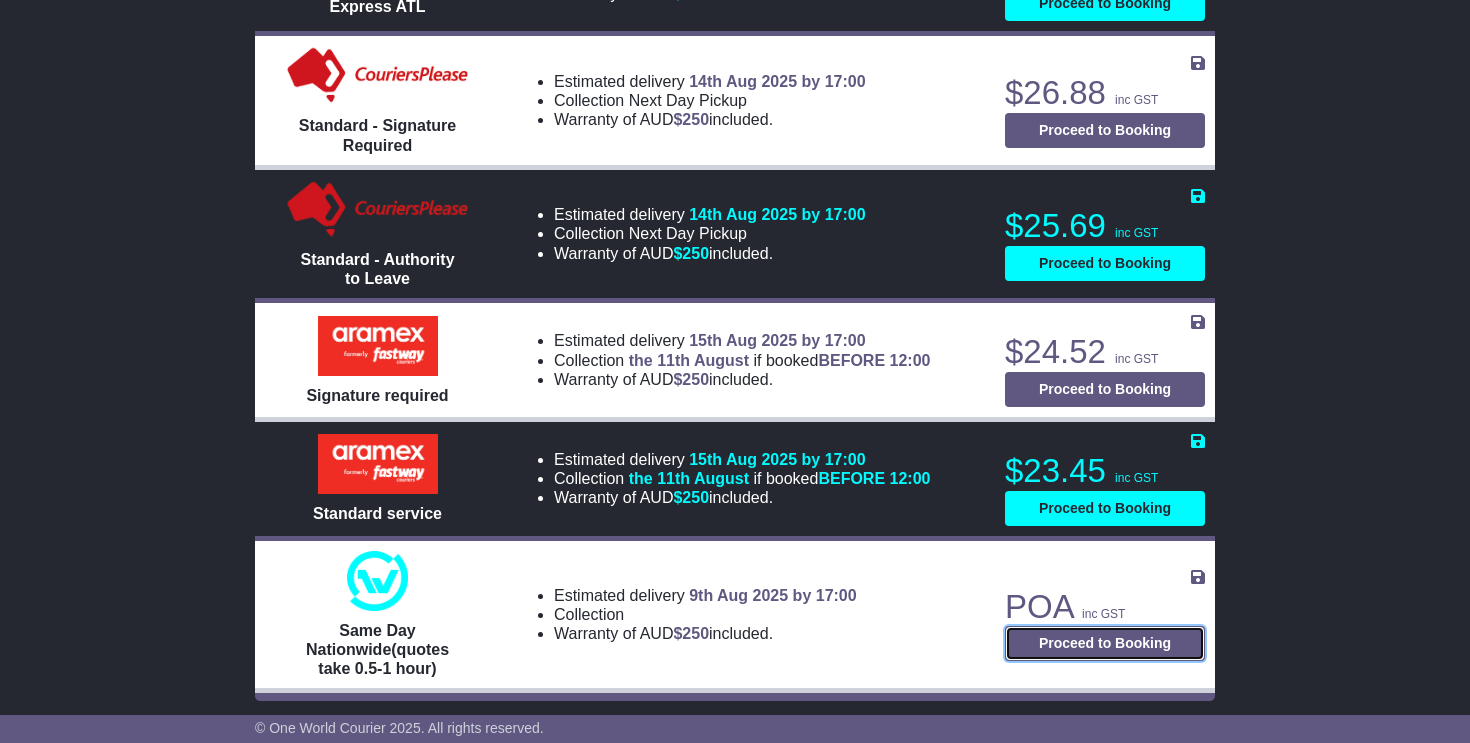 click on "Proceed to Booking" at bounding box center (1105, 643) 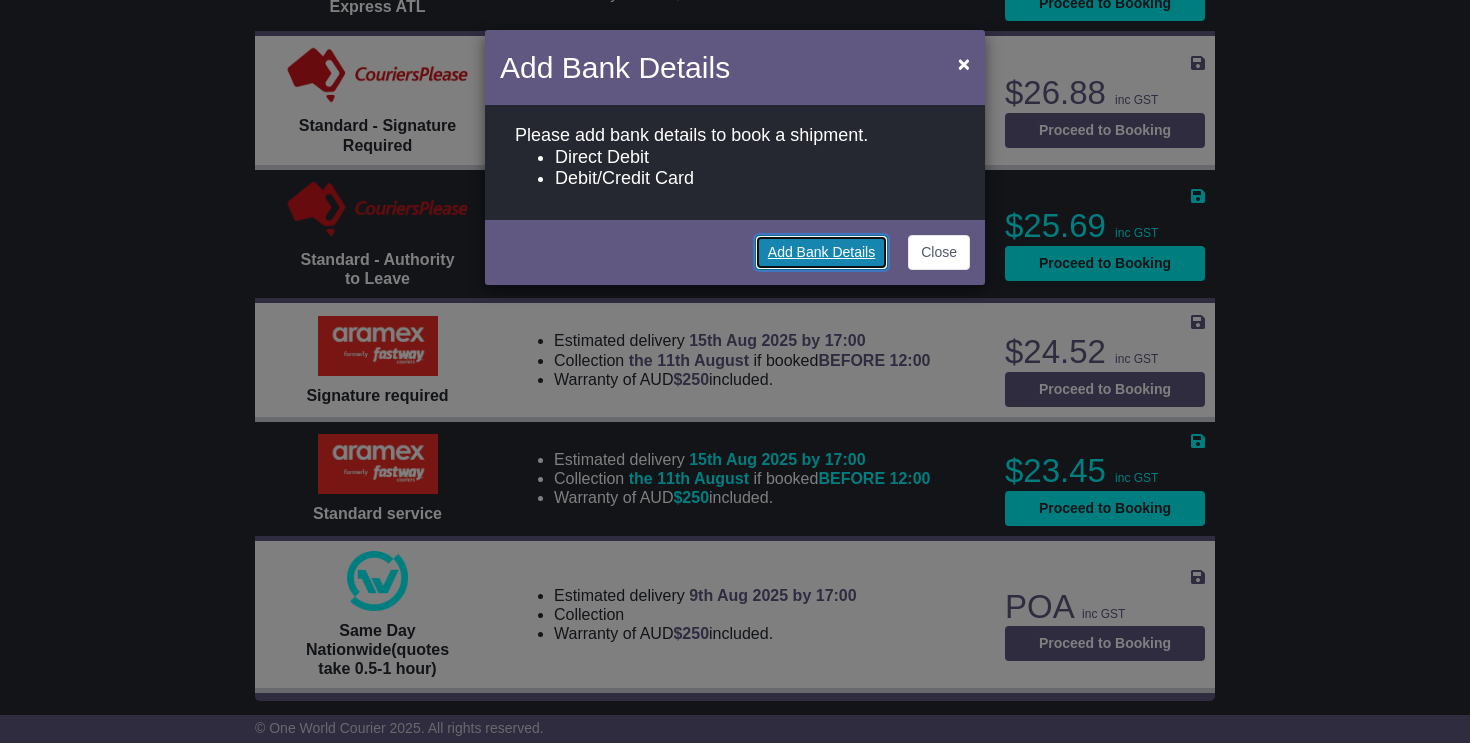 click on "Add Bank Details" at bounding box center (821, 252) 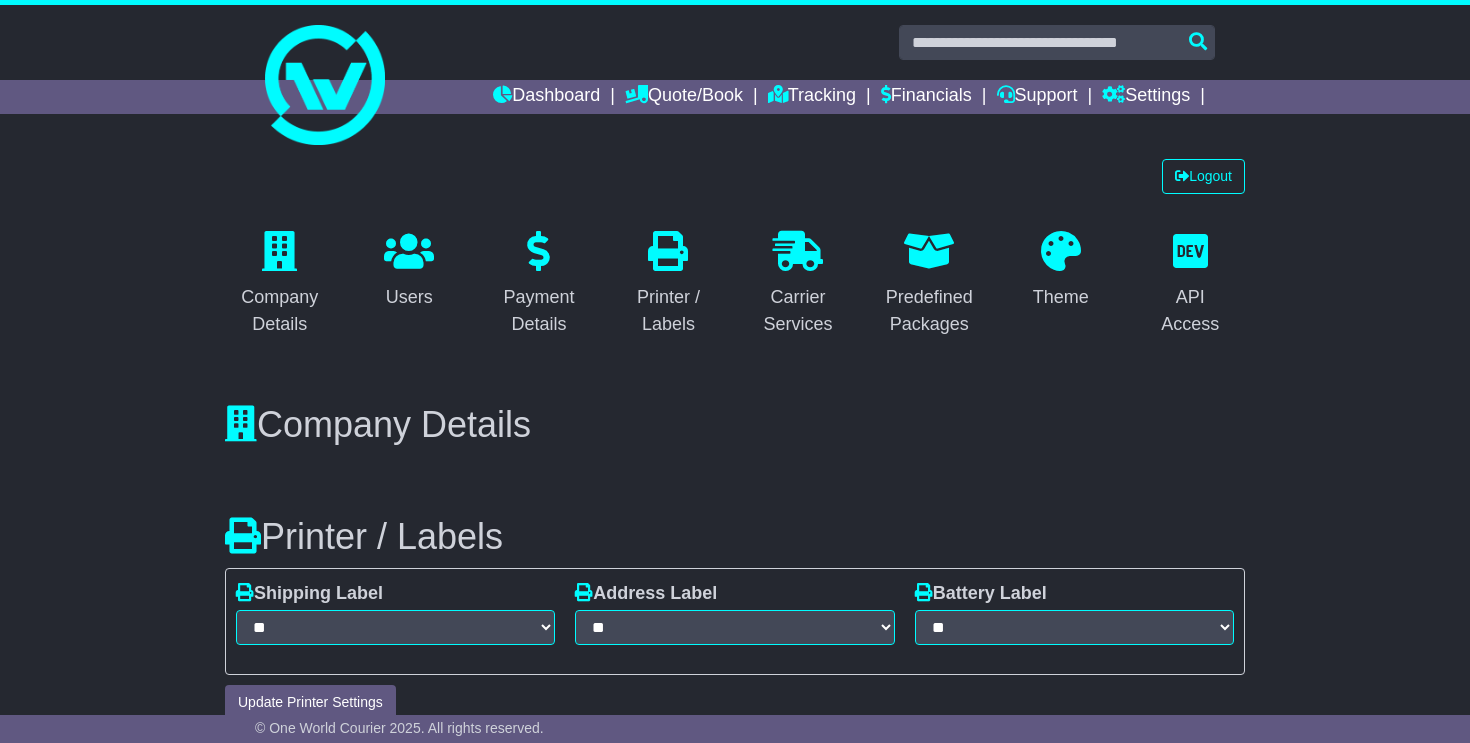 scroll, scrollTop: 1902, scrollLeft: 0, axis: vertical 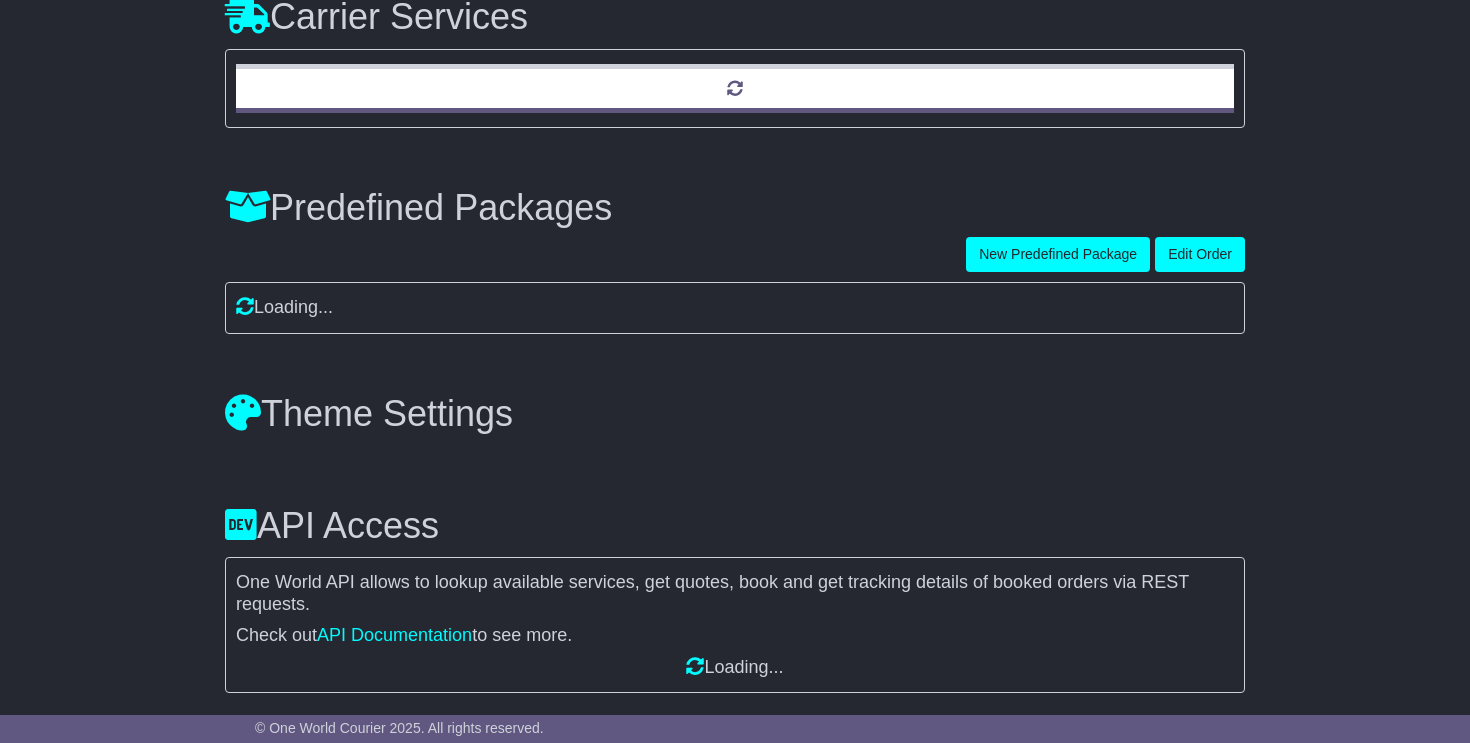 select on "**********" 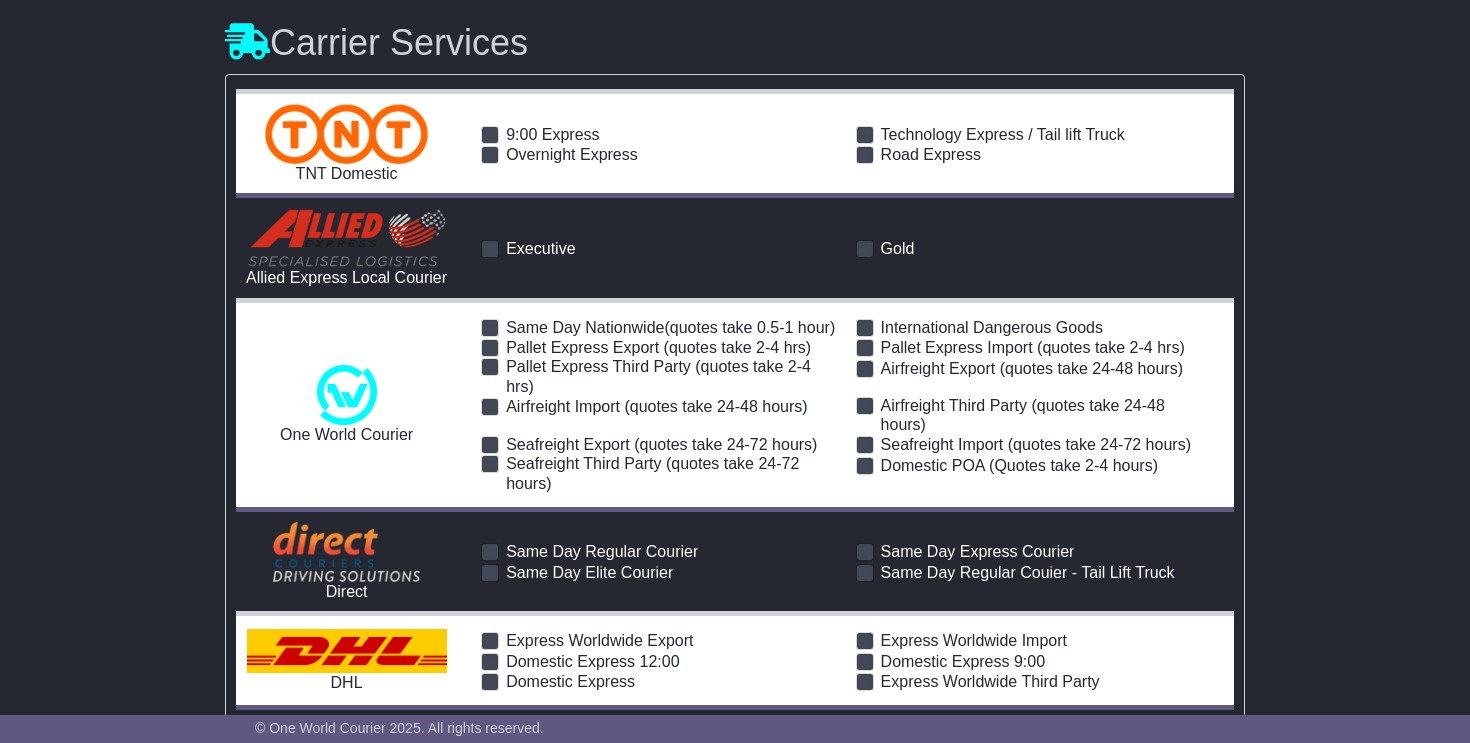 scroll, scrollTop: 2091, scrollLeft: 0, axis: vertical 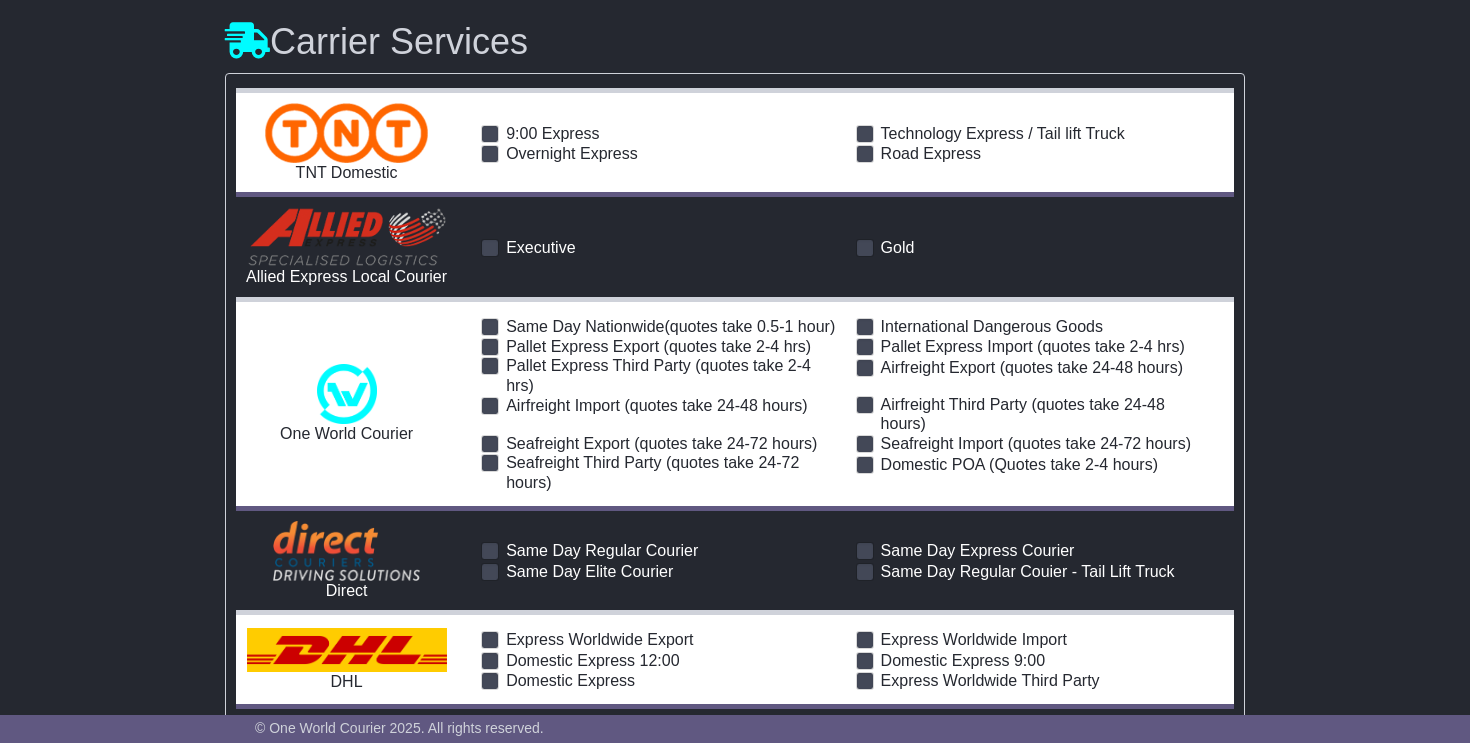 click at bounding box center [490, 248] 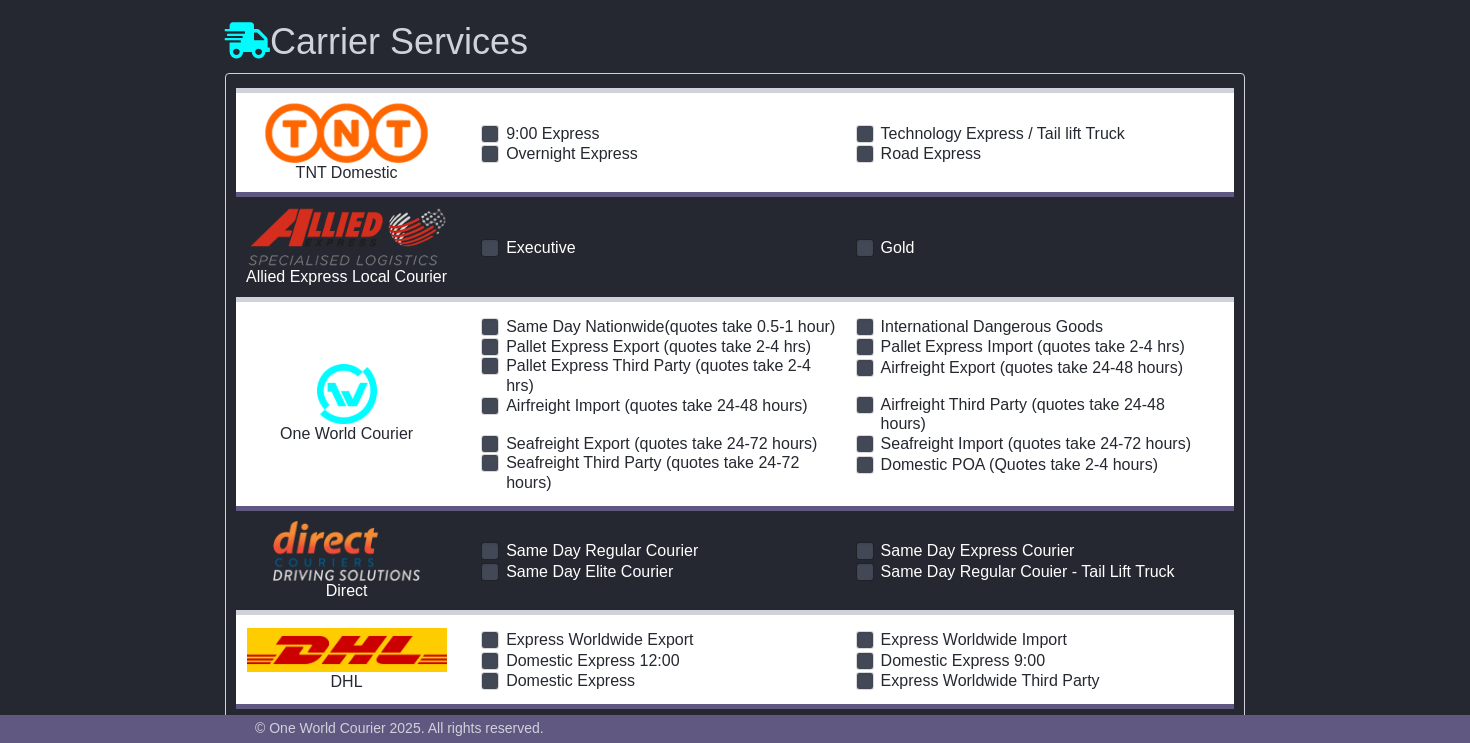 click at bounding box center (865, 134) 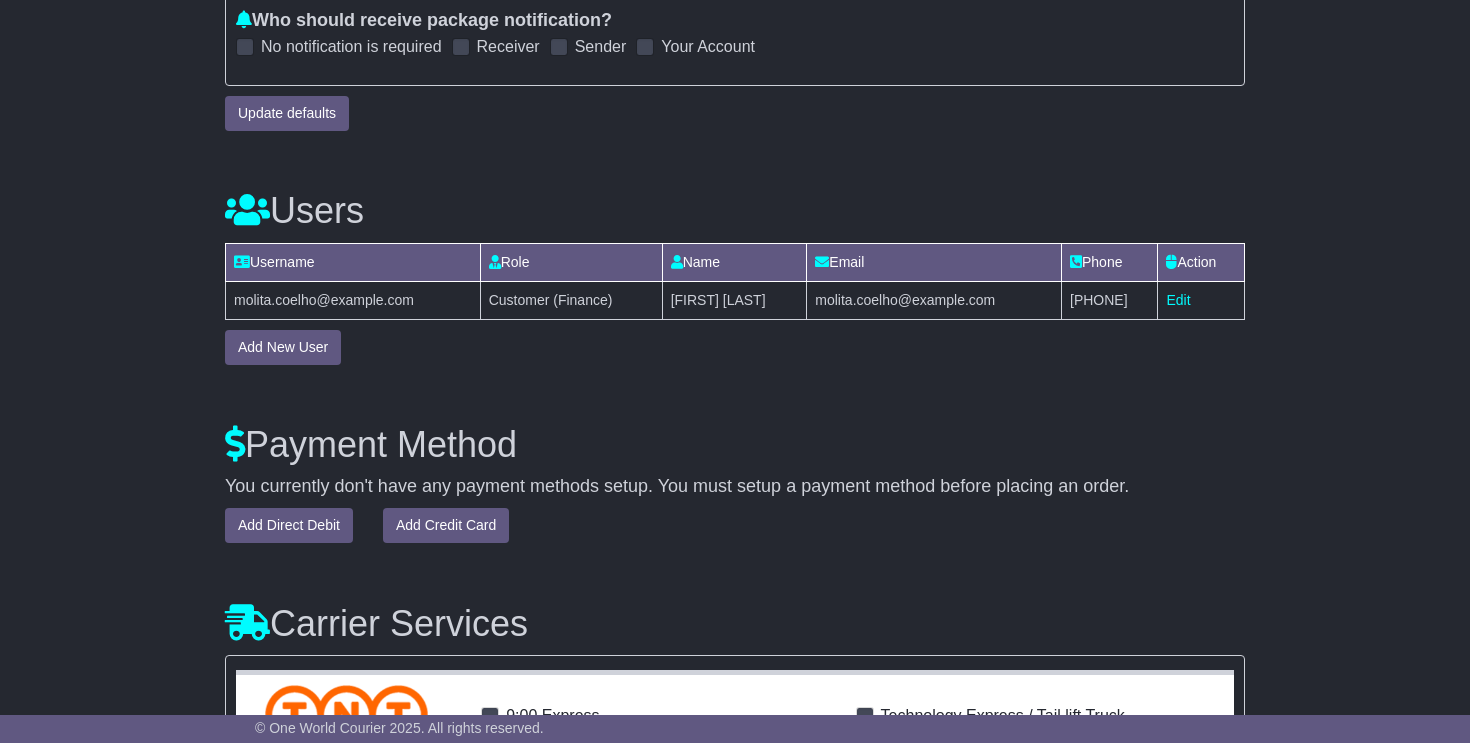 scroll, scrollTop: 1511, scrollLeft: 0, axis: vertical 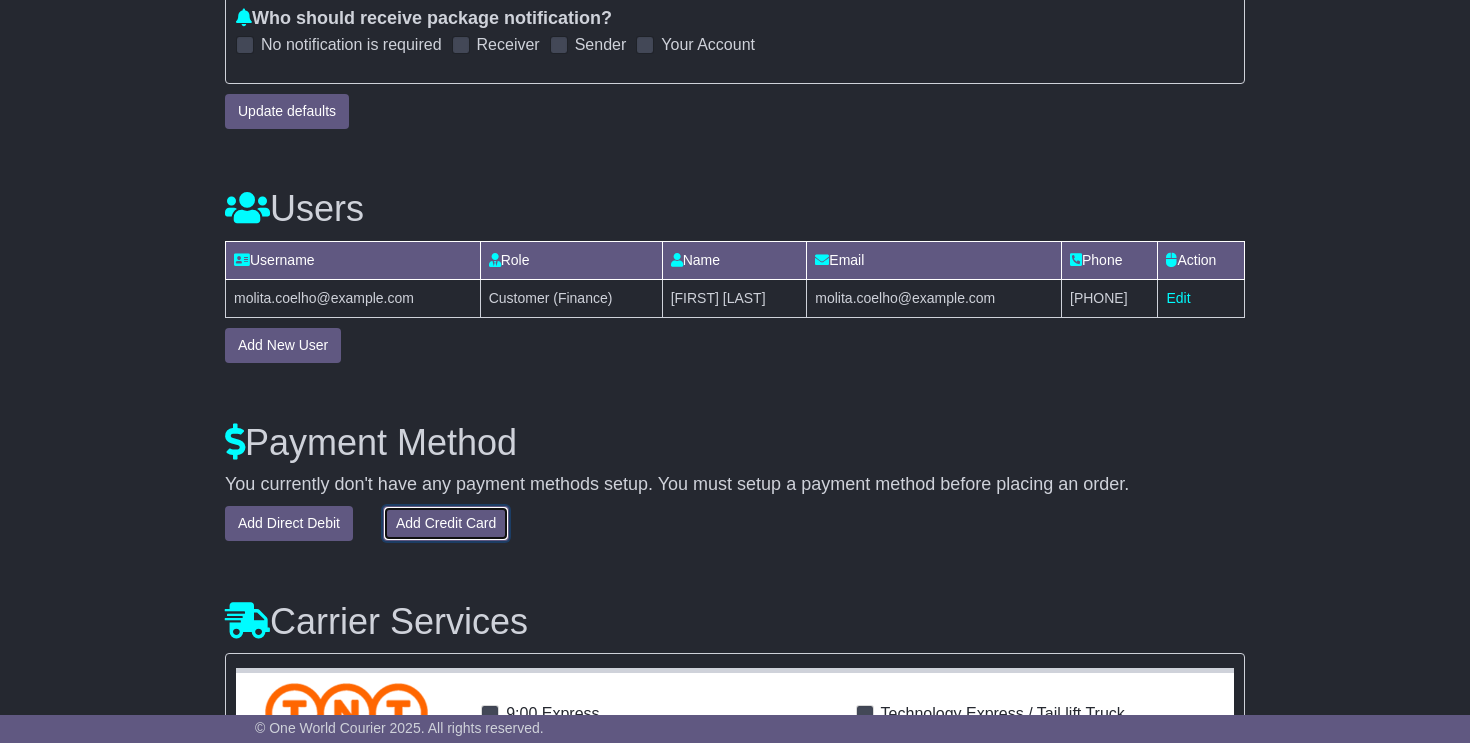 click on "Add Credit Card" at bounding box center [446, 523] 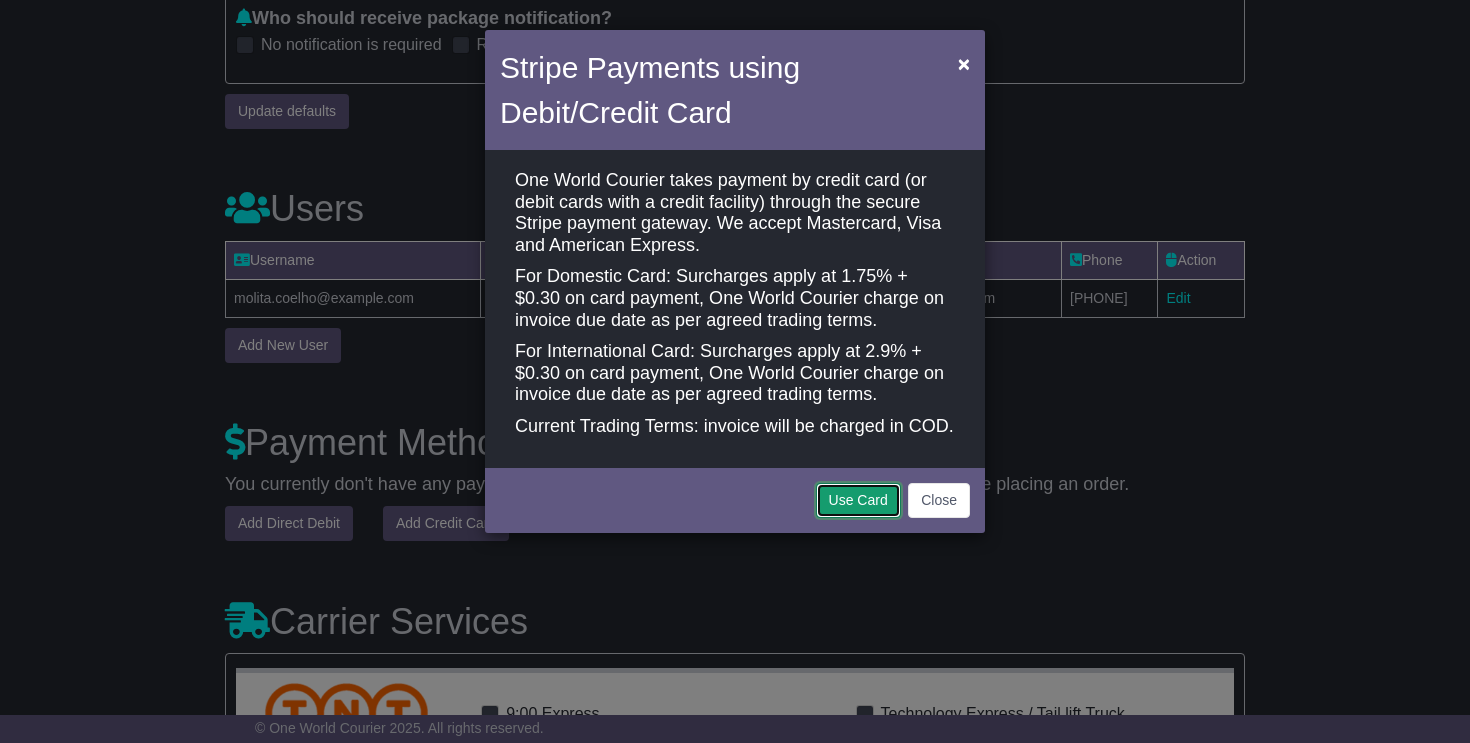 click on "Use Card" at bounding box center [858, 500] 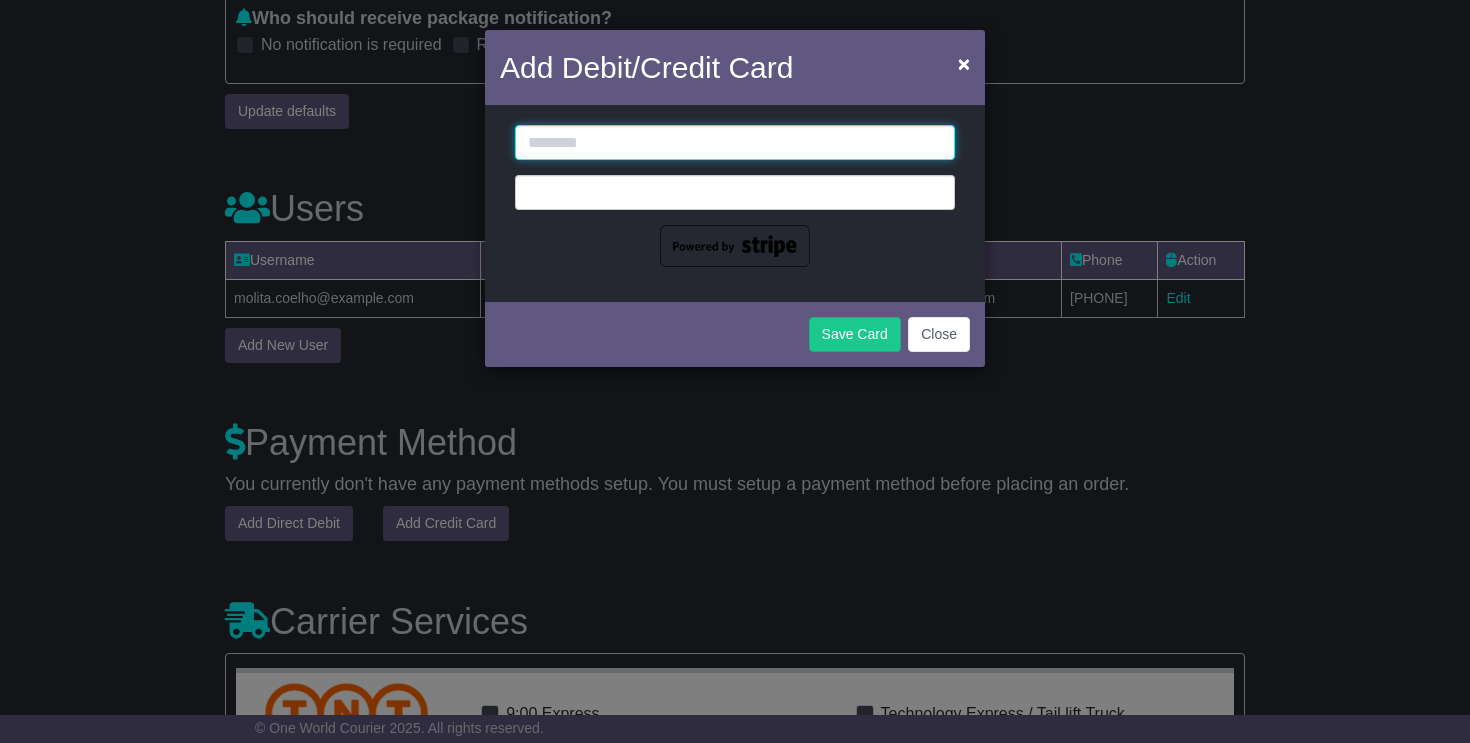 click at bounding box center (735, 142) 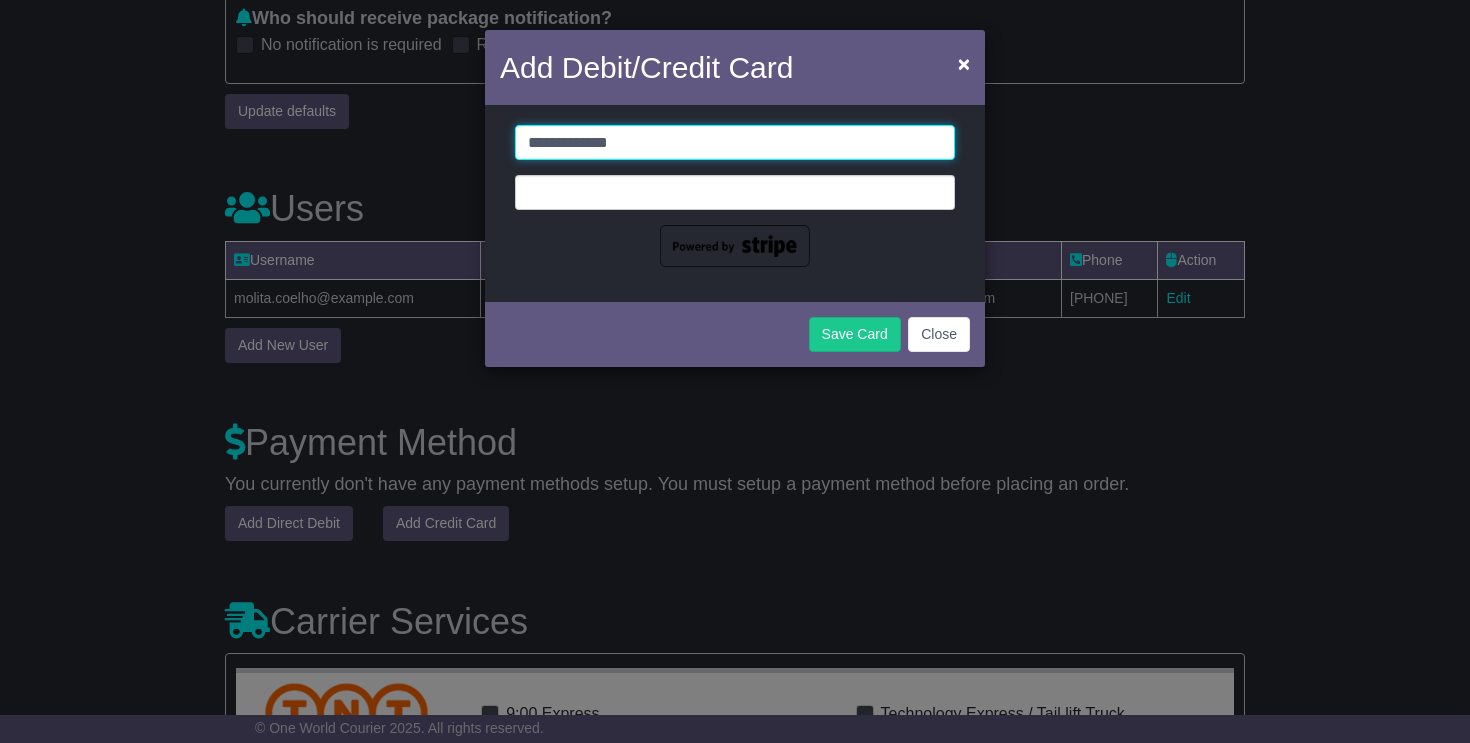 type on "**********" 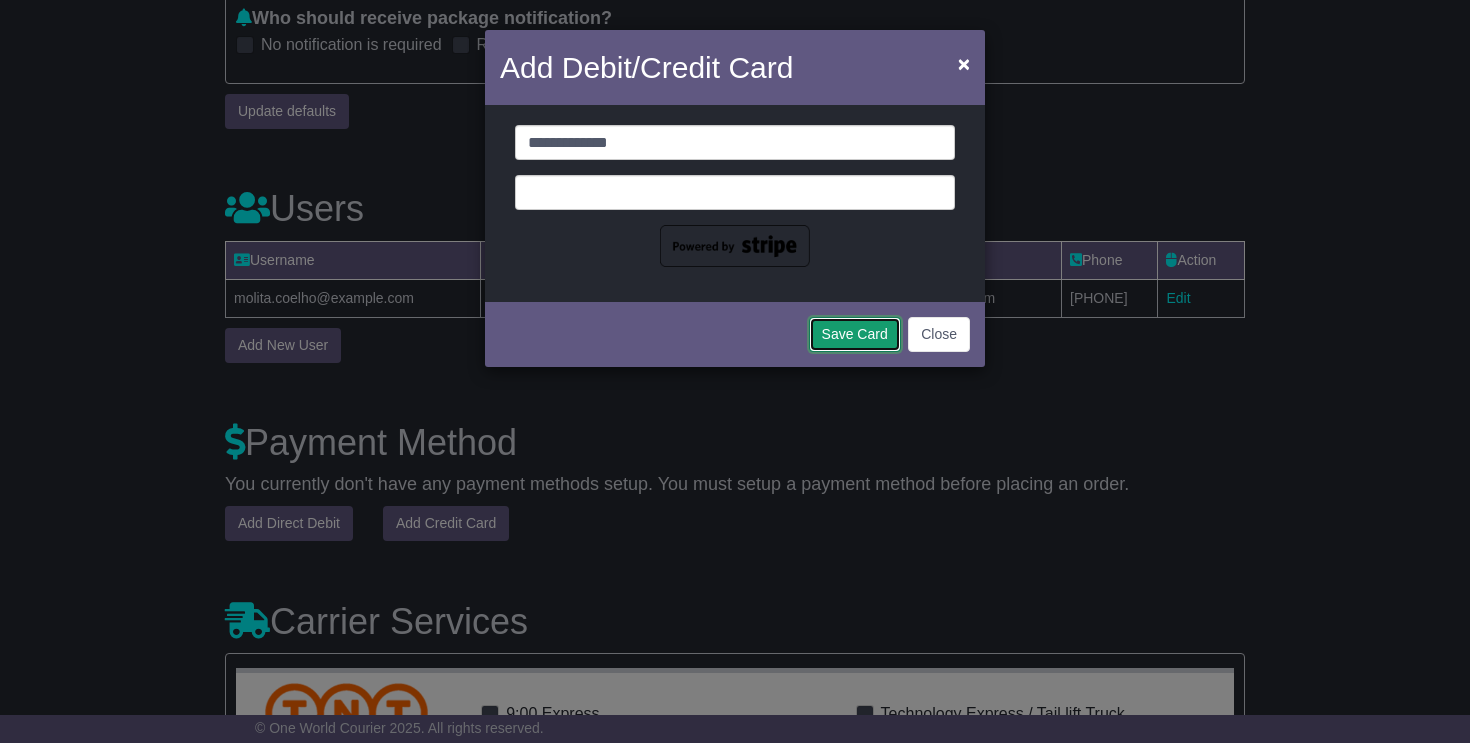 click on "Save Card" at bounding box center (855, 334) 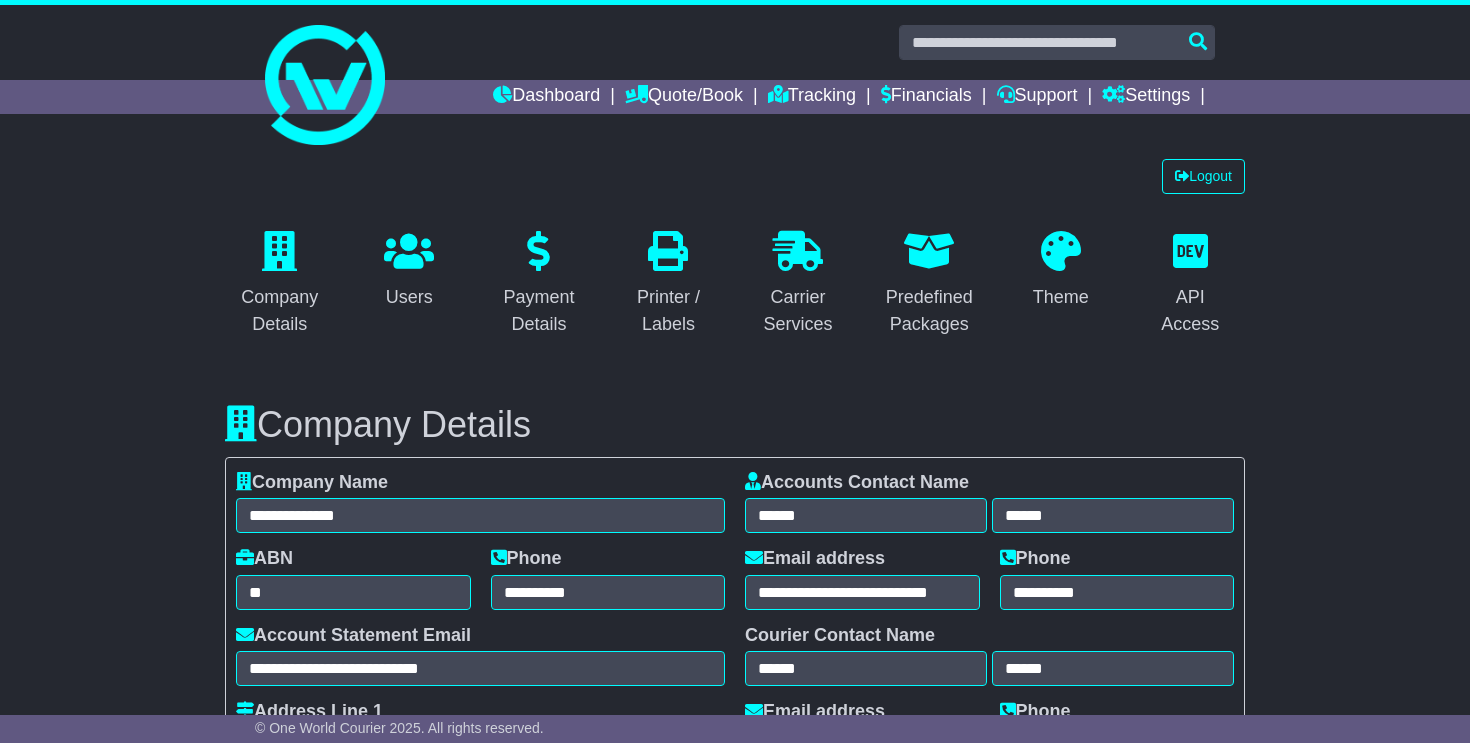 select on "**********" 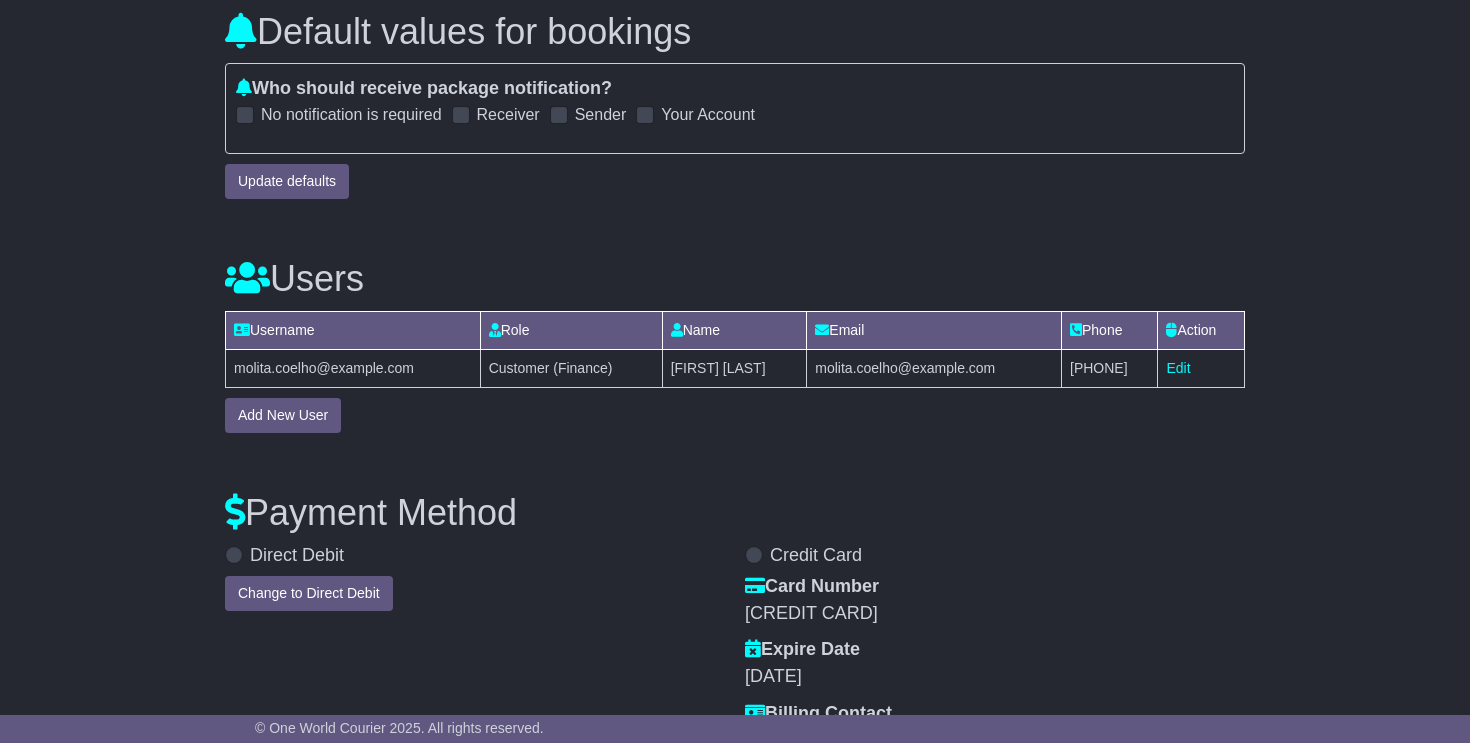 scroll, scrollTop: 0, scrollLeft: 0, axis: both 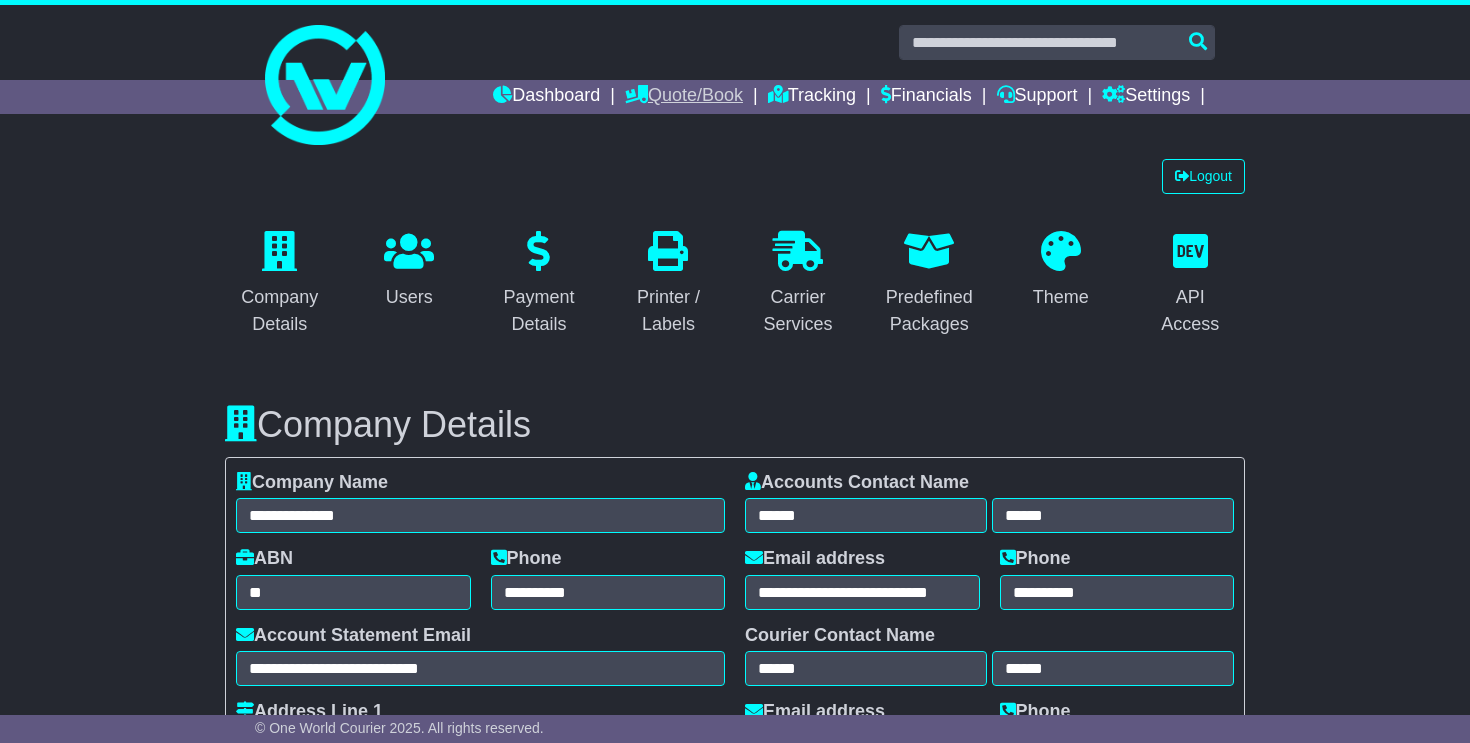 click on "Quote/Book" at bounding box center [684, 97] 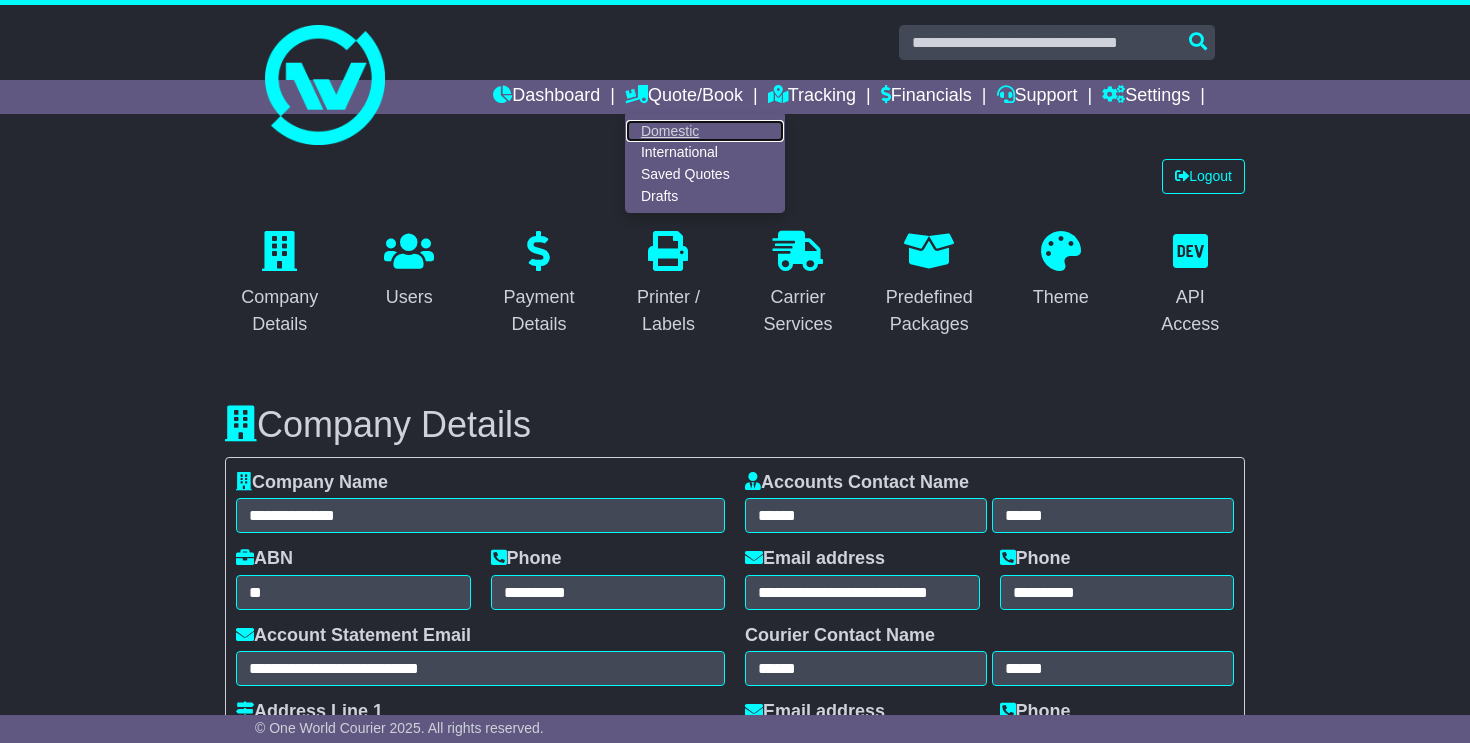 click on "Domestic" at bounding box center [705, 131] 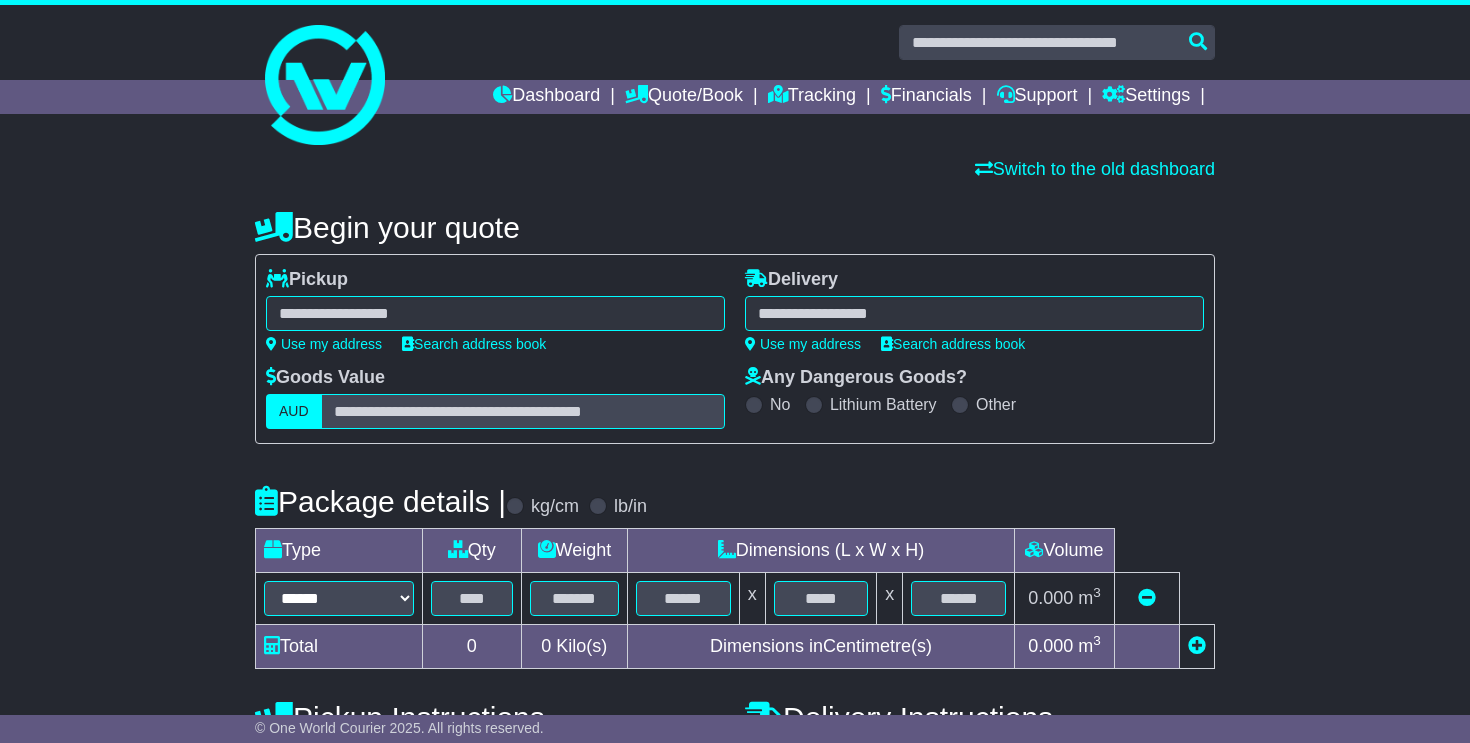scroll, scrollTop: 0, scrollLeft: 0, axis: both 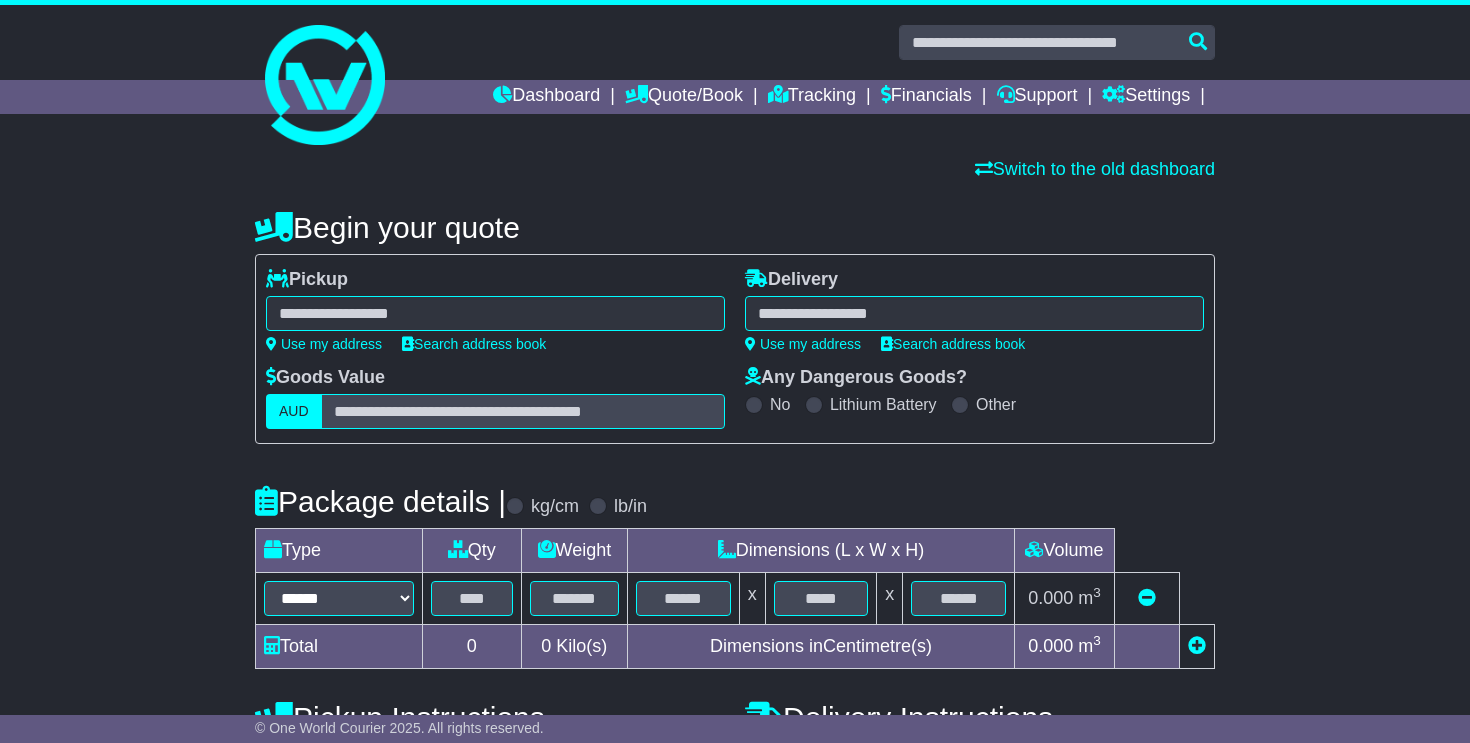 select 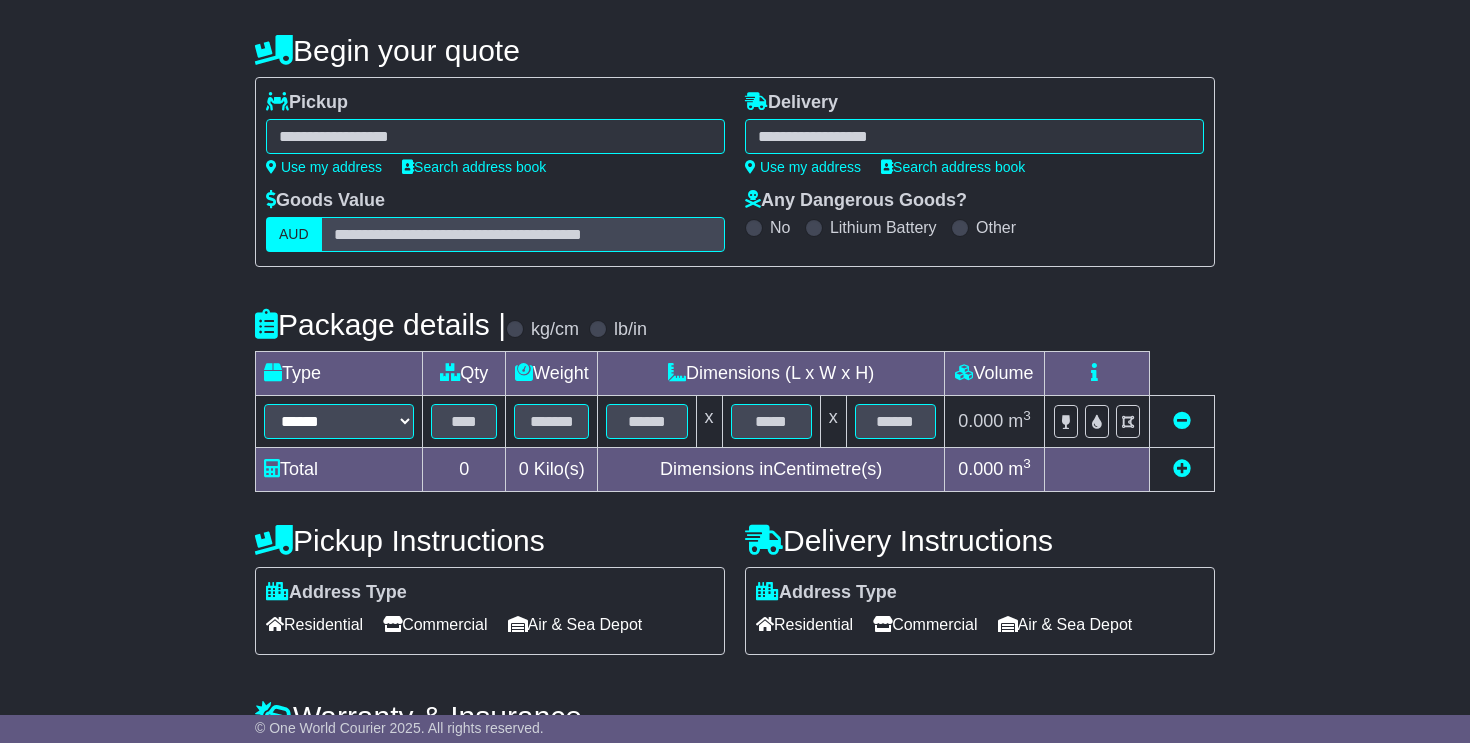 scroll, scrollTop: 200, scrollLeft: 0, axis: vertical 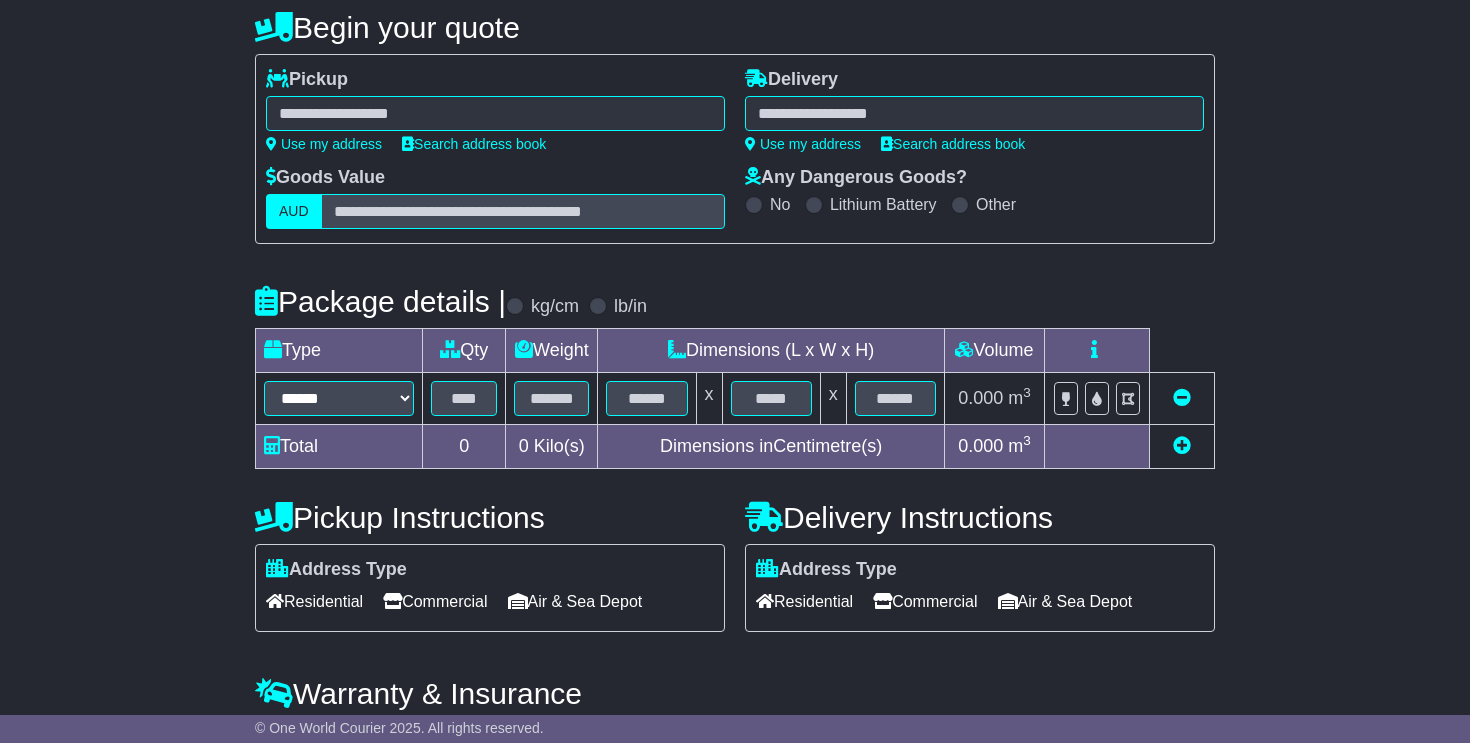 click at bounding box center (495, 113) 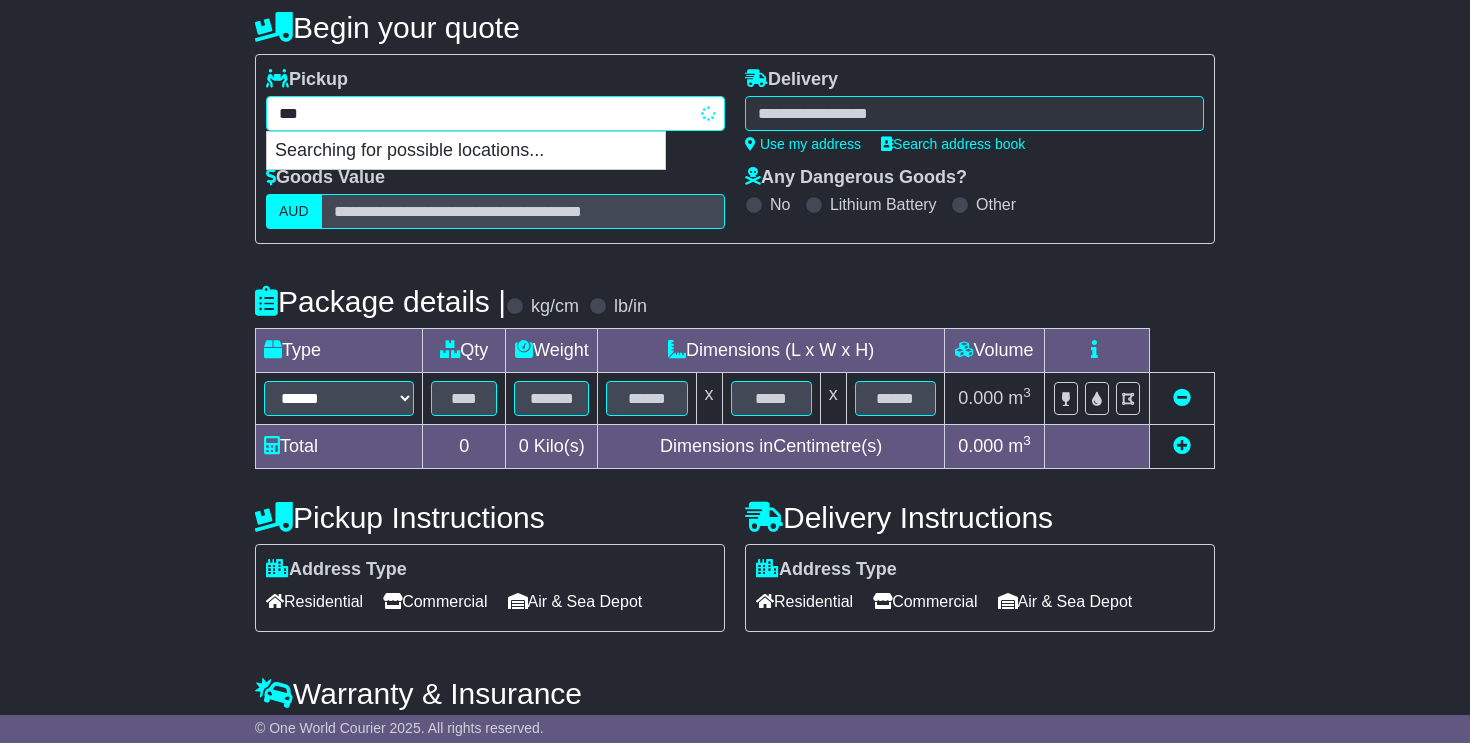 type on "****" 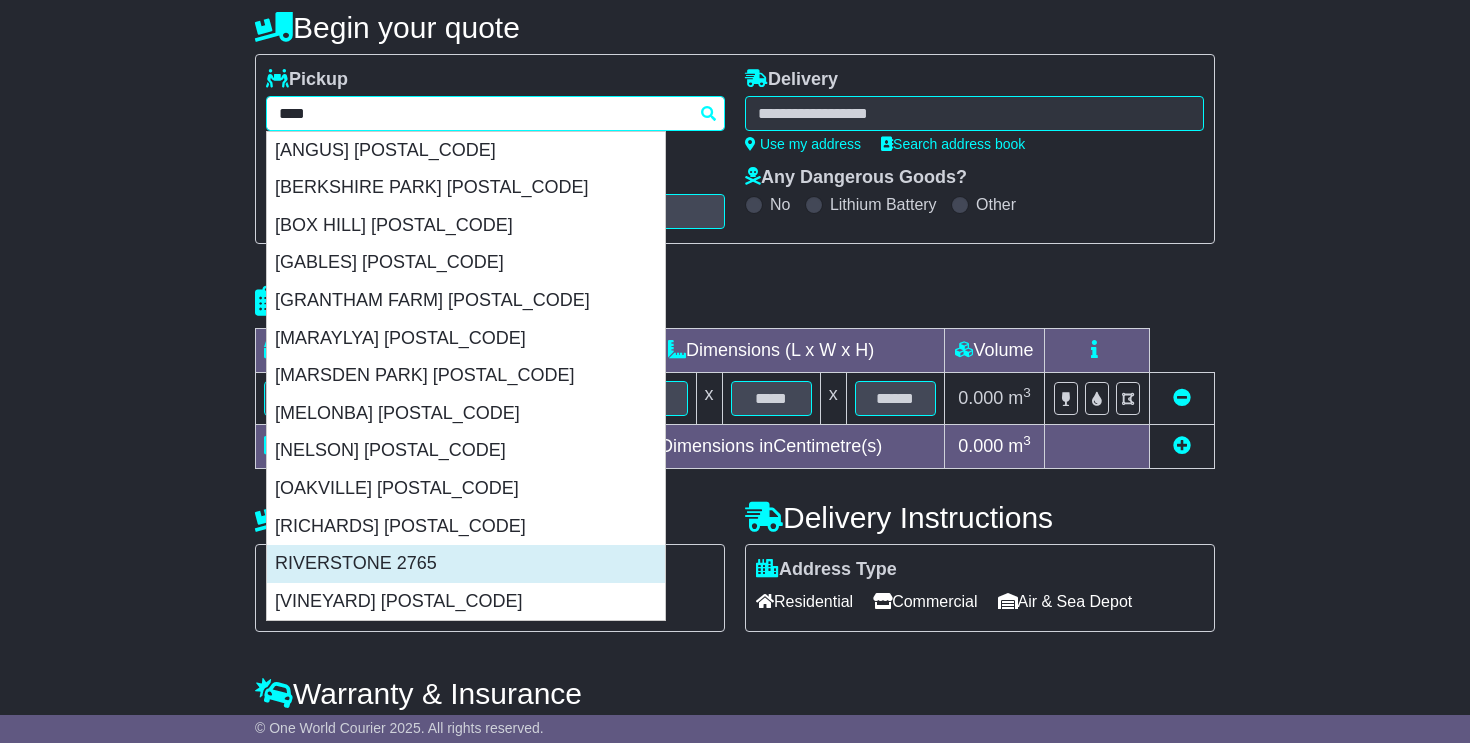 click on "RIVERSTONE 2765" at bounding box center [466, 564] 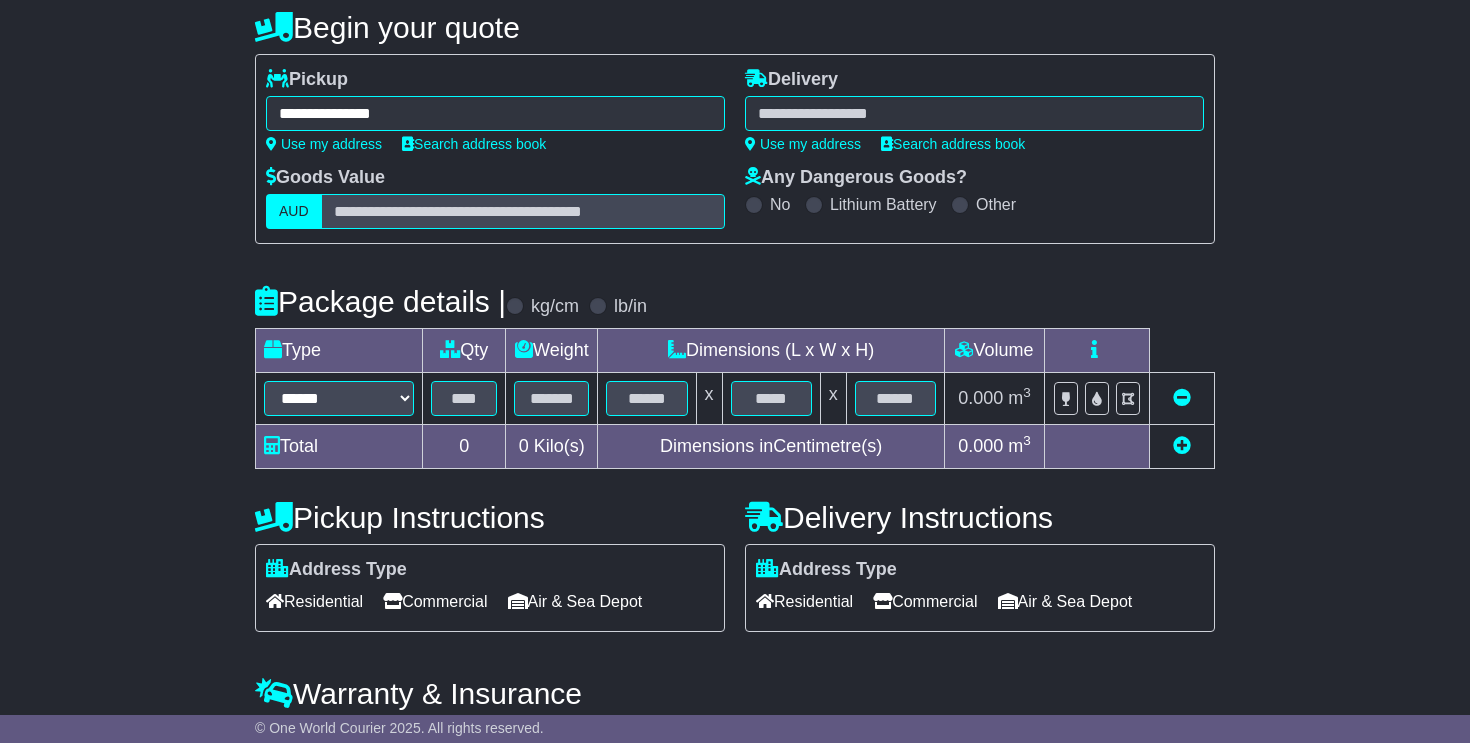 type on "**********" 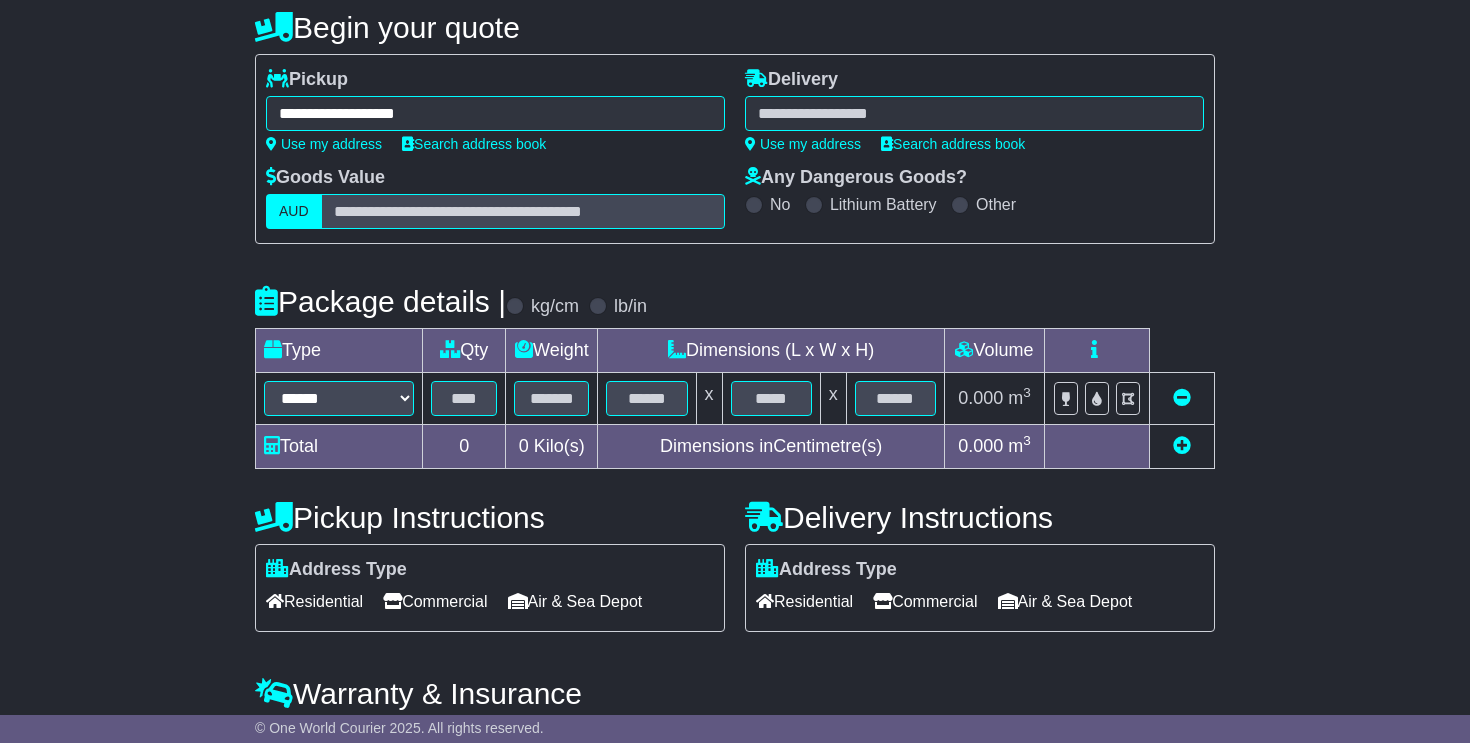 click at bounding box center [974, 113] 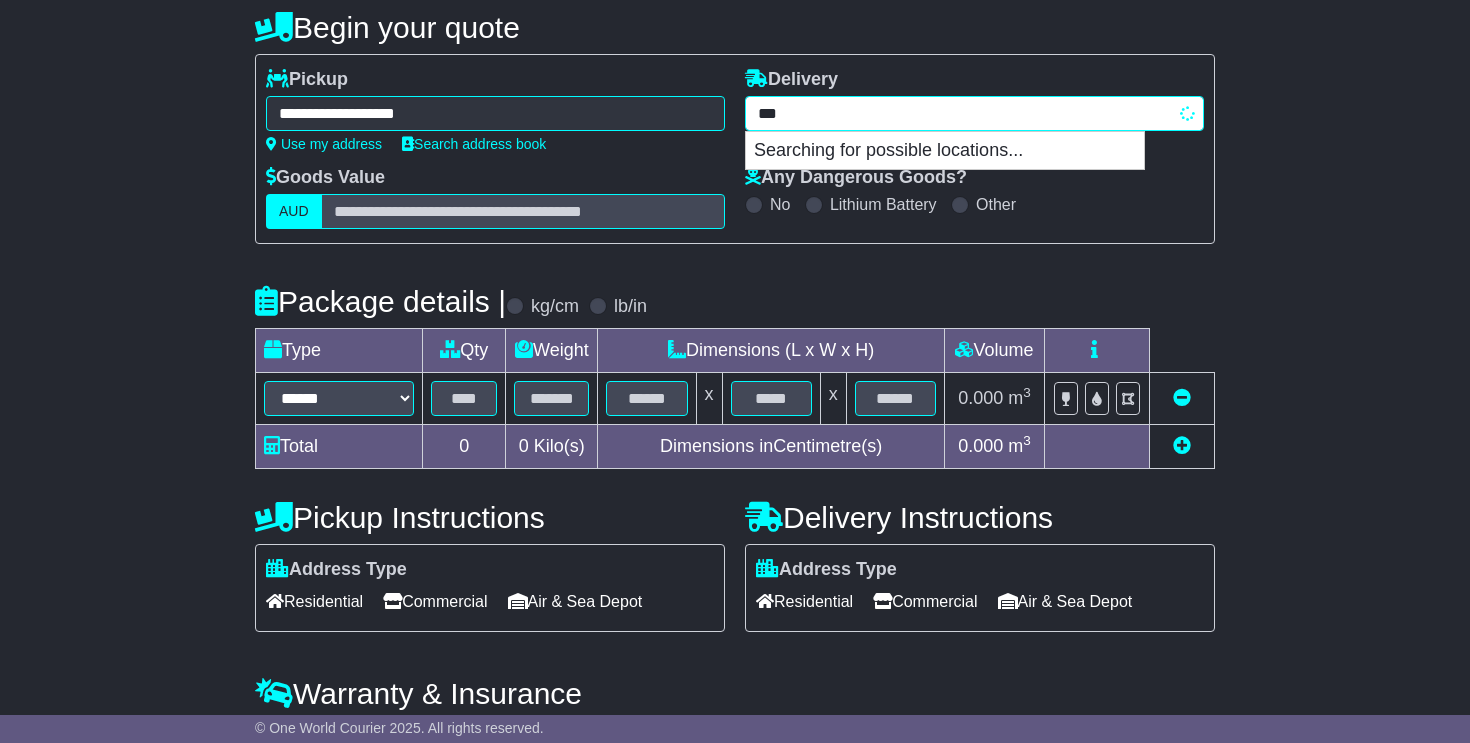 type on "****" 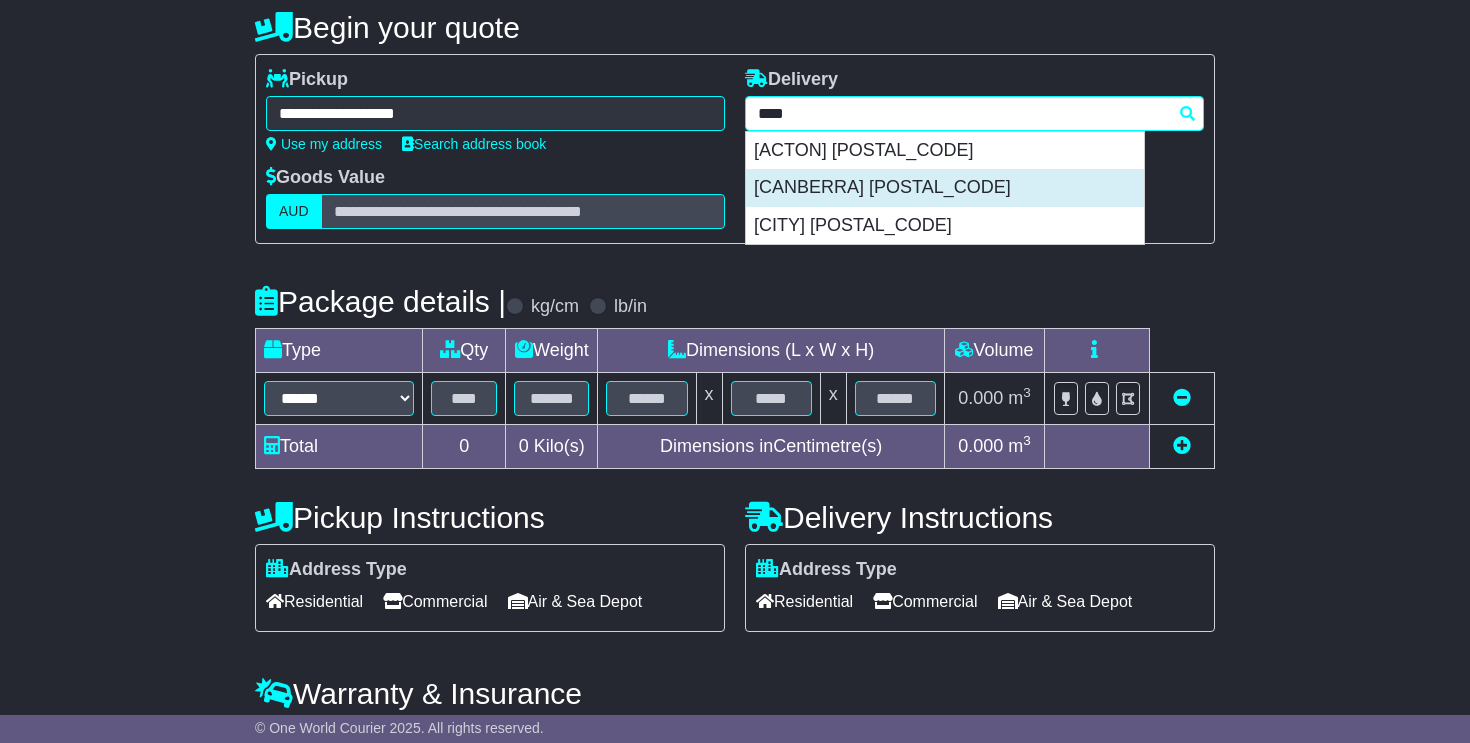 click on "[CANBERRA] [POSTAL_CODE]" at bounding box center (945, 188) 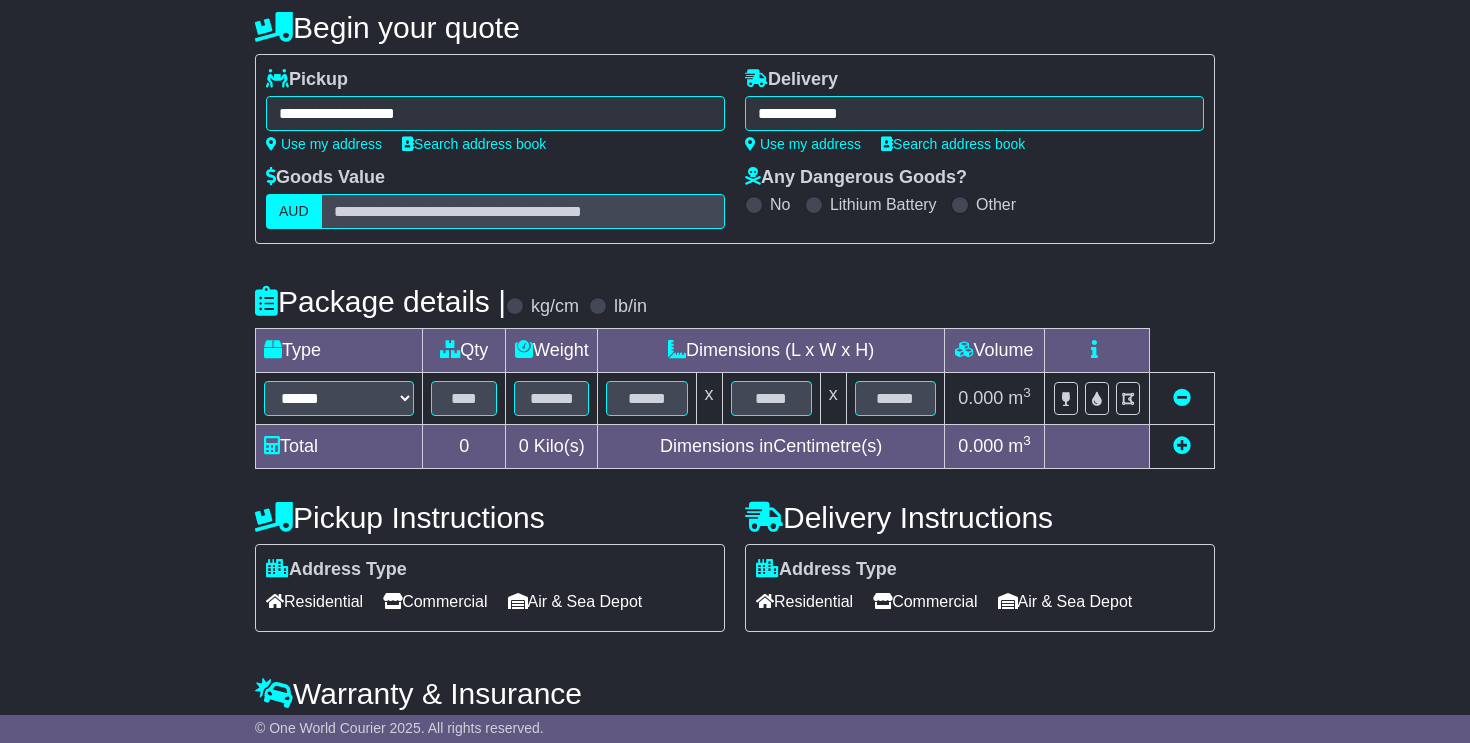 type on "**********" 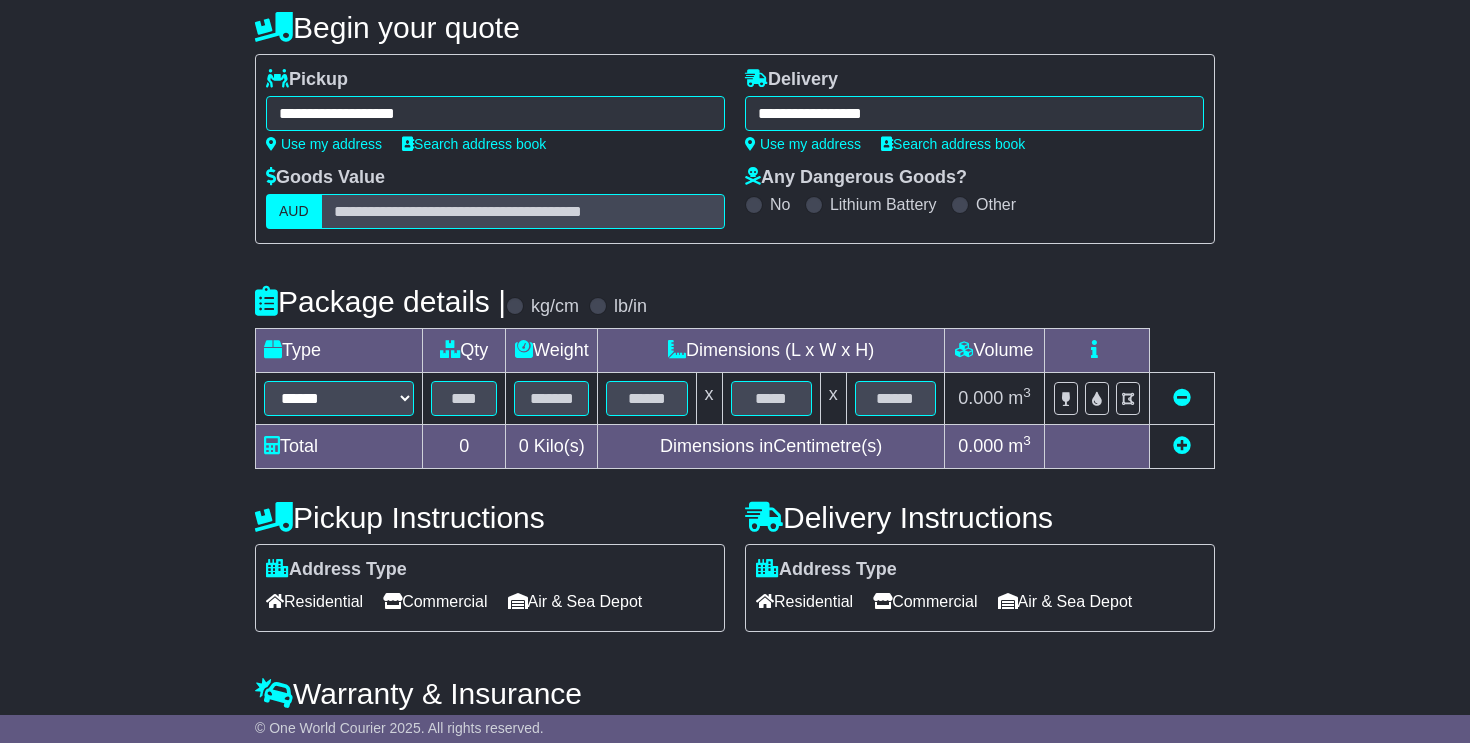 click on "Package details |
kg/cm
lb/in" at bounding box center (735, 301) 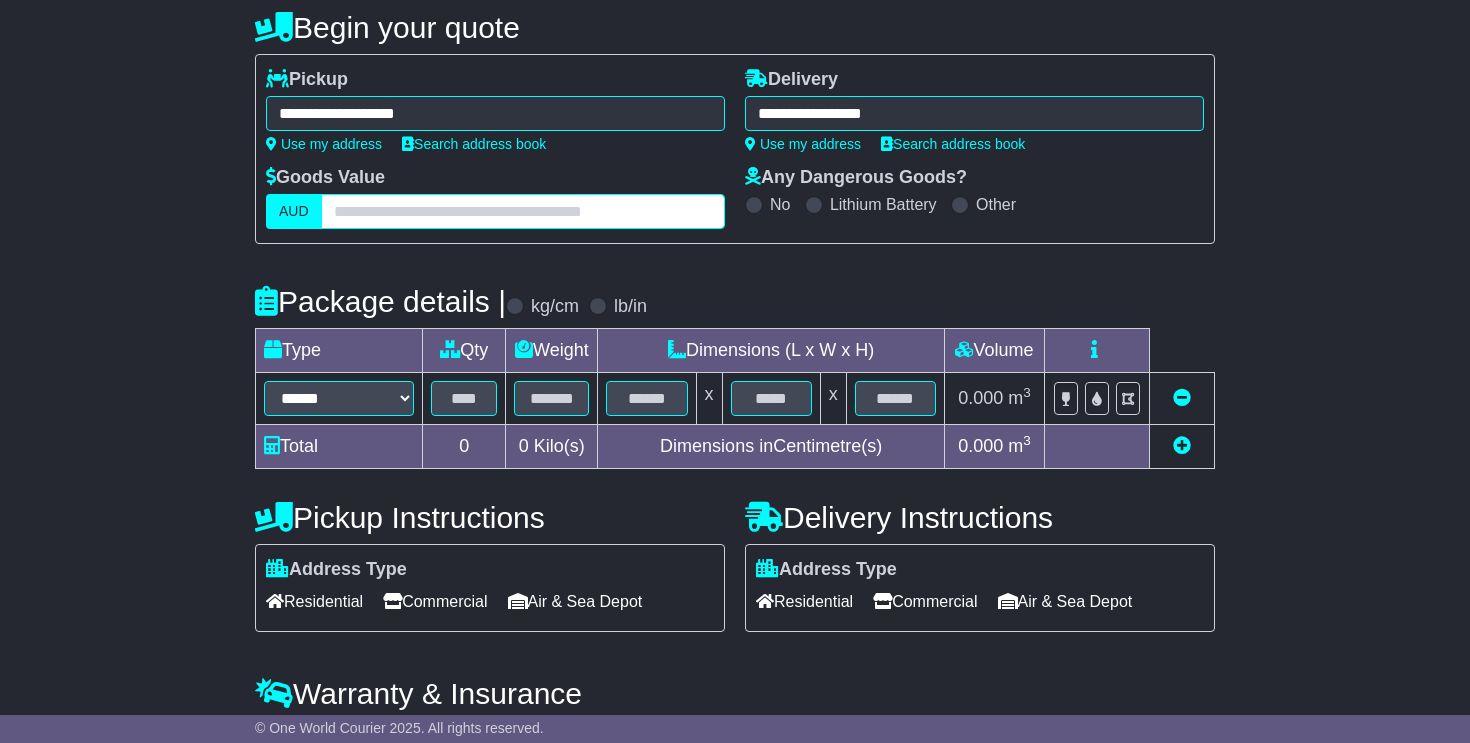 click at bounding box center [523, 211] 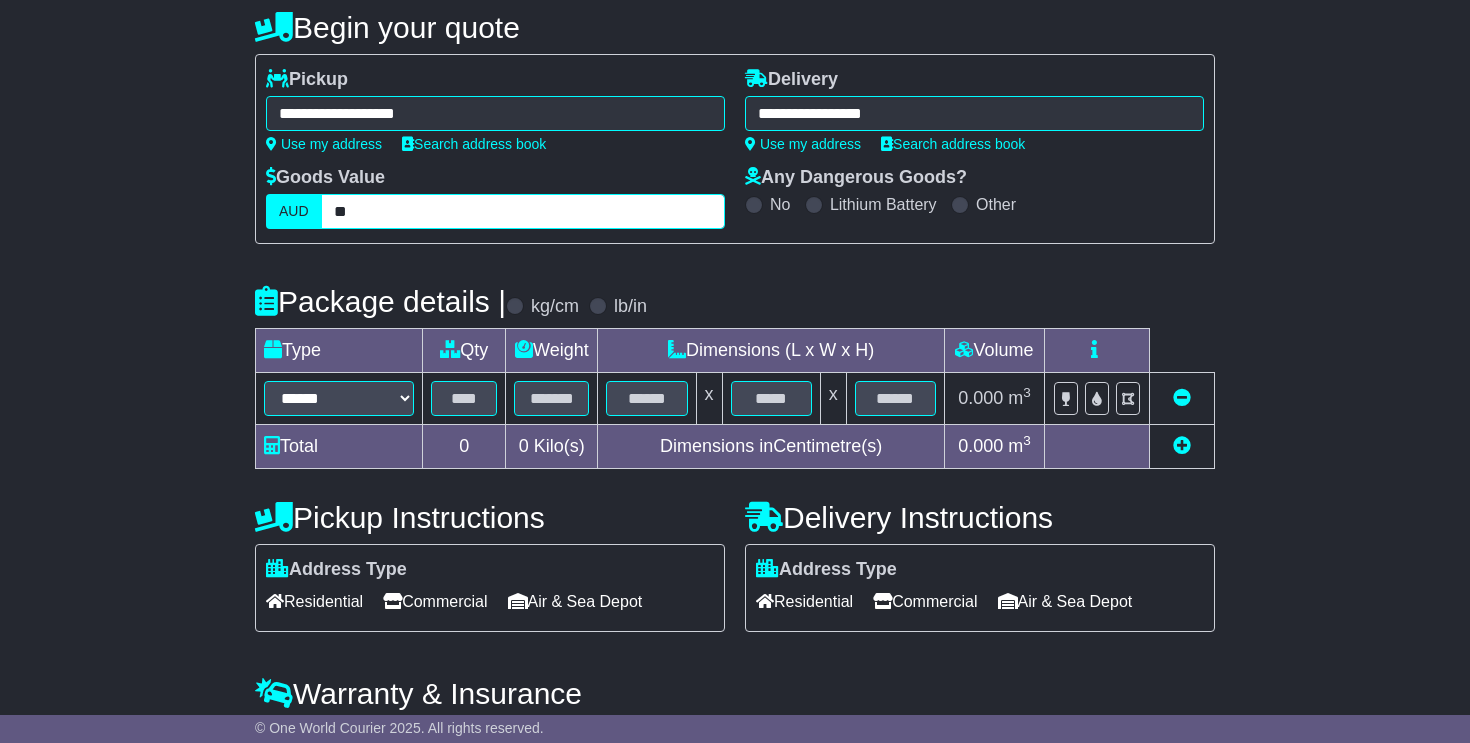 type on "**" 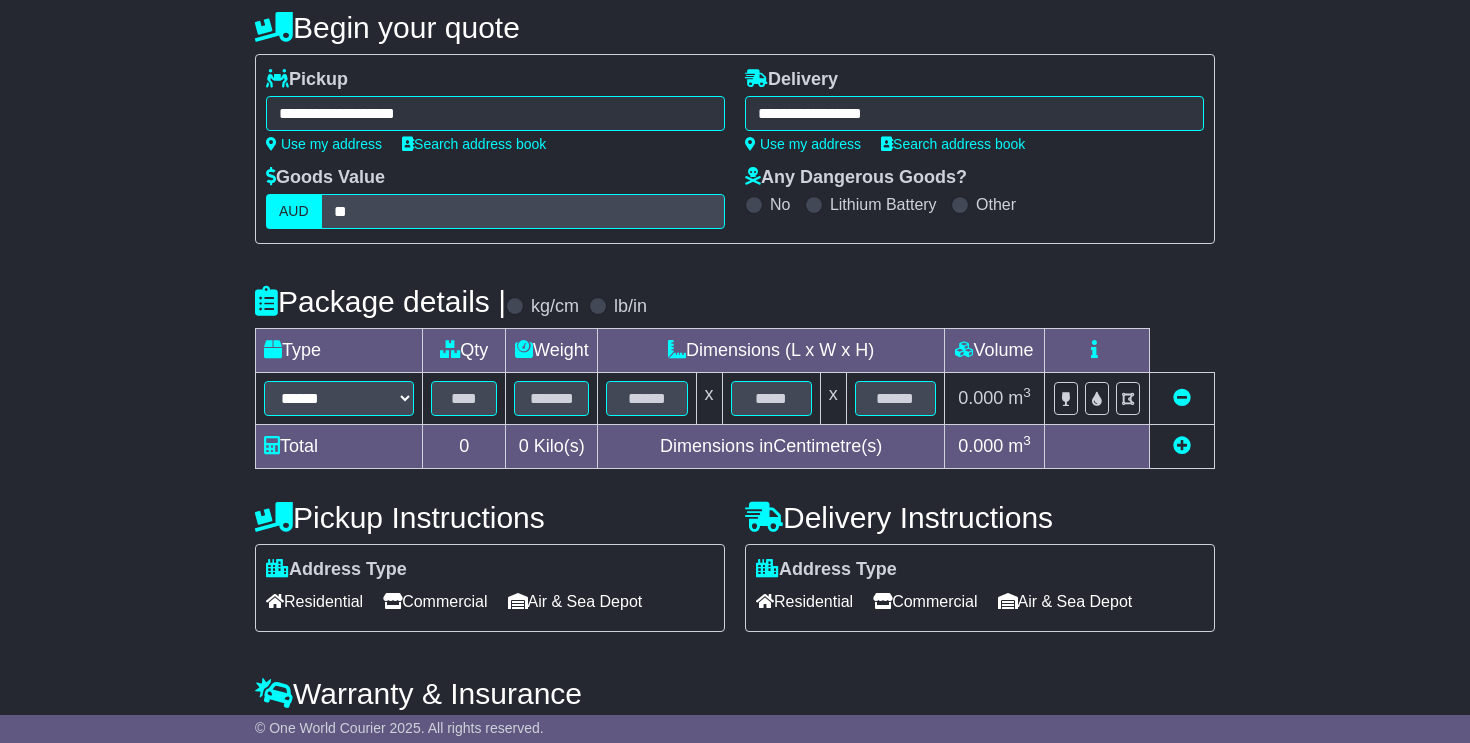 click on "Package details |
kg/cm
lb/in" at bounding box center (735, 301) 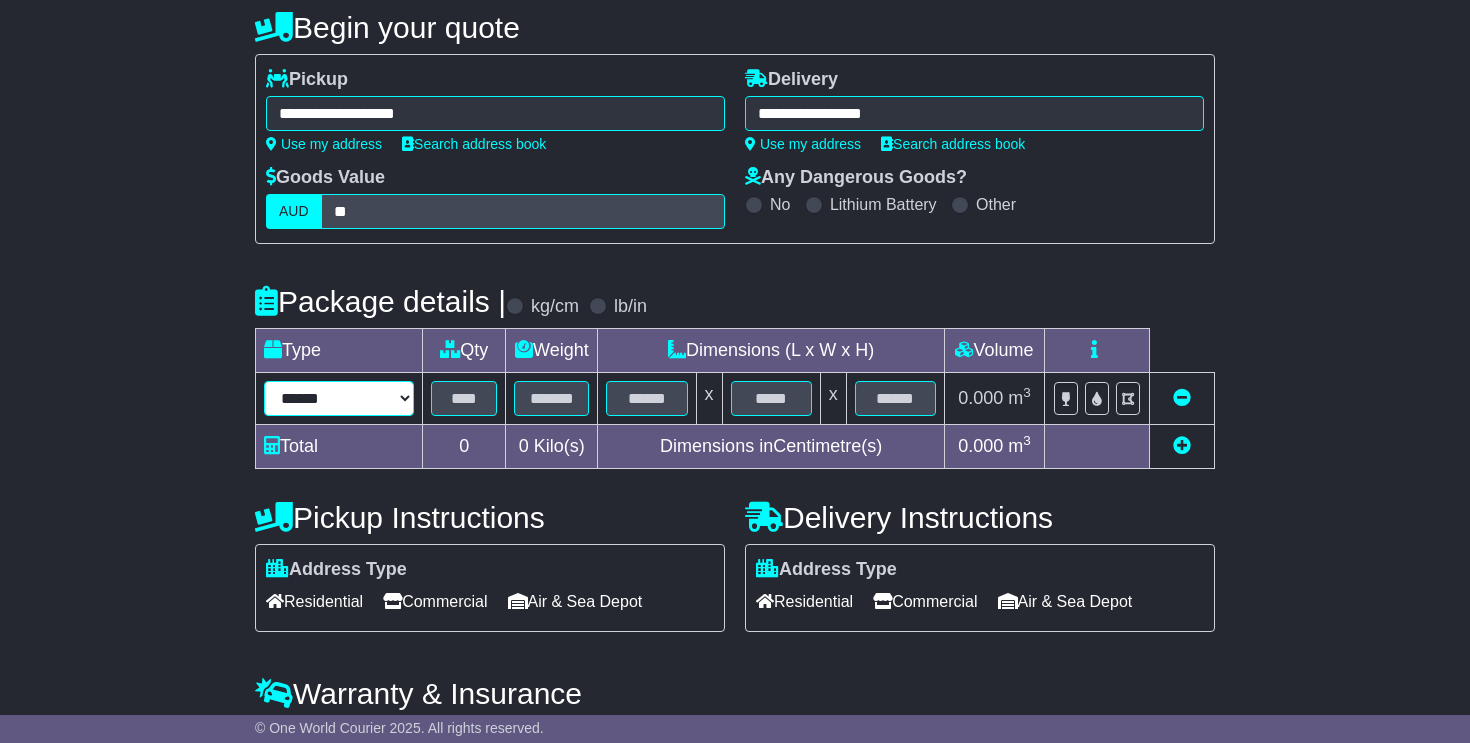 click on "****** ****** *** ******** ***** **** **** ****** *** *******" at bounding box center (339, 398) 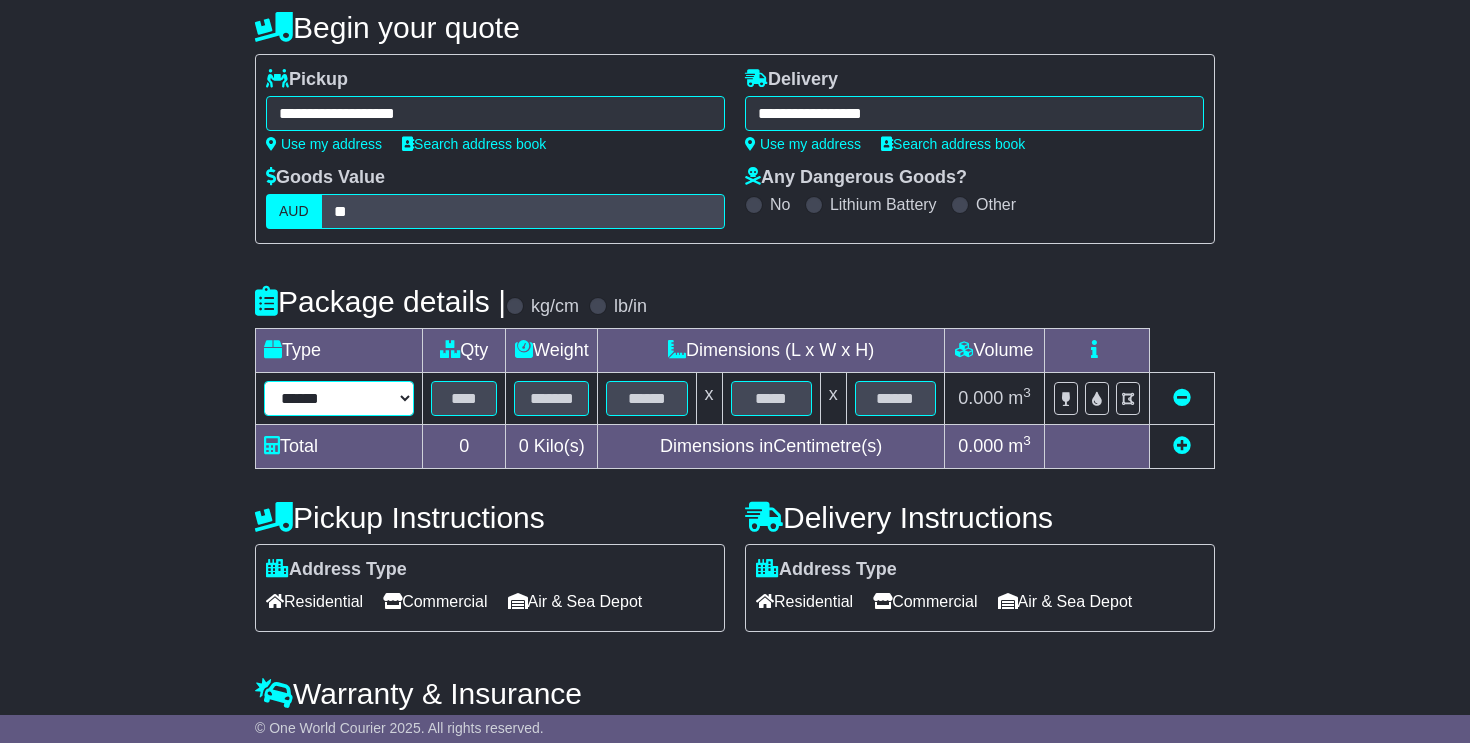 select on "*****" 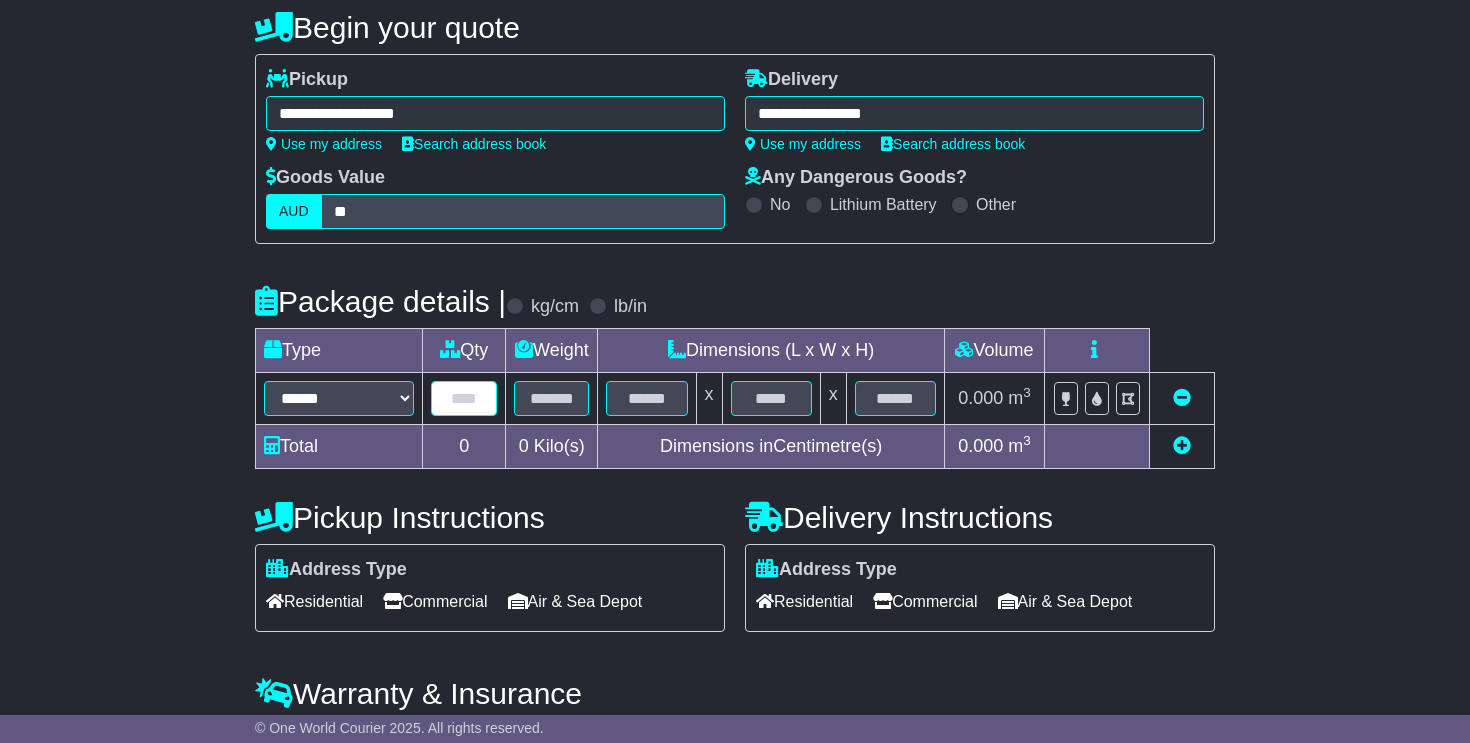 click at bounding box center [464, 398] 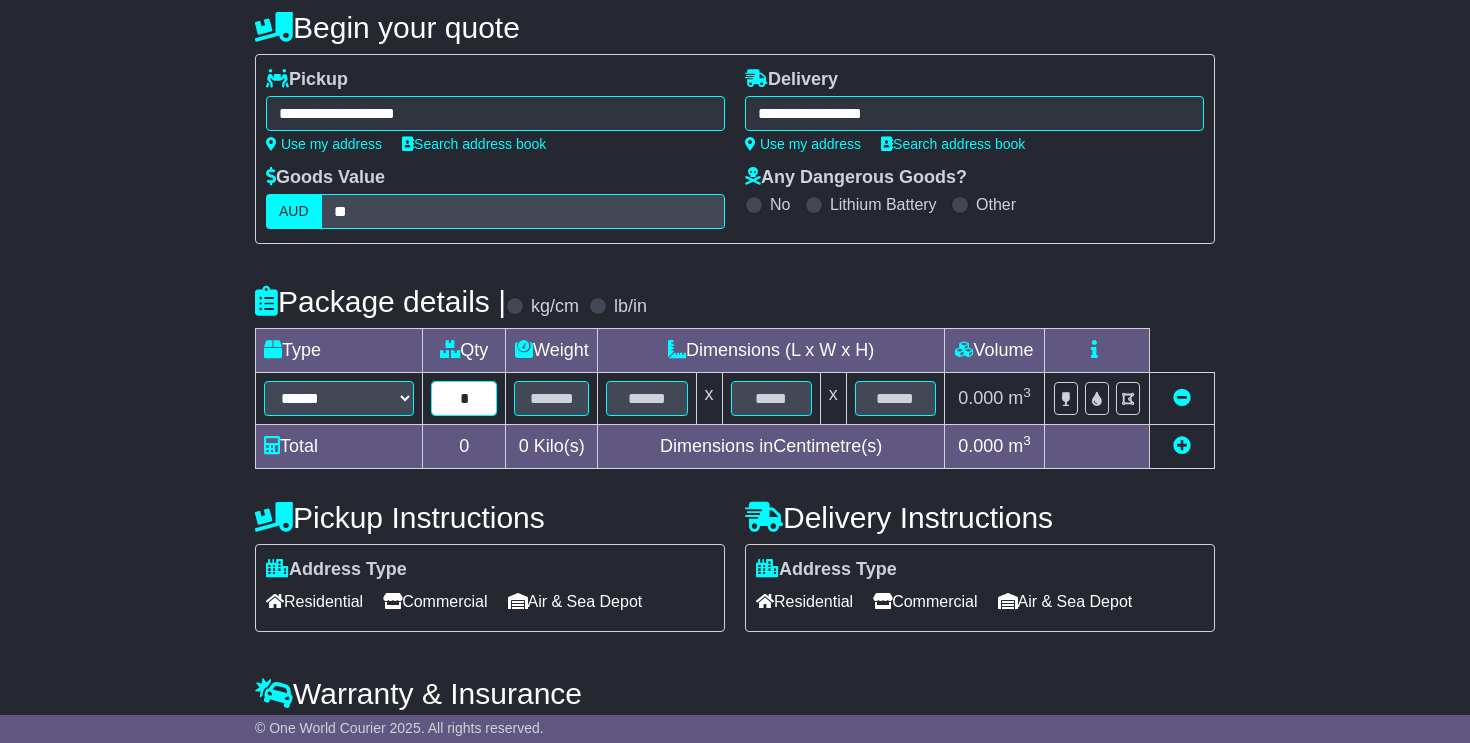 type on "*" 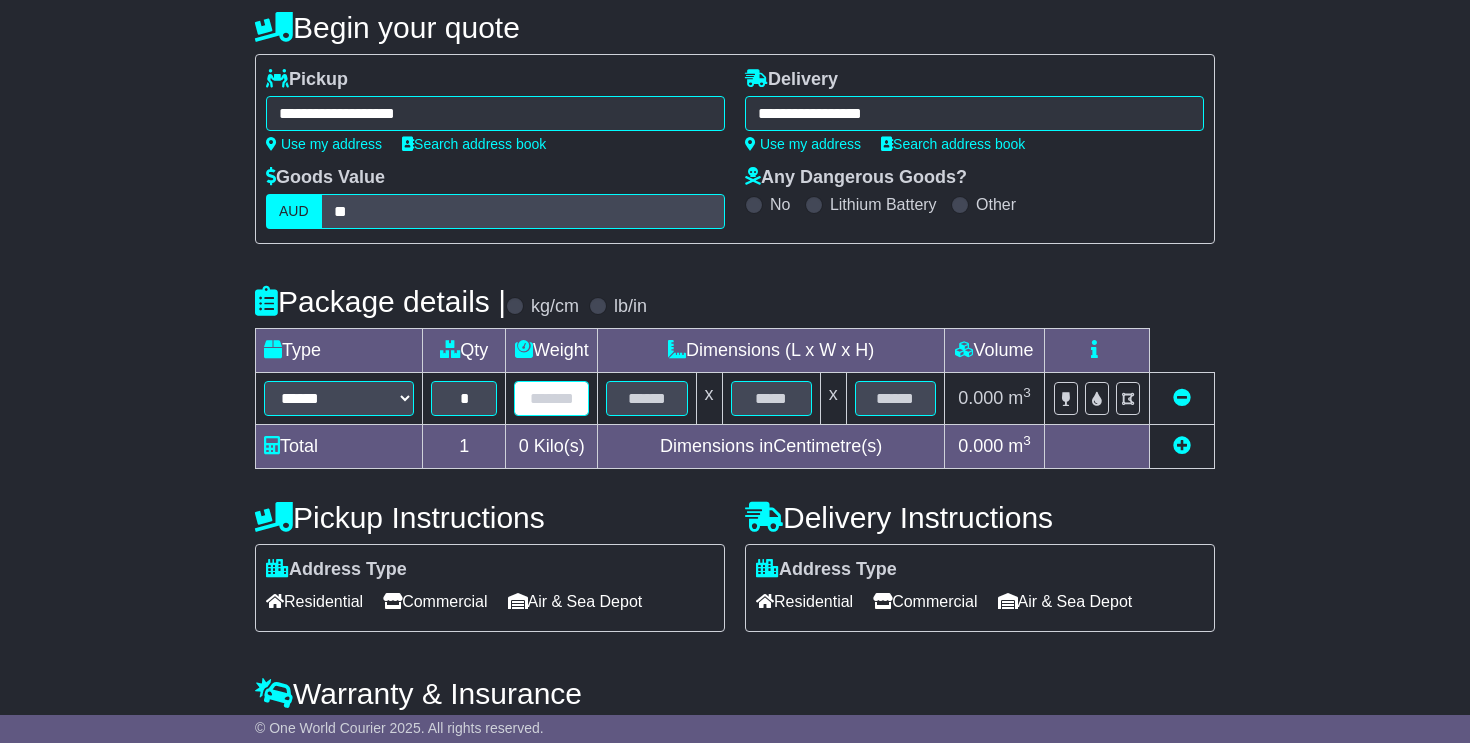 click at bounding box center [551, 398] 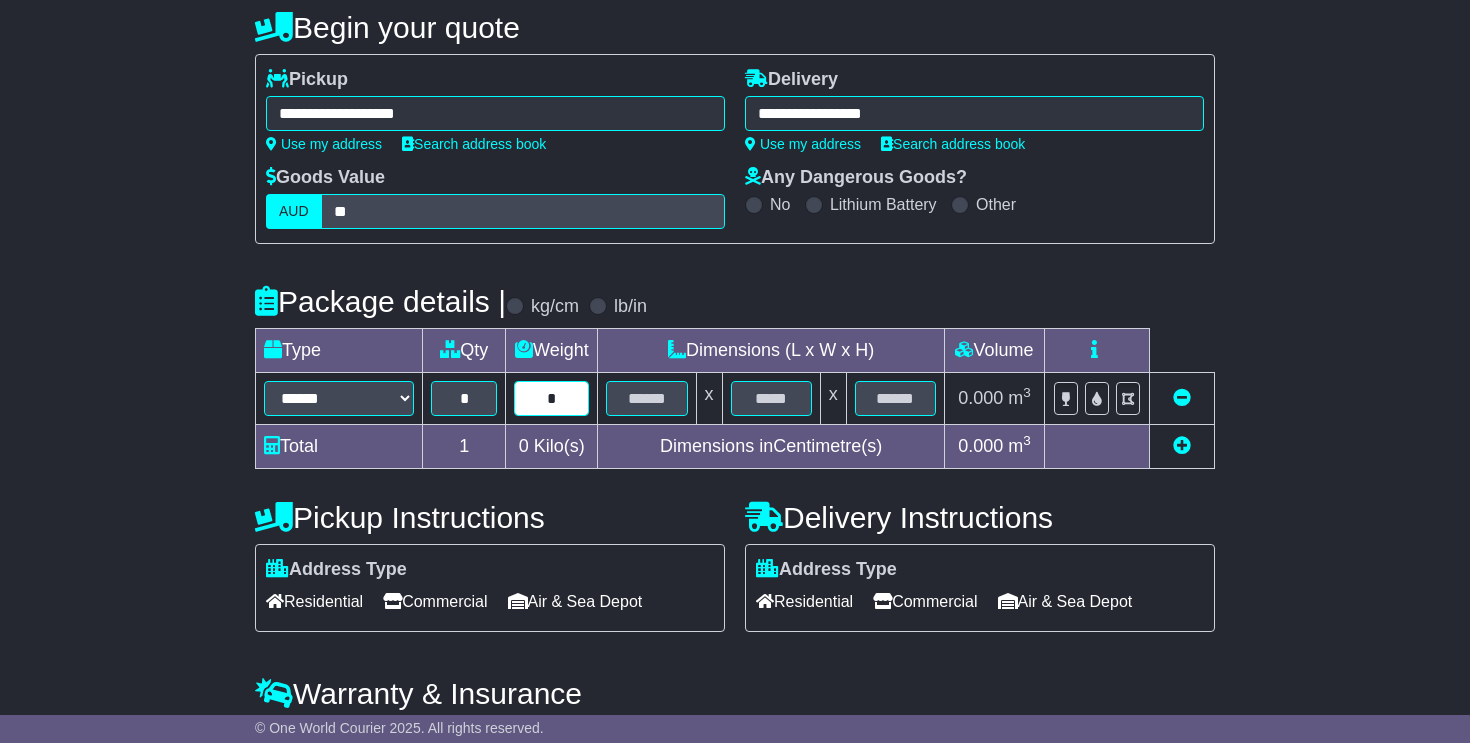 type on "*" 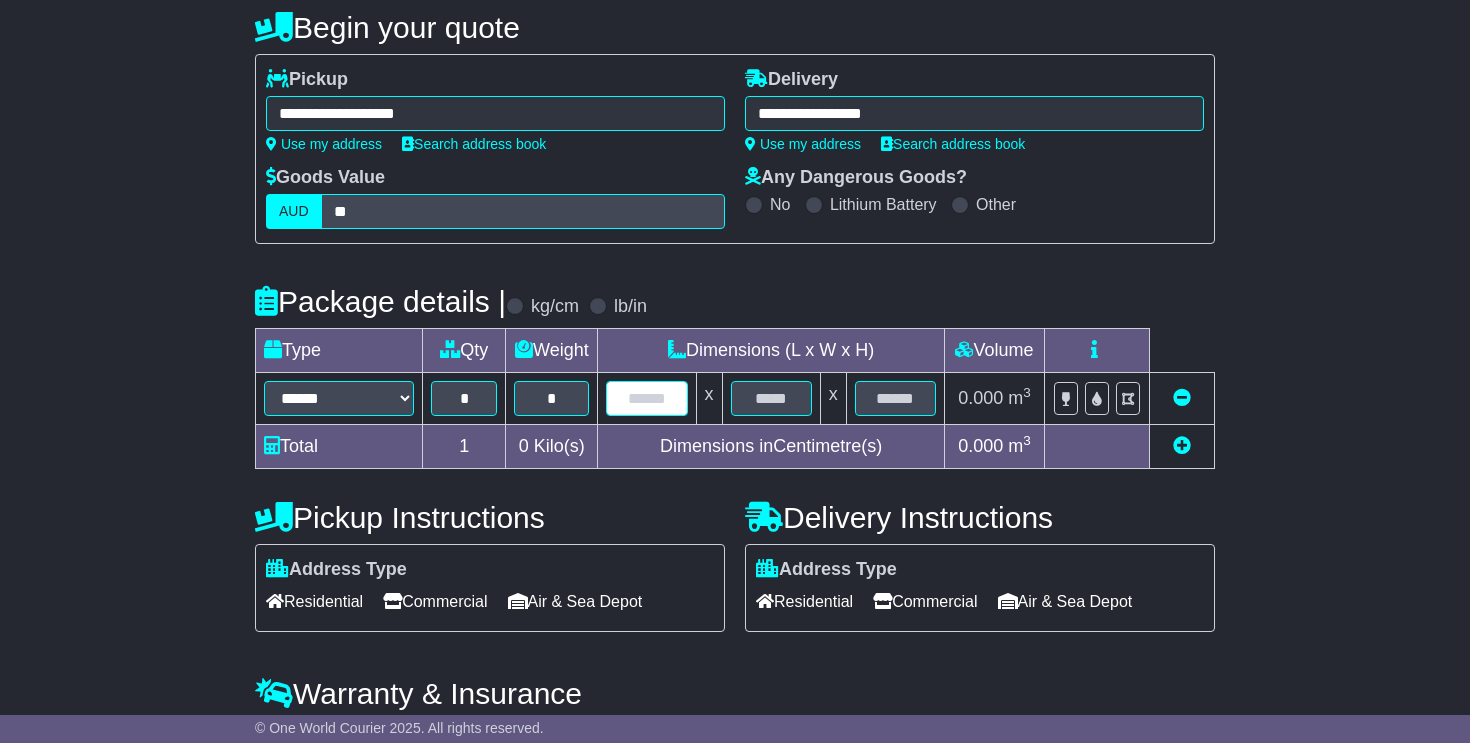 click at bounding box center [646, 398] 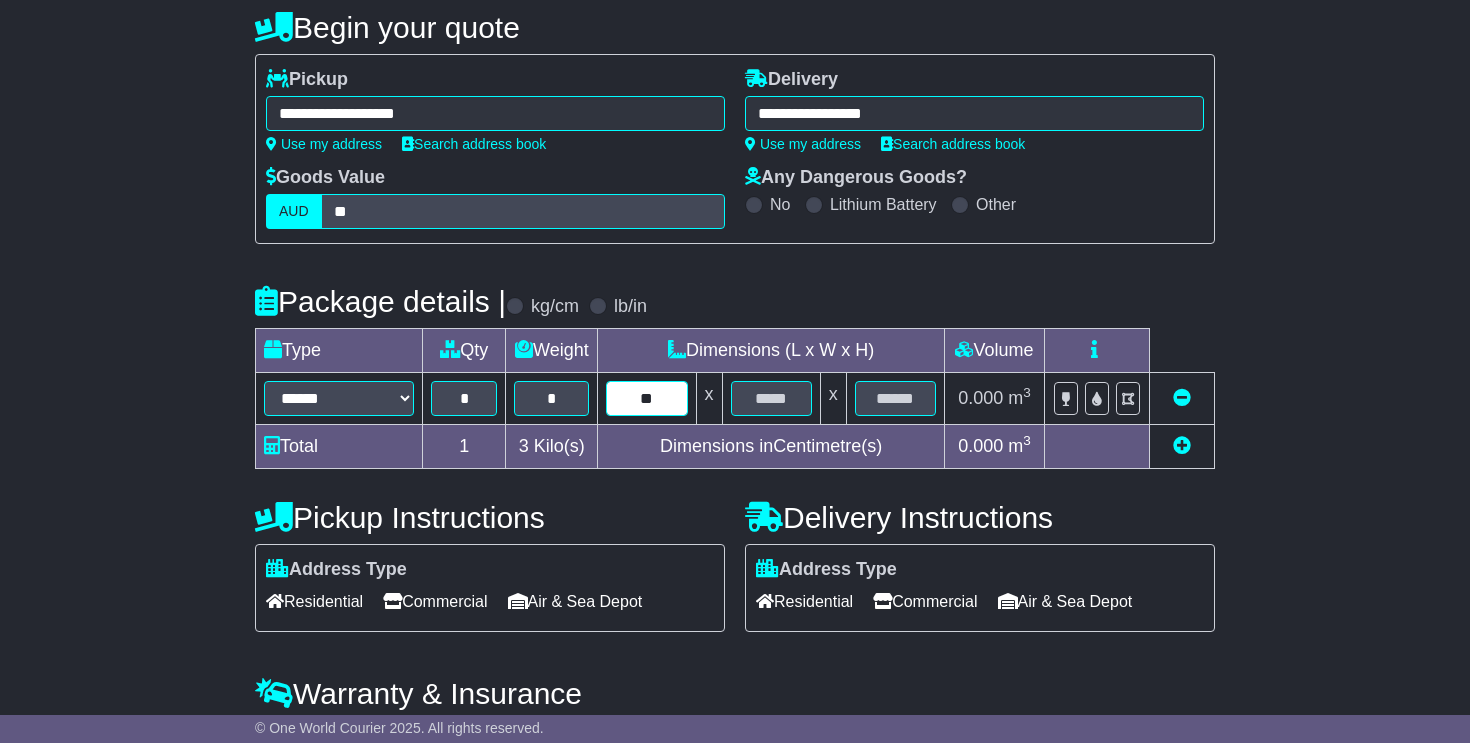 type on "**" 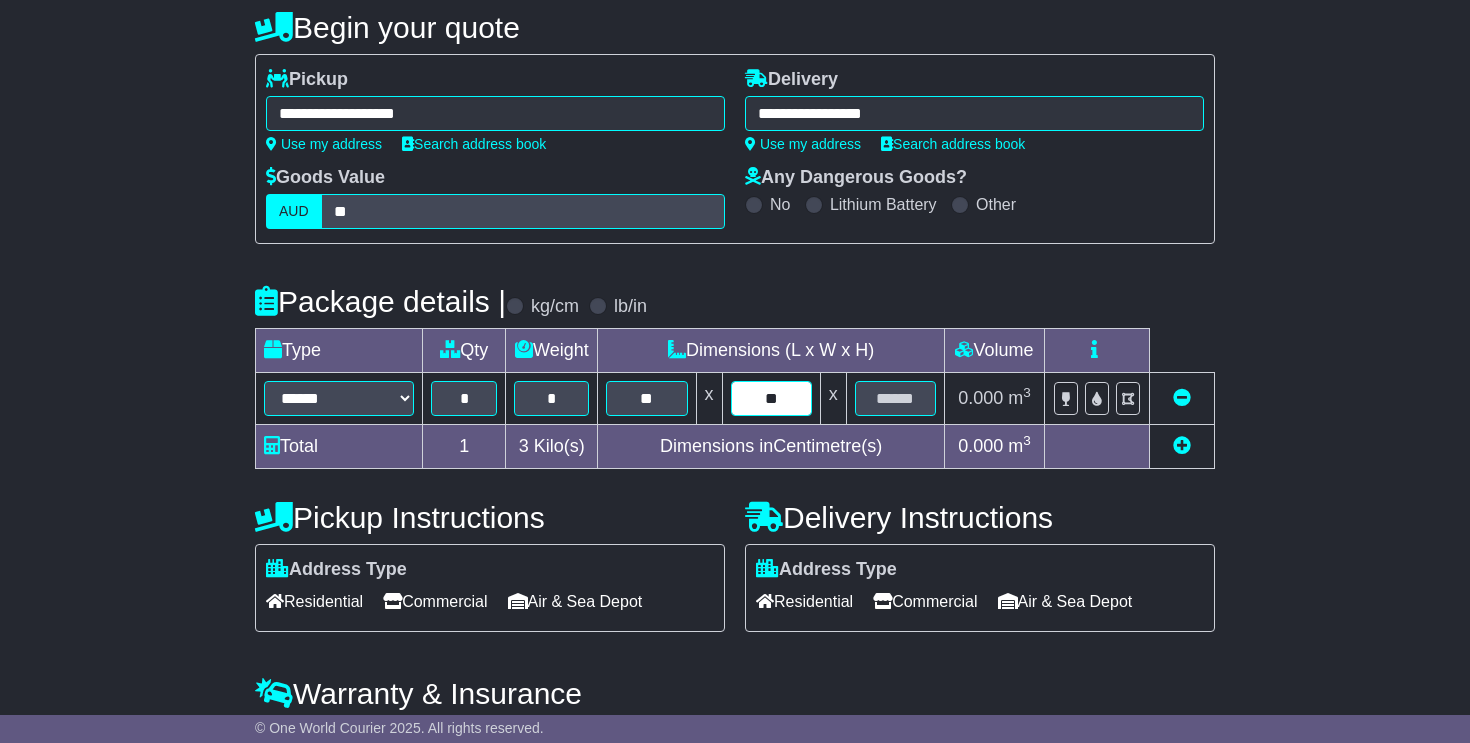 type on "**" 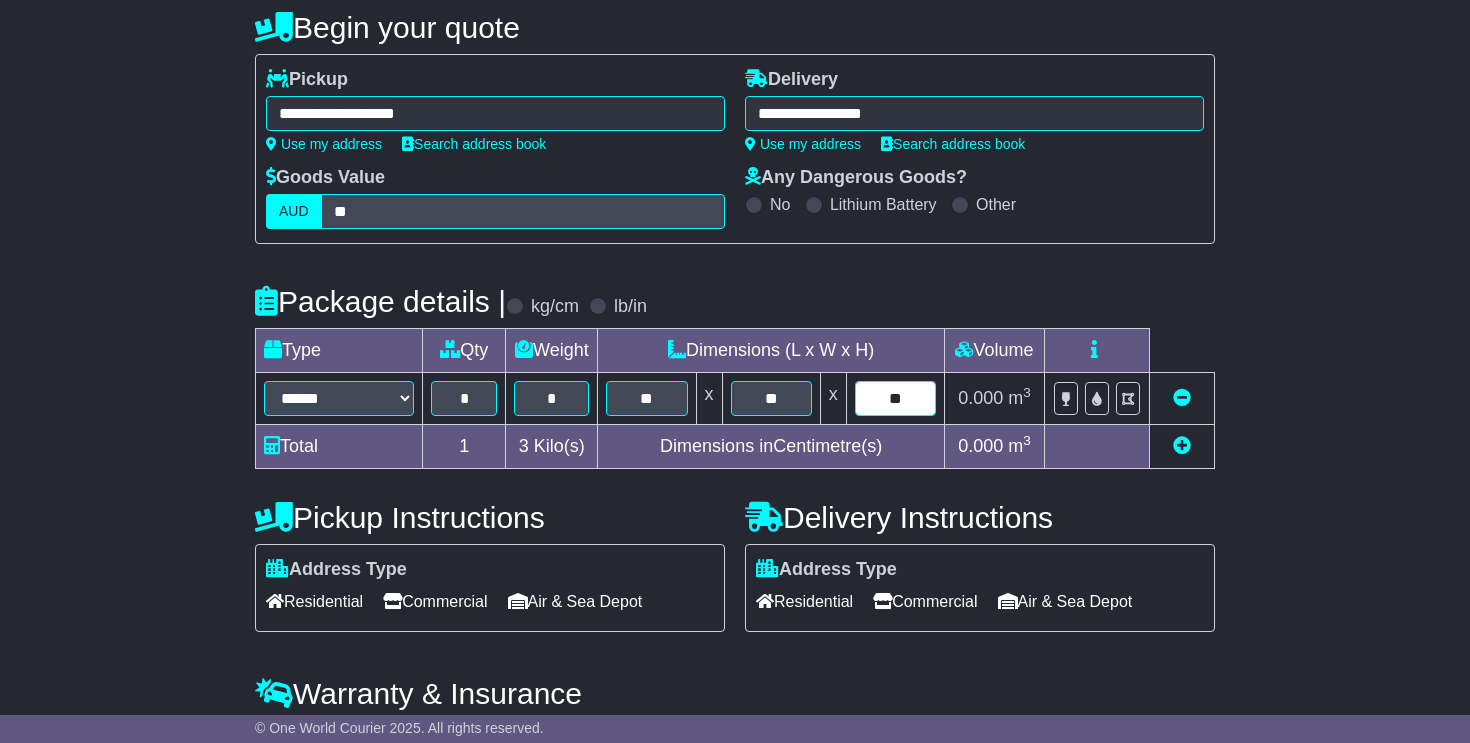 type on "**" 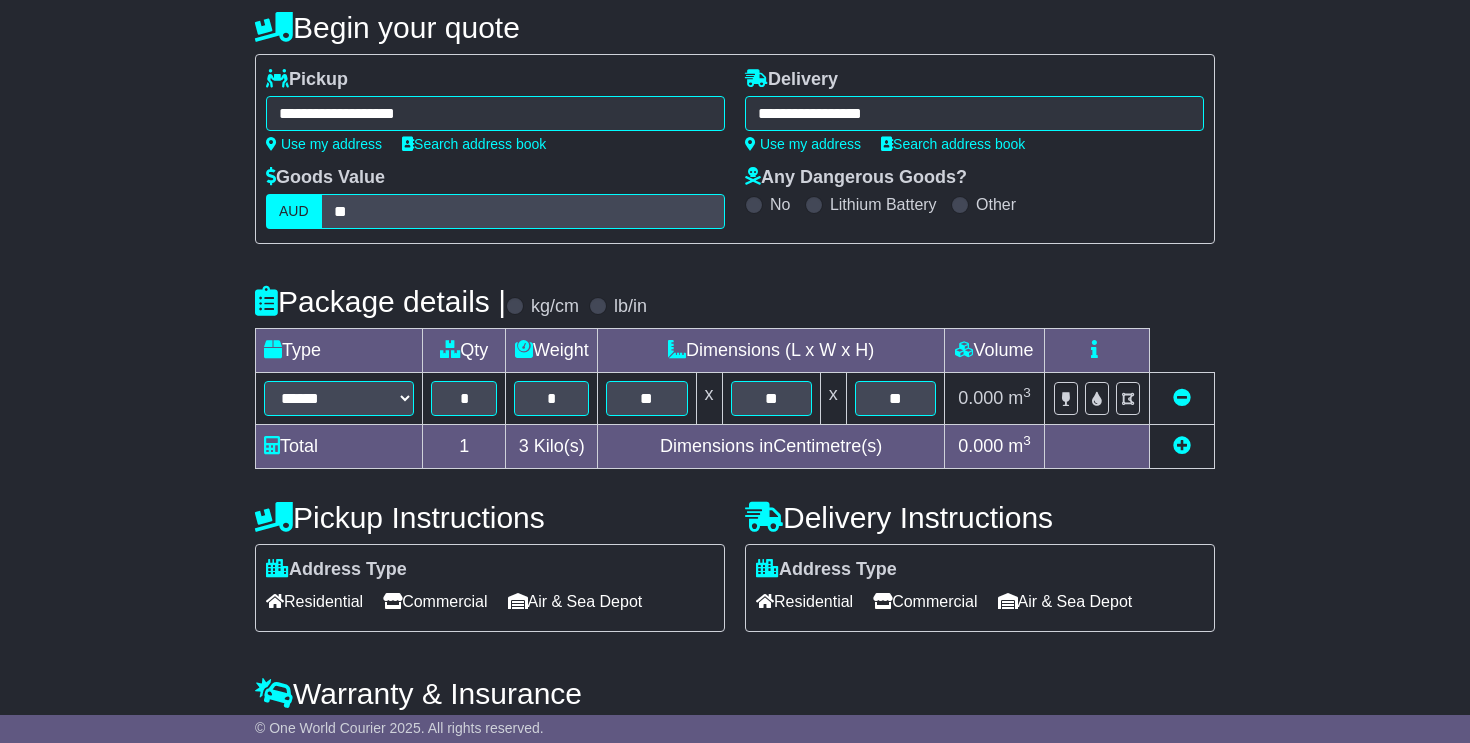 click on "**********" at bounding box center [735, 513] 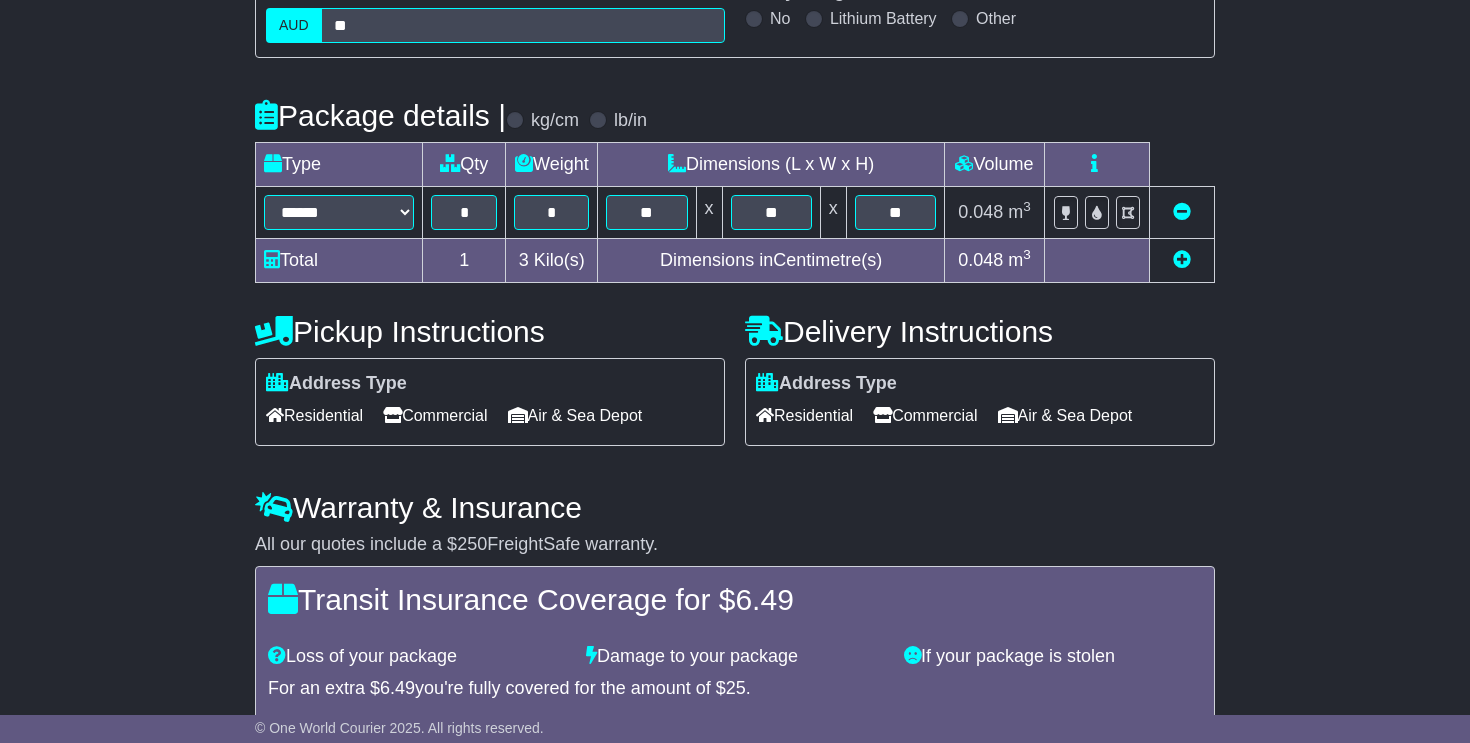 scroll, scrollTop: 403, scrollLeft: 0, axis: vertical 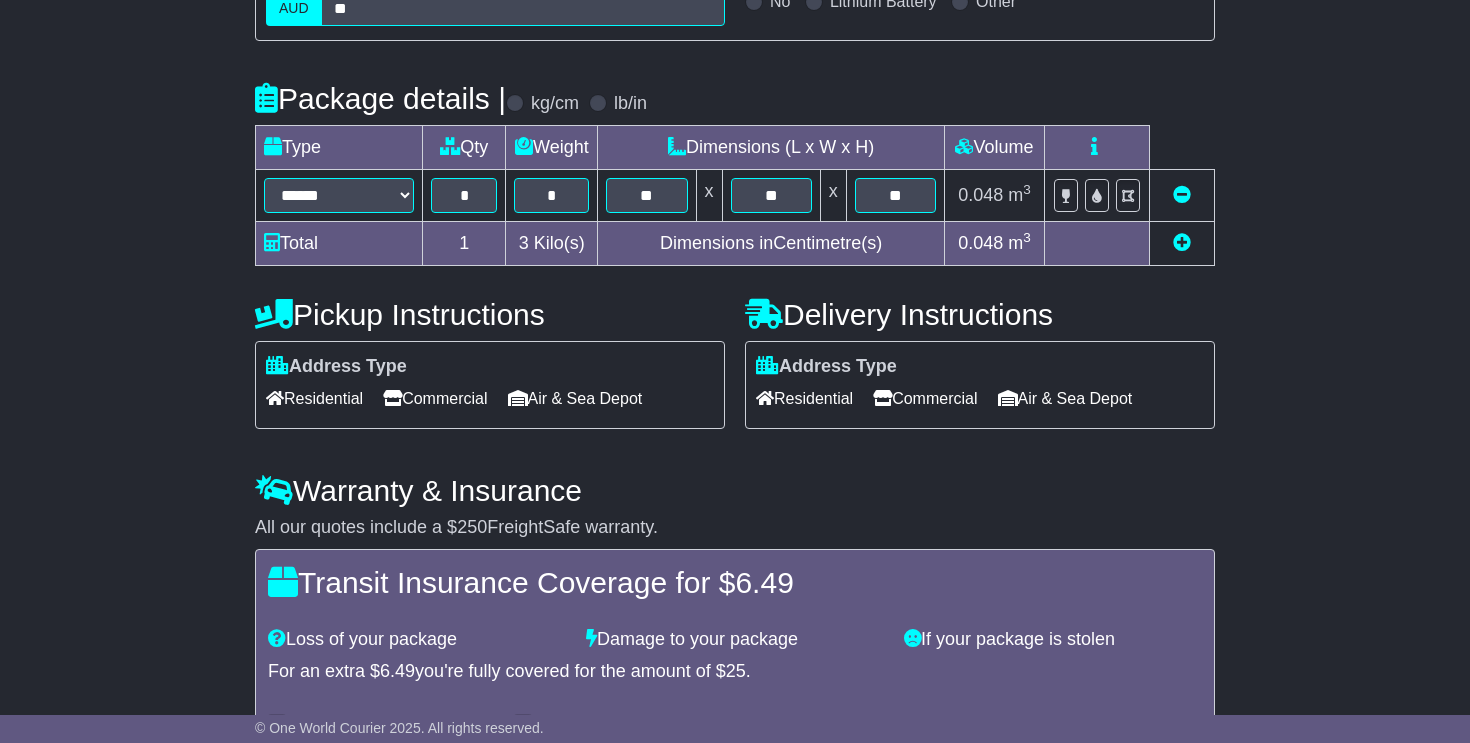 click on "Residential" at bounding box center [314, 398] 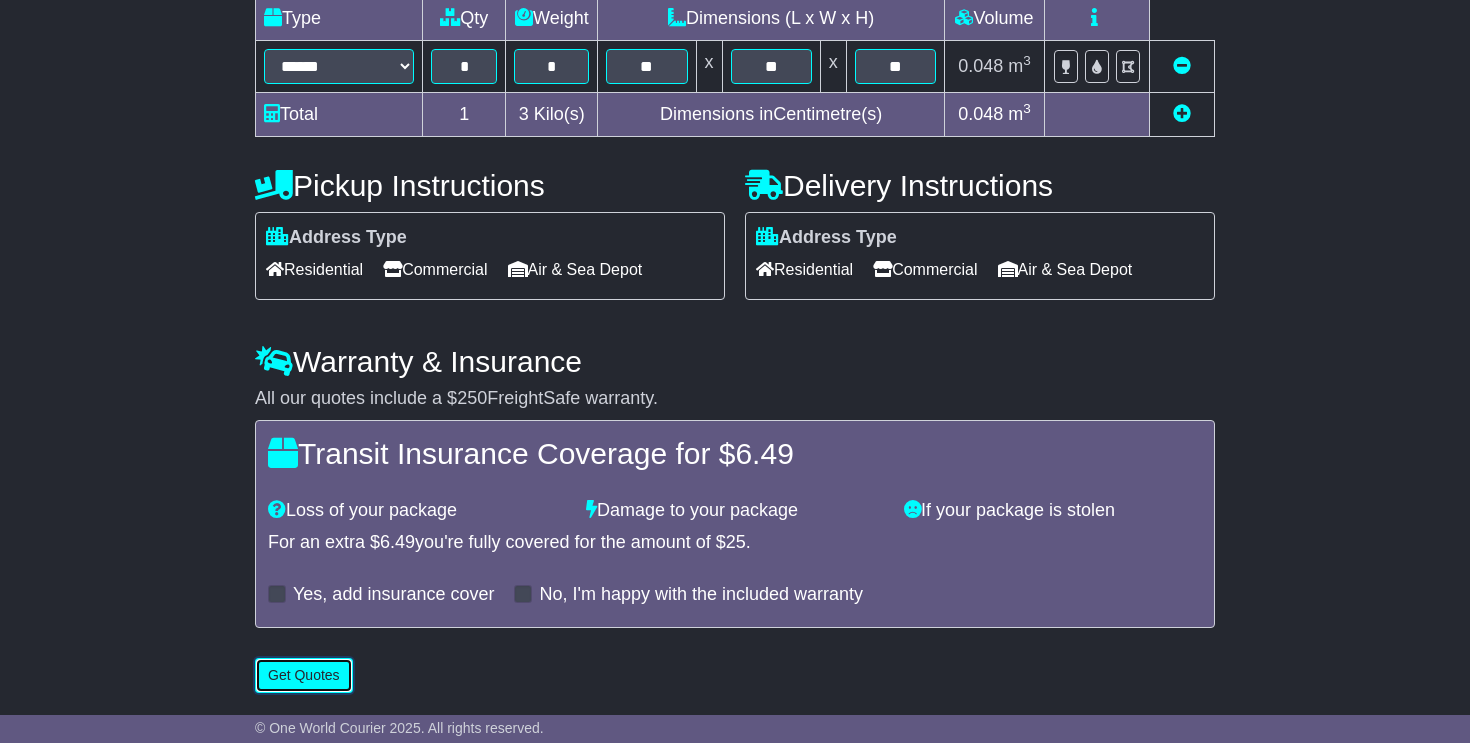 click on "Get Quotes" at bounding box center [304, 675] 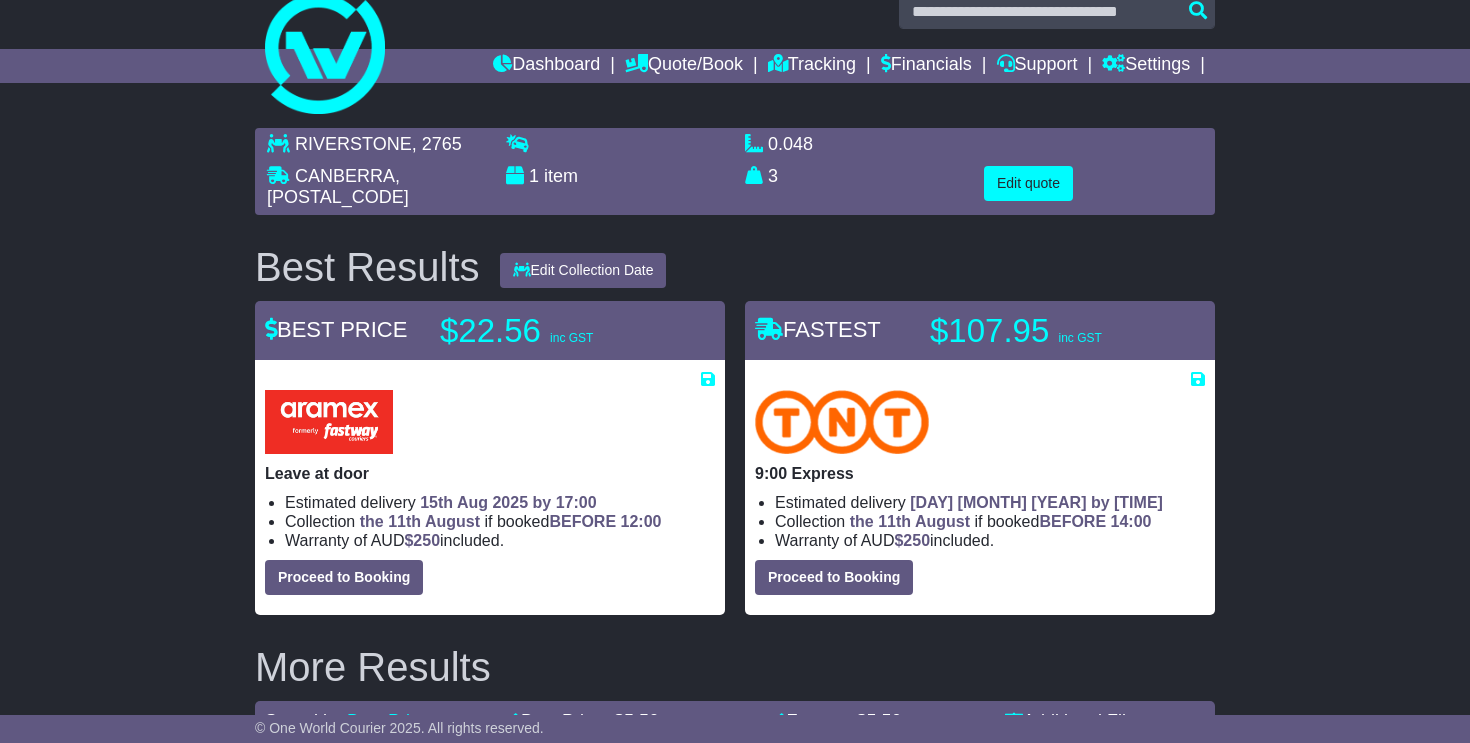 scroll, scrollTop: 0, scrollLeft: 0, axis: both 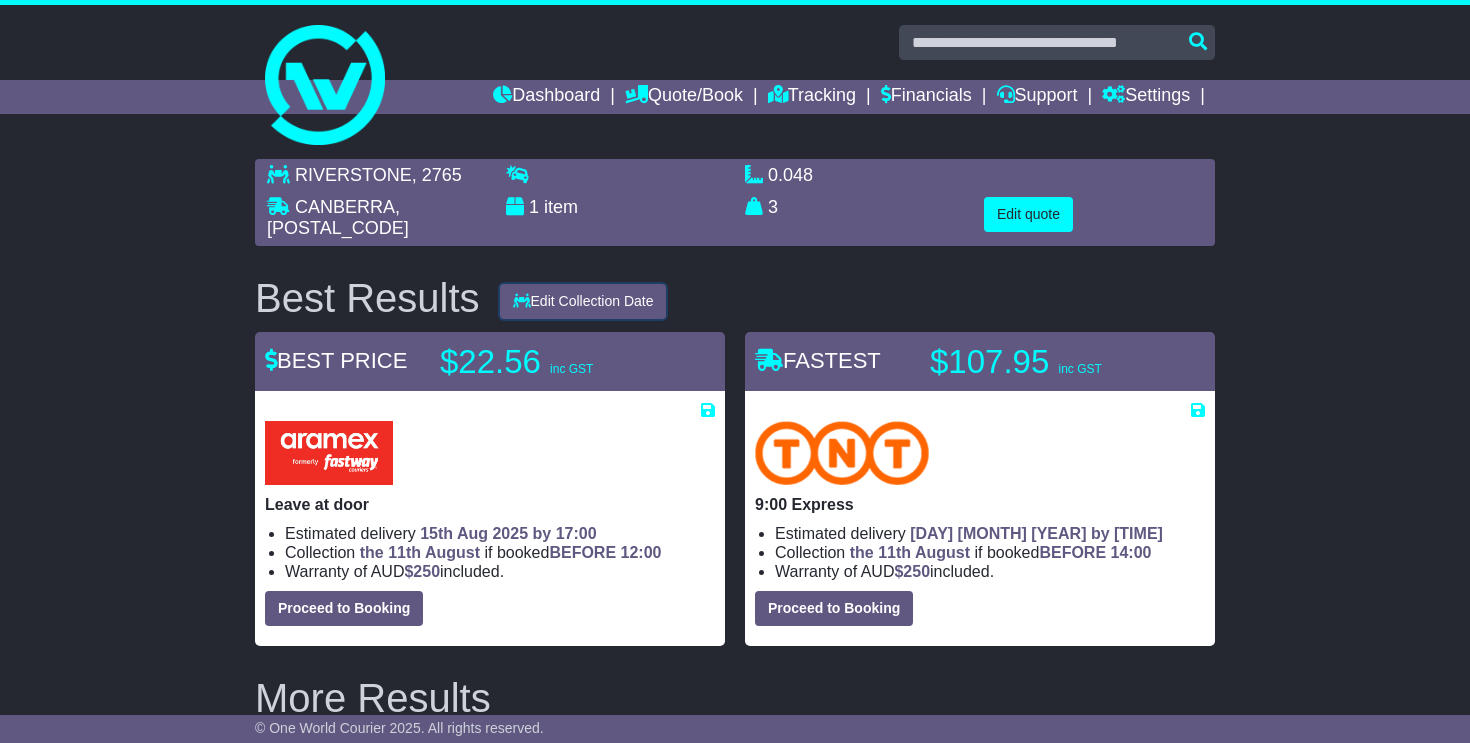 click on "Edit Collection Date" at bounding box center (583, 301) 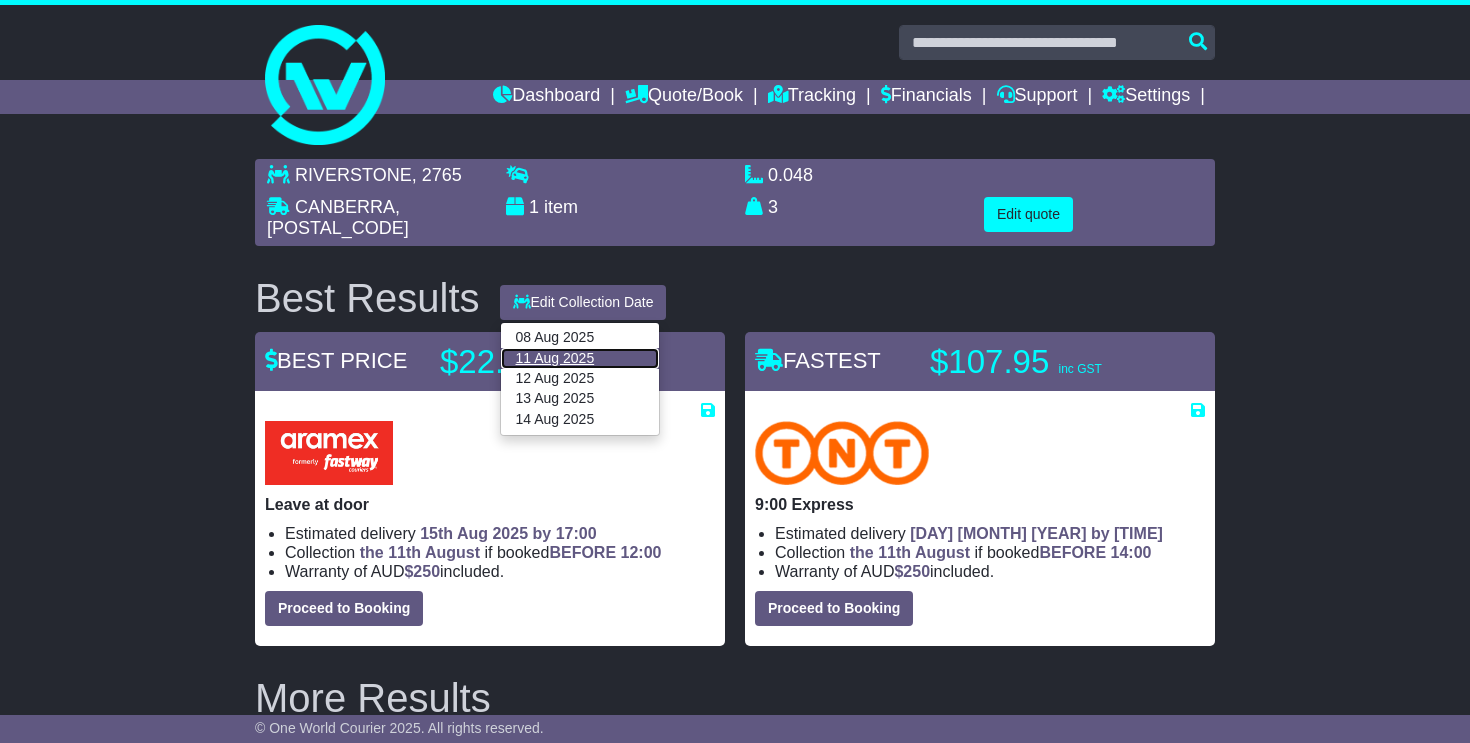 click on "11 Aug 2025" at bounding box center (580, 358) 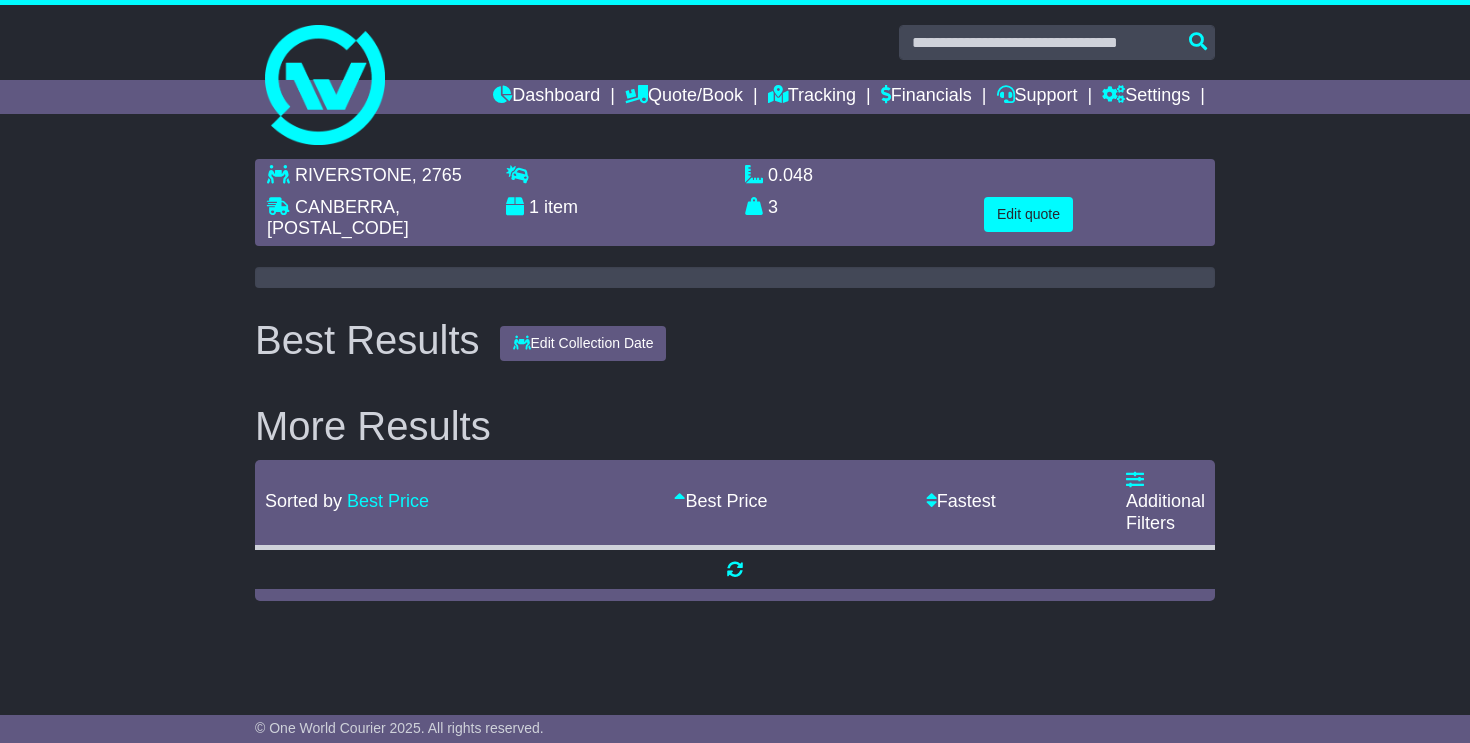 click on "[RIVERSTONE] , [POSTAL_CODE]
[CANBERRA] , [POSTAL_CODE]
1   item
0.048
m 3
in 3
3" at bounding box center [735, 380] 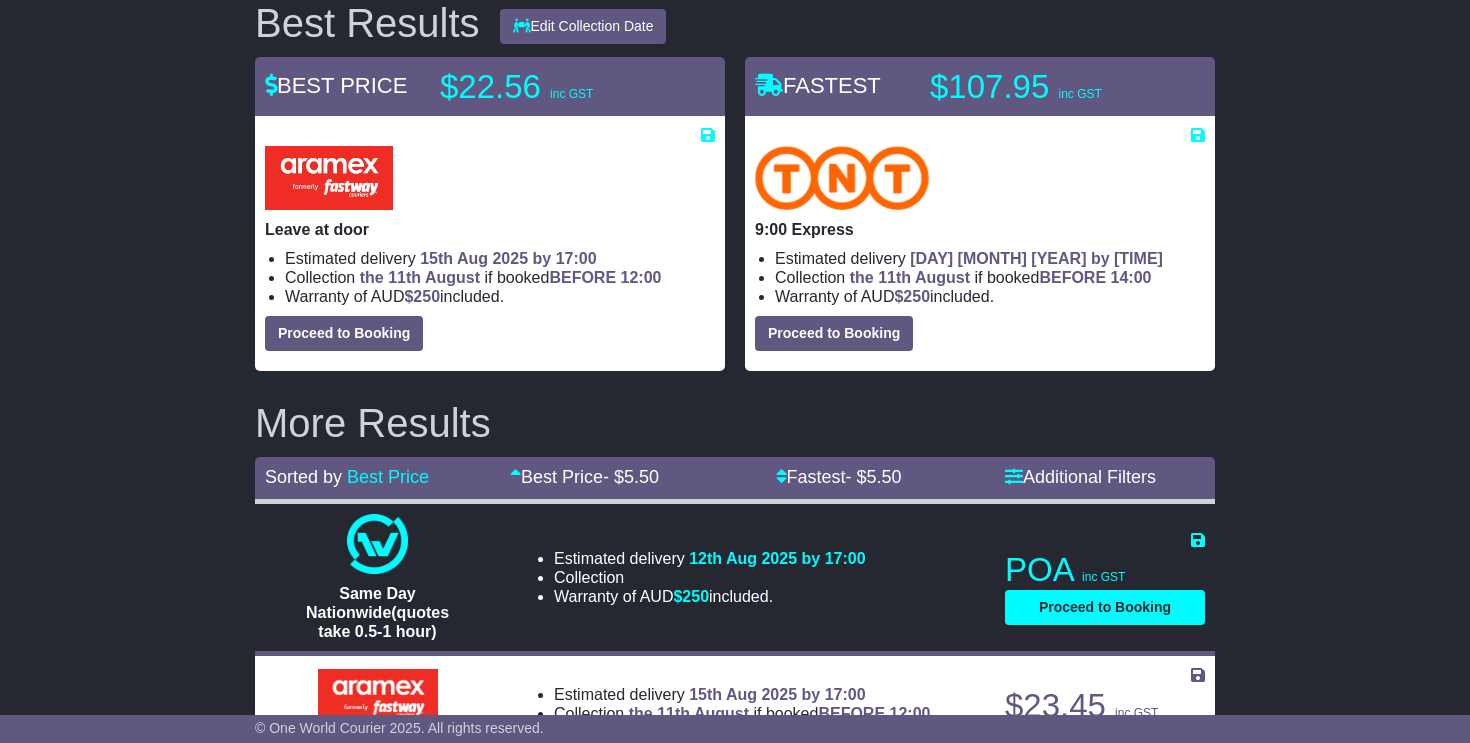 scroll, scrollTop: 326, scrollLeft: 0, axis: vertical 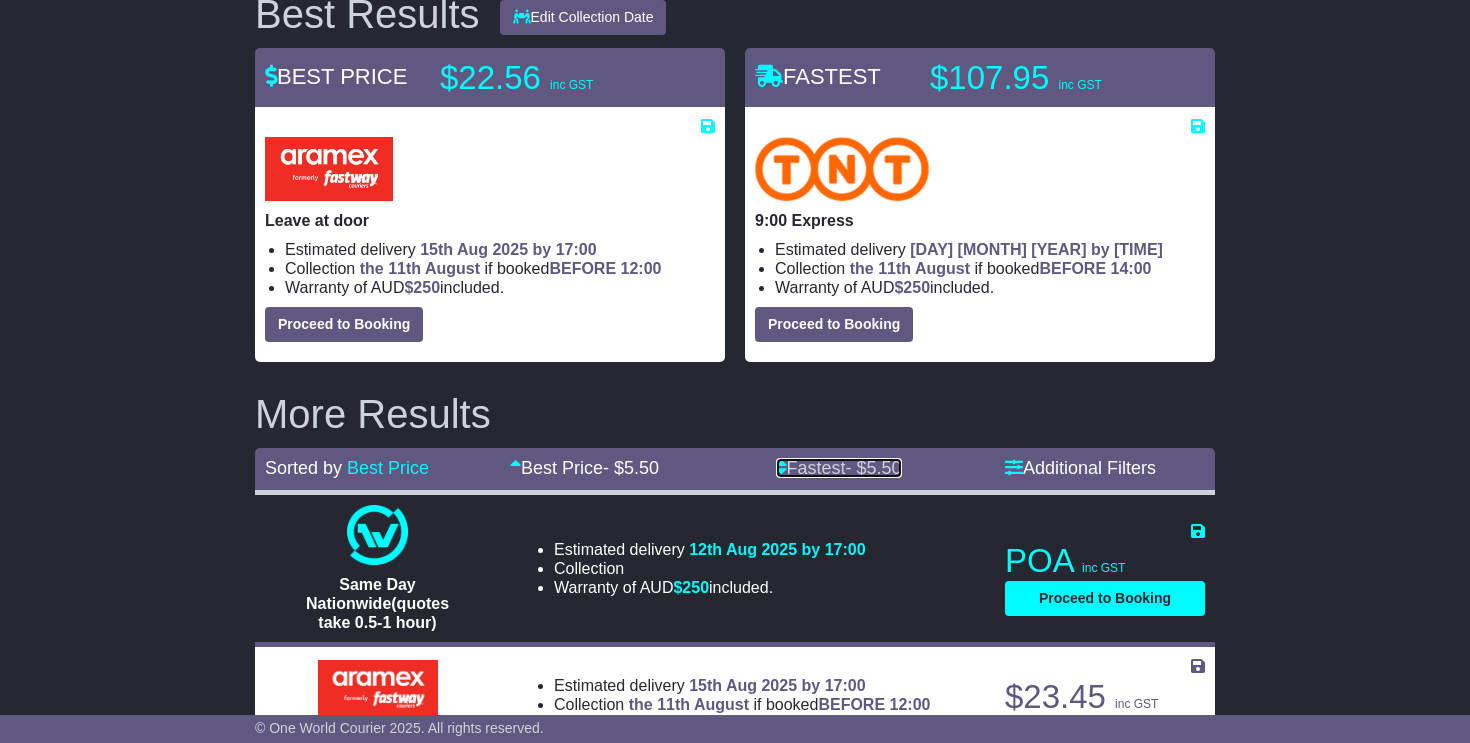 click on "- $ 5.50" at bounding box center (874, 468) 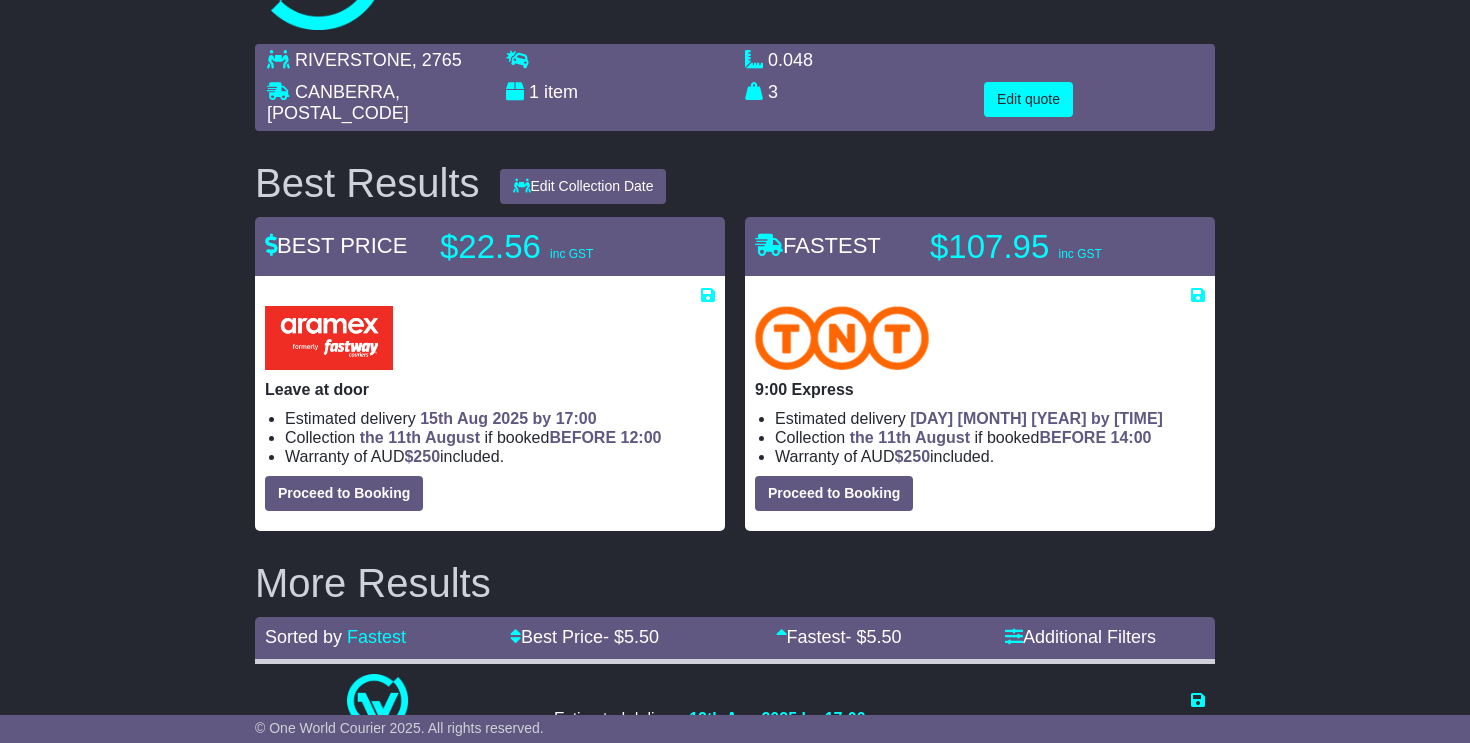 scroll, scrollTop: 0, scrollLeft: 0, axis: both 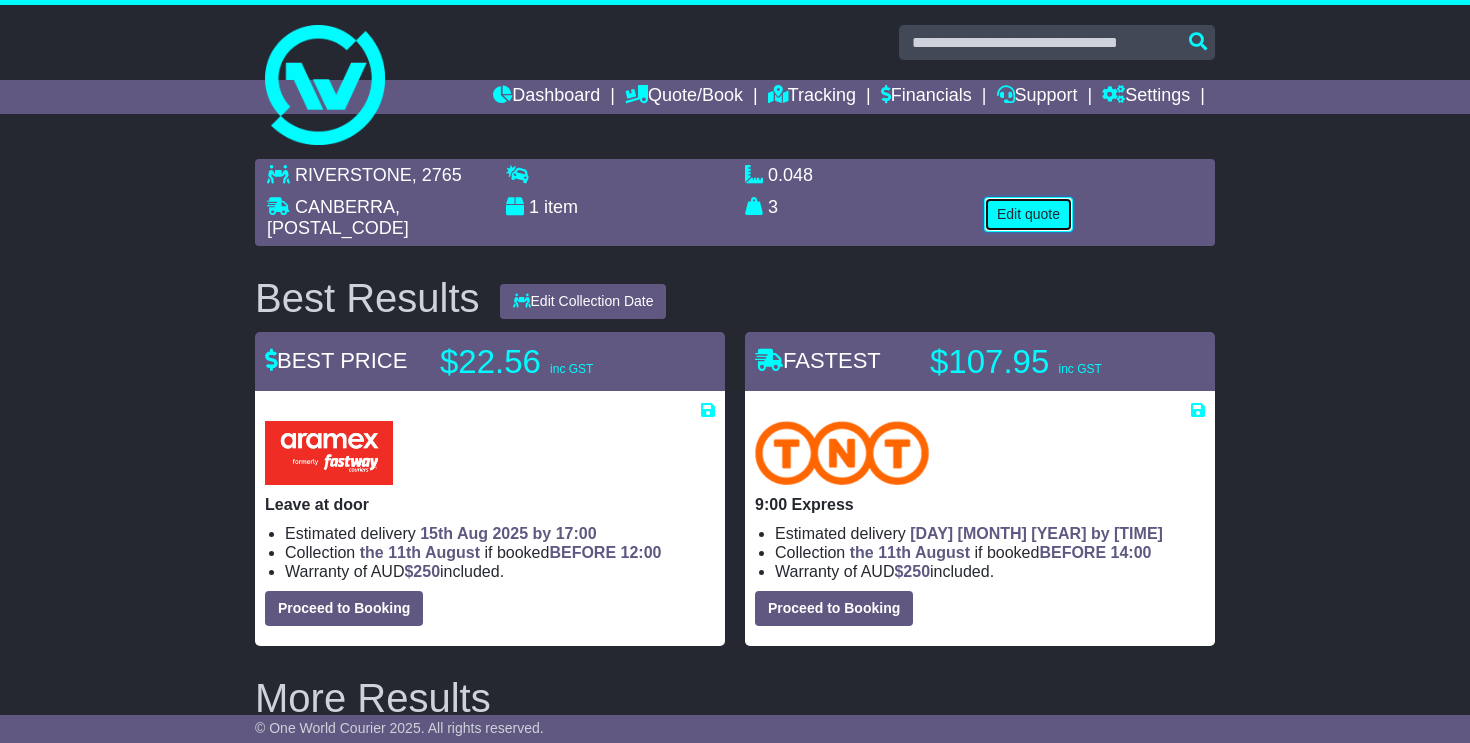 click on "Edit quote" at bounding box center [1028, 214] 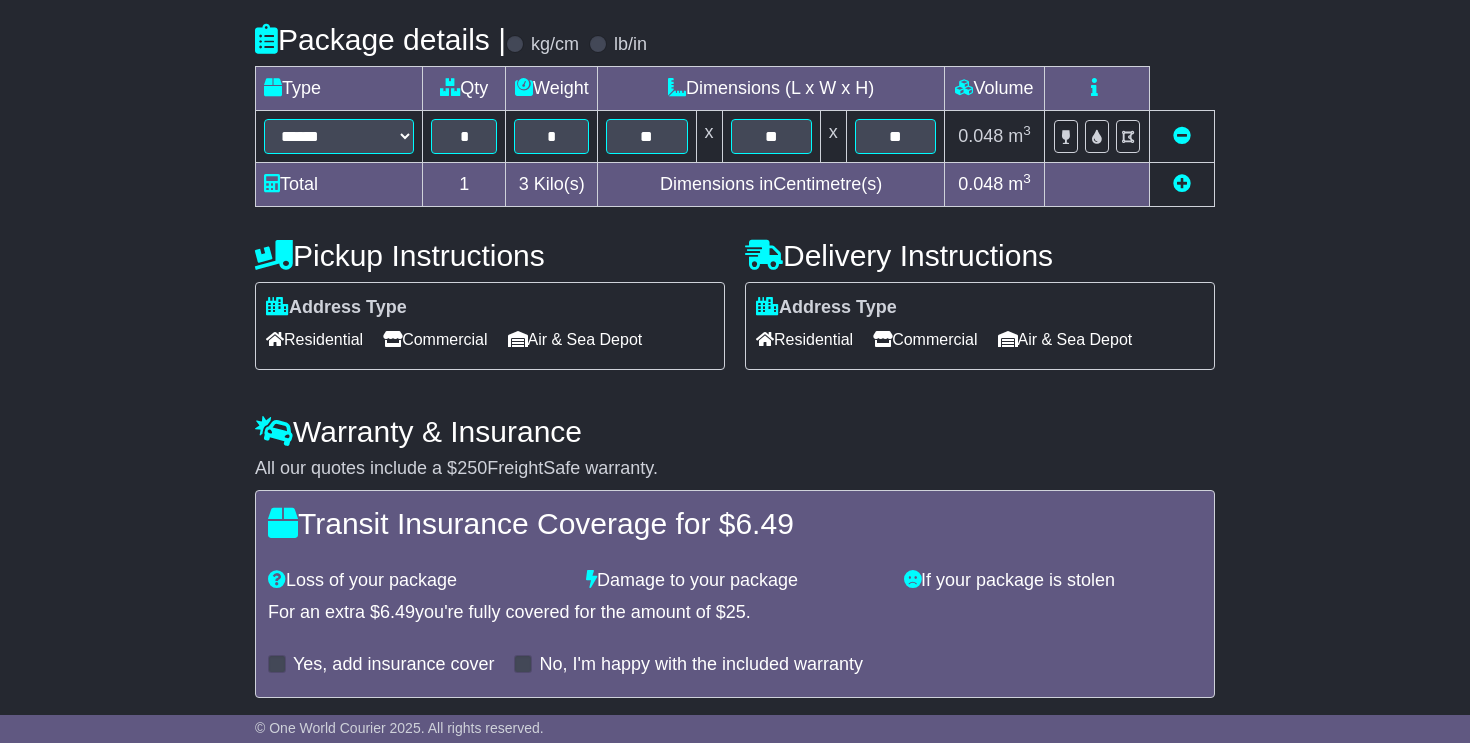 scroll, scrollTop: 535, scrollLeft: 0, axis: vertical 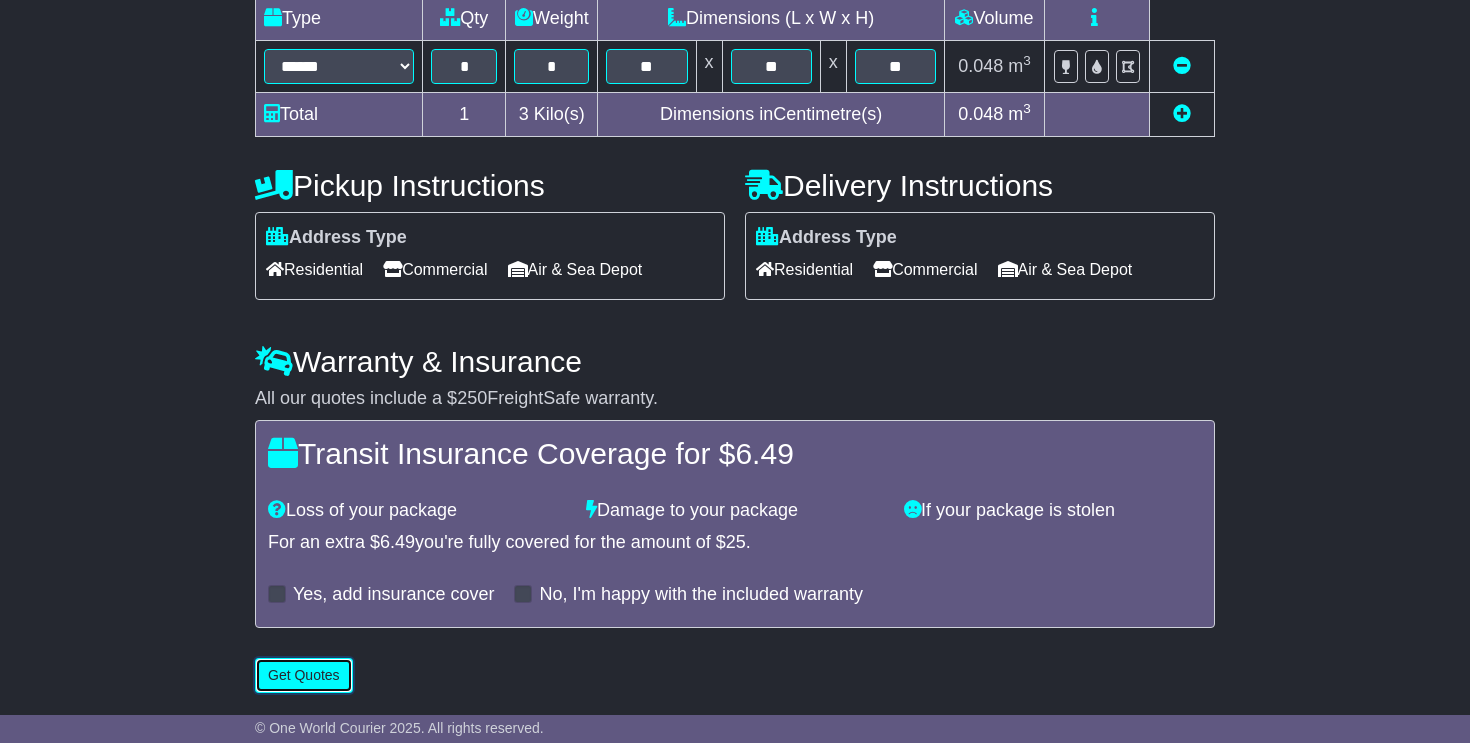 click on "Get Quotes" at bounding box center (304, 675) 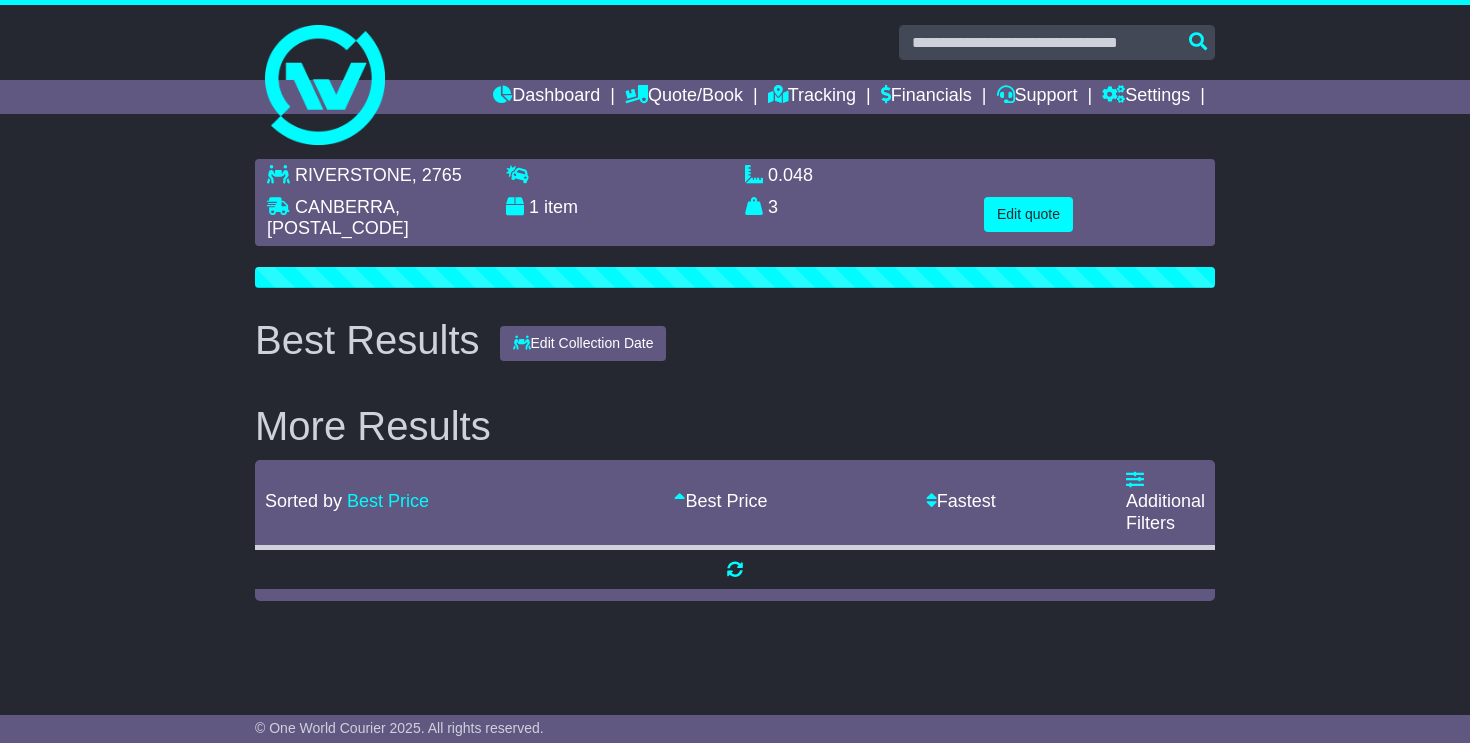 scroll, scrollTop: 0, scrollLeft: 0, axis: both 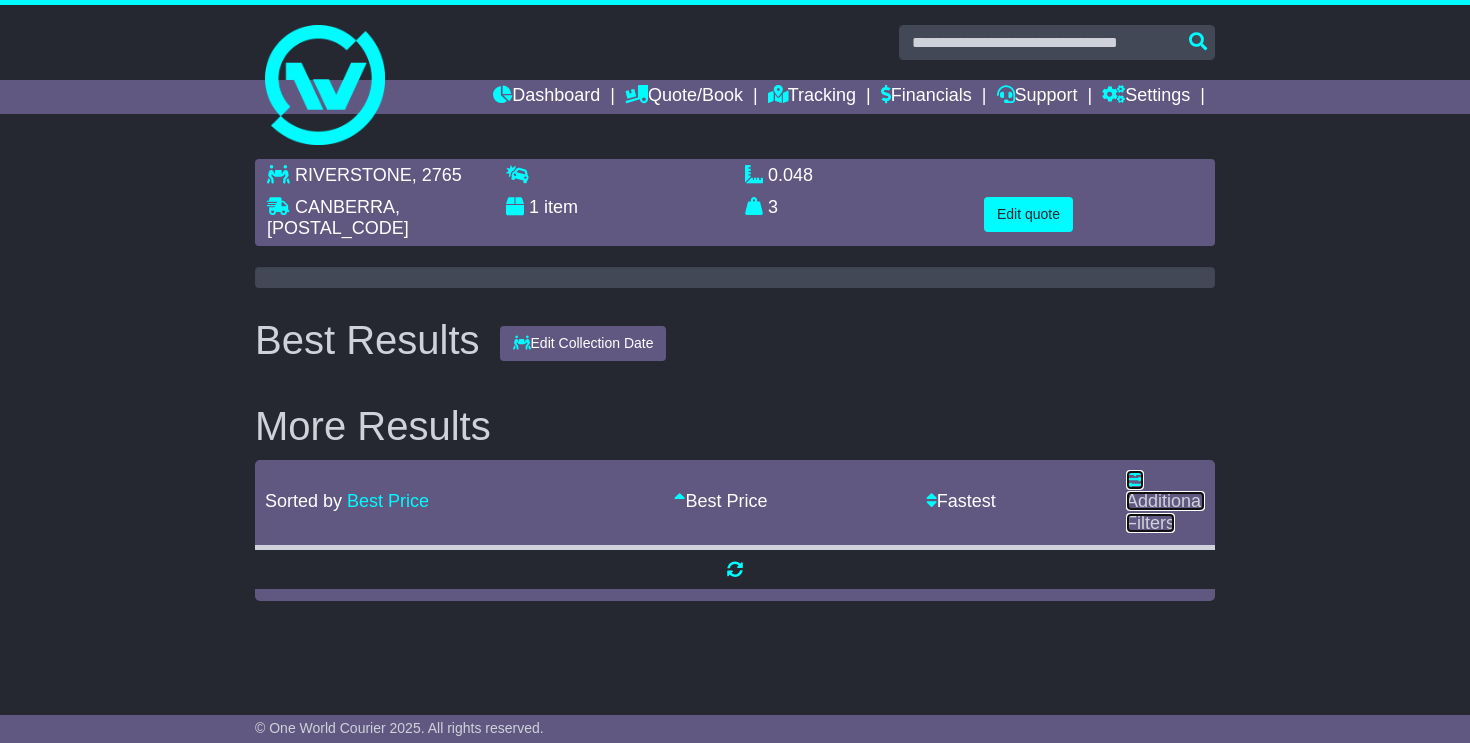 click on "Additional Filters" at bounding box center [1165, 501] 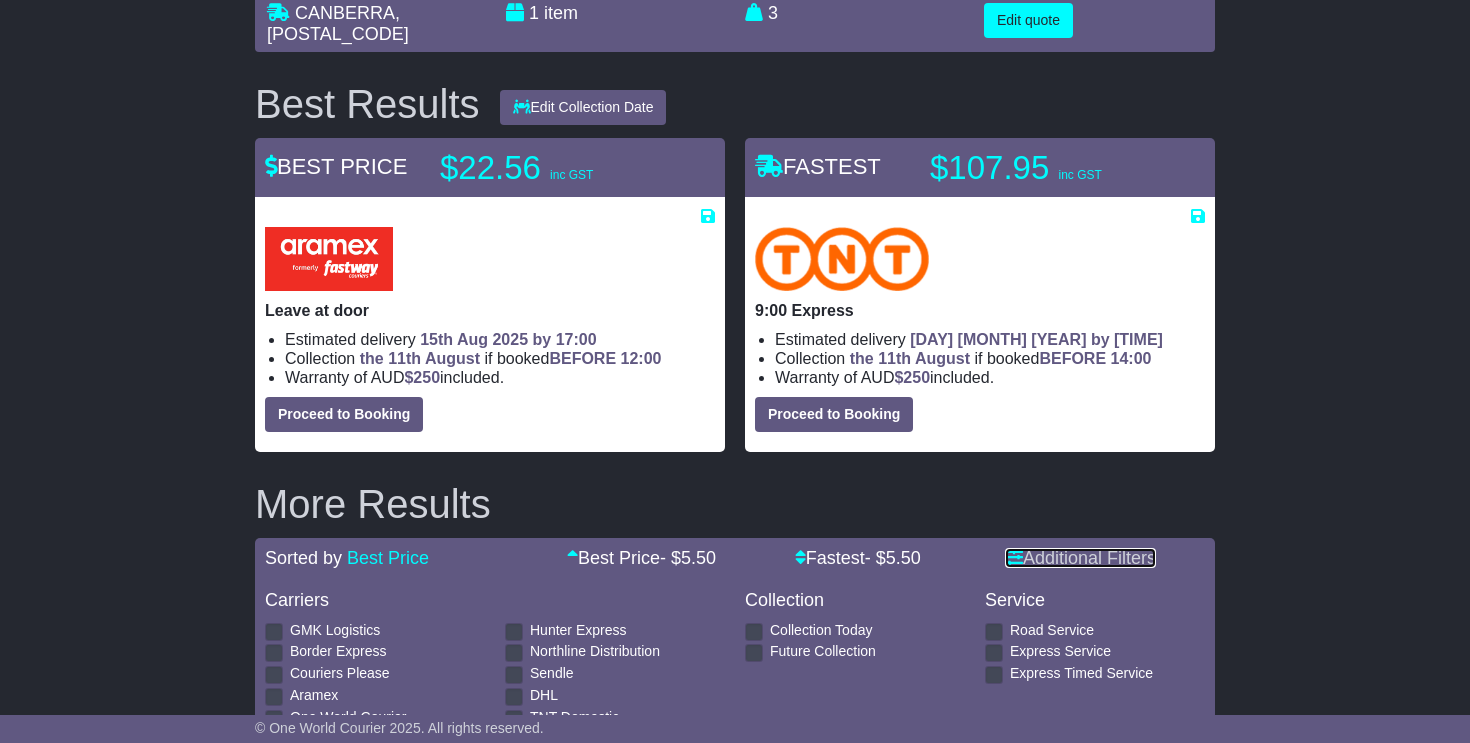 scroll, scrollTop: 0, scrollLeft: 0, axis: both 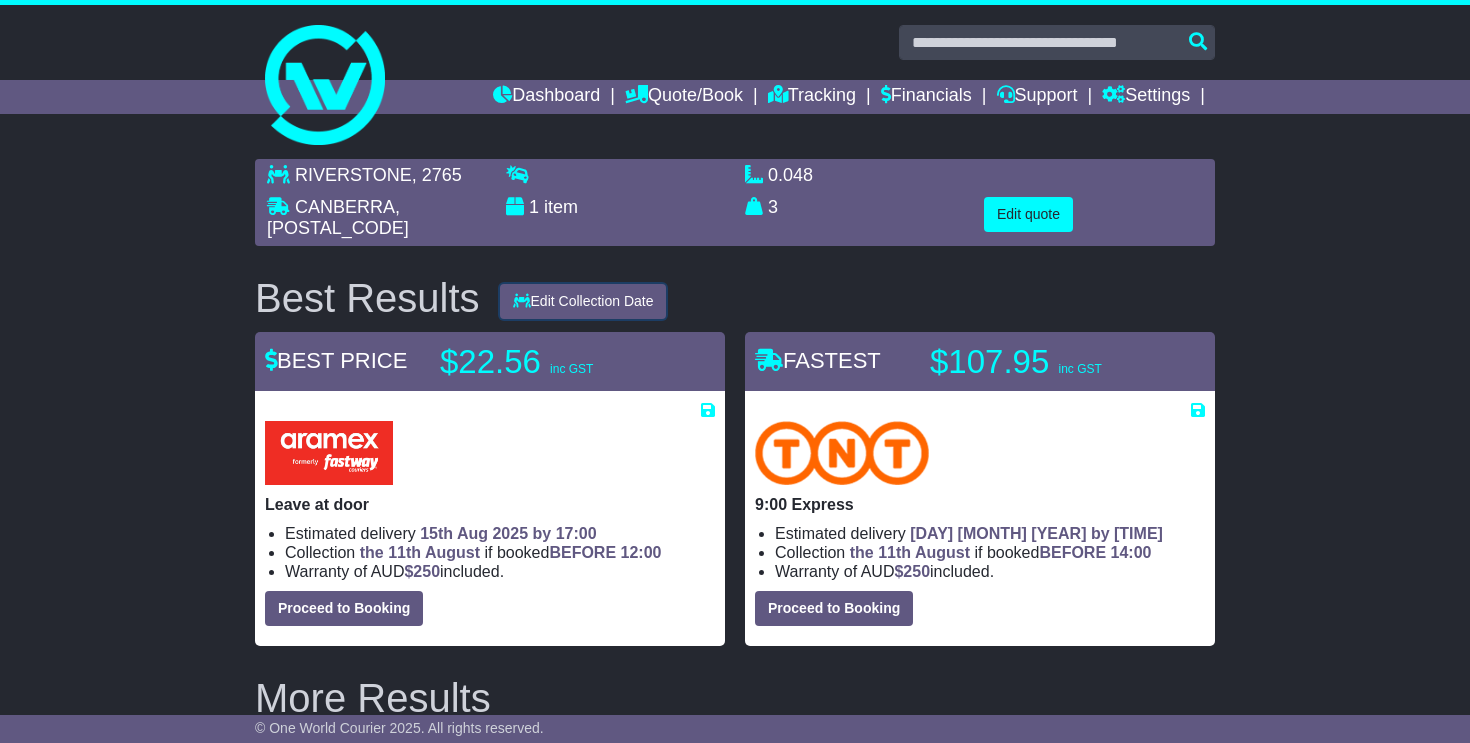 click on "Edit Collection Date" at bounding box center [583, 301] 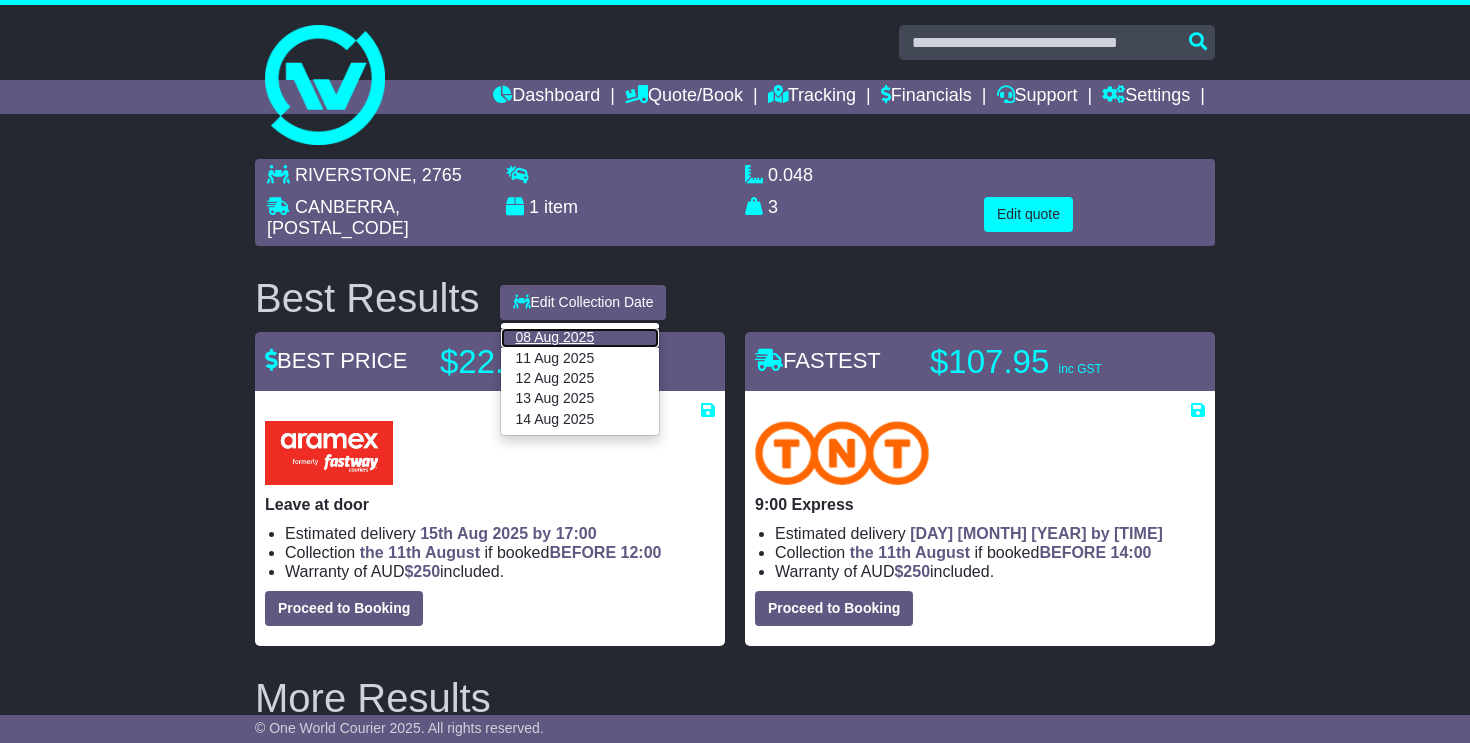 click on "08 Aug 2025" at bounding box center (580, 338) 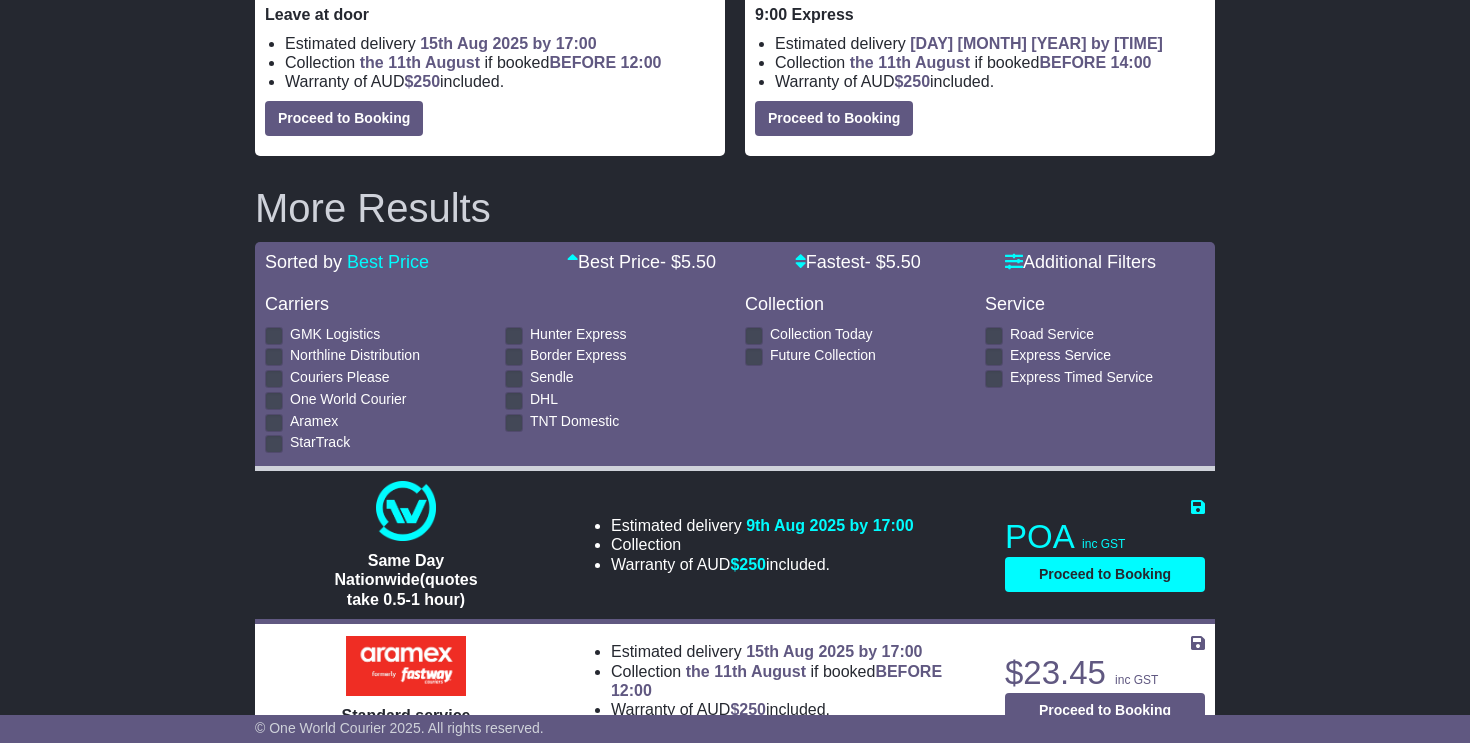scroll, scrollTop: 592, scrollLeft: 0, axis: vertical 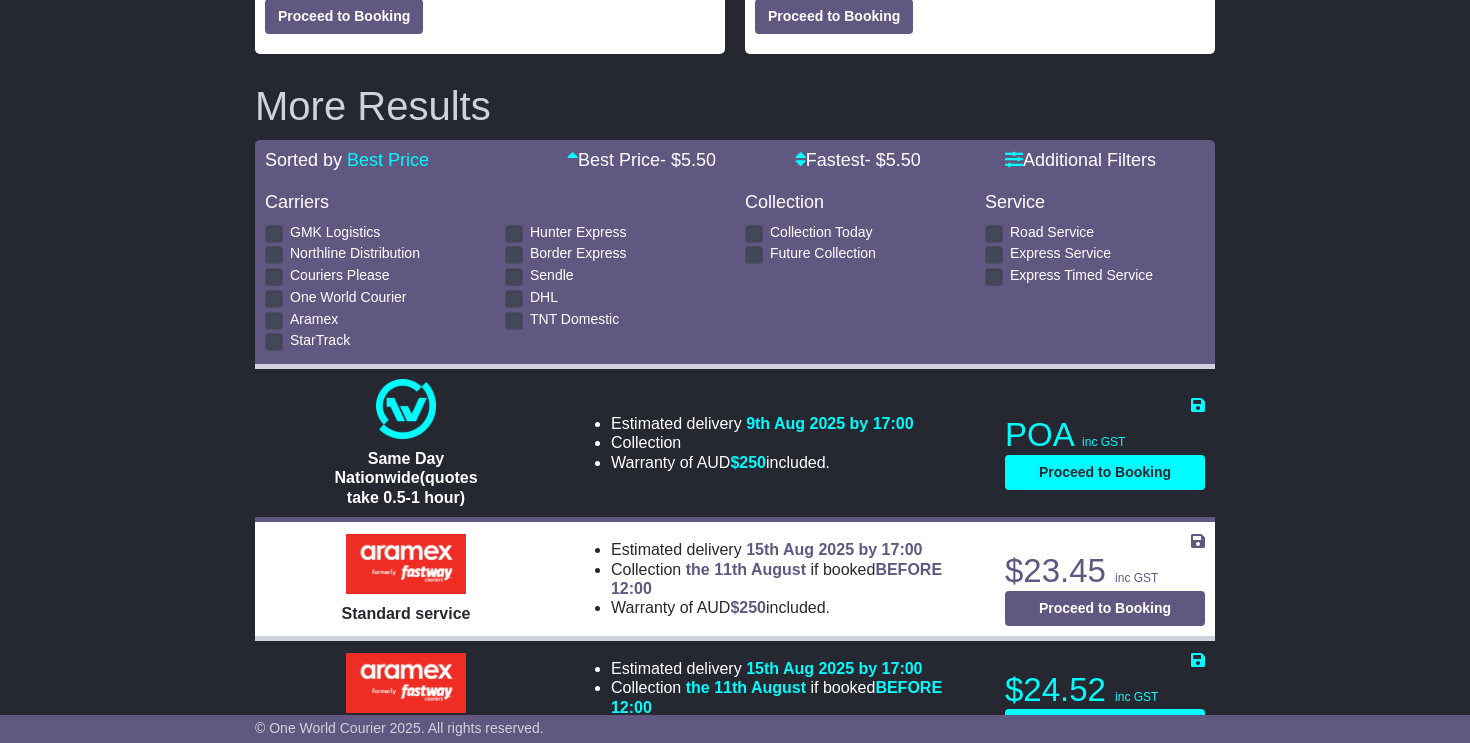 click at bounding box center (754, 255) 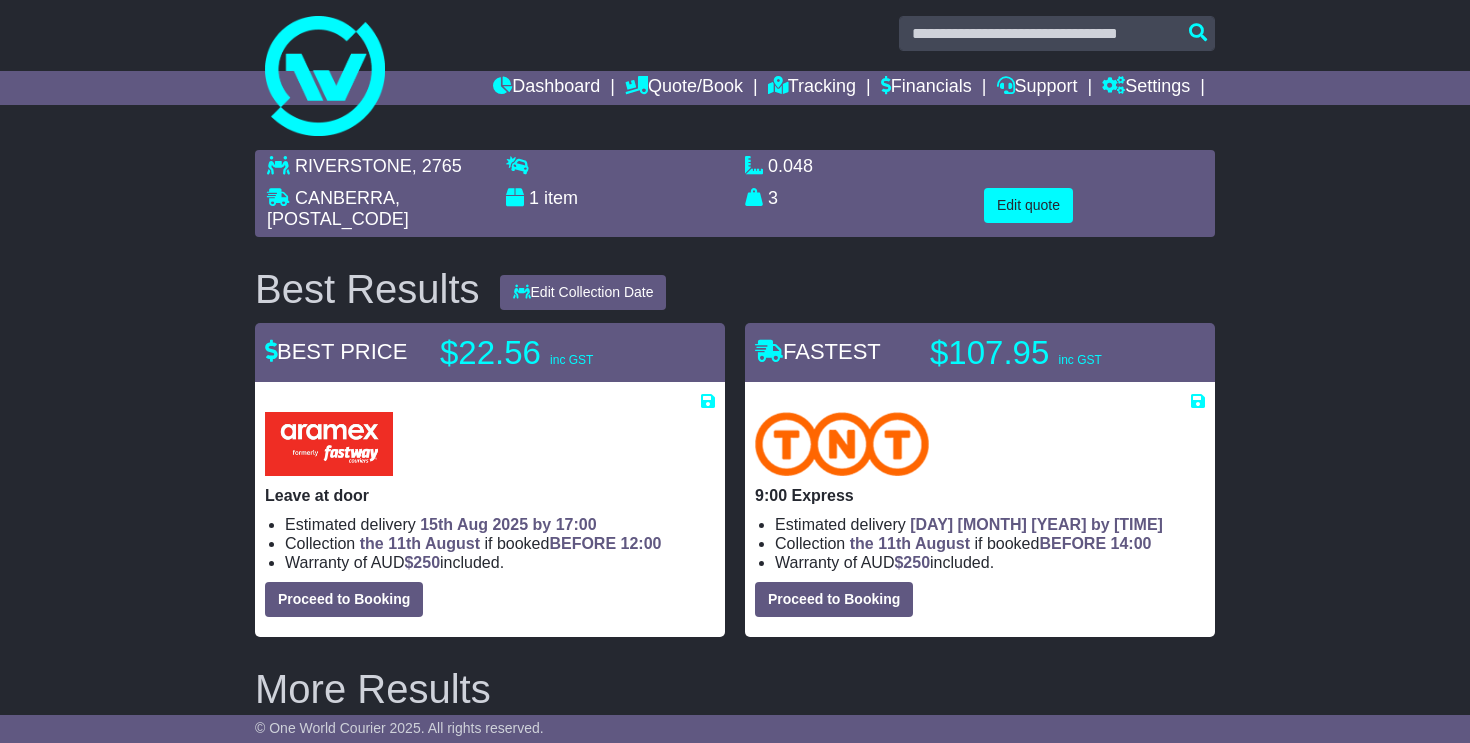 scroll, scrollTop: 308, scrollLeft: 0, axis: vertical 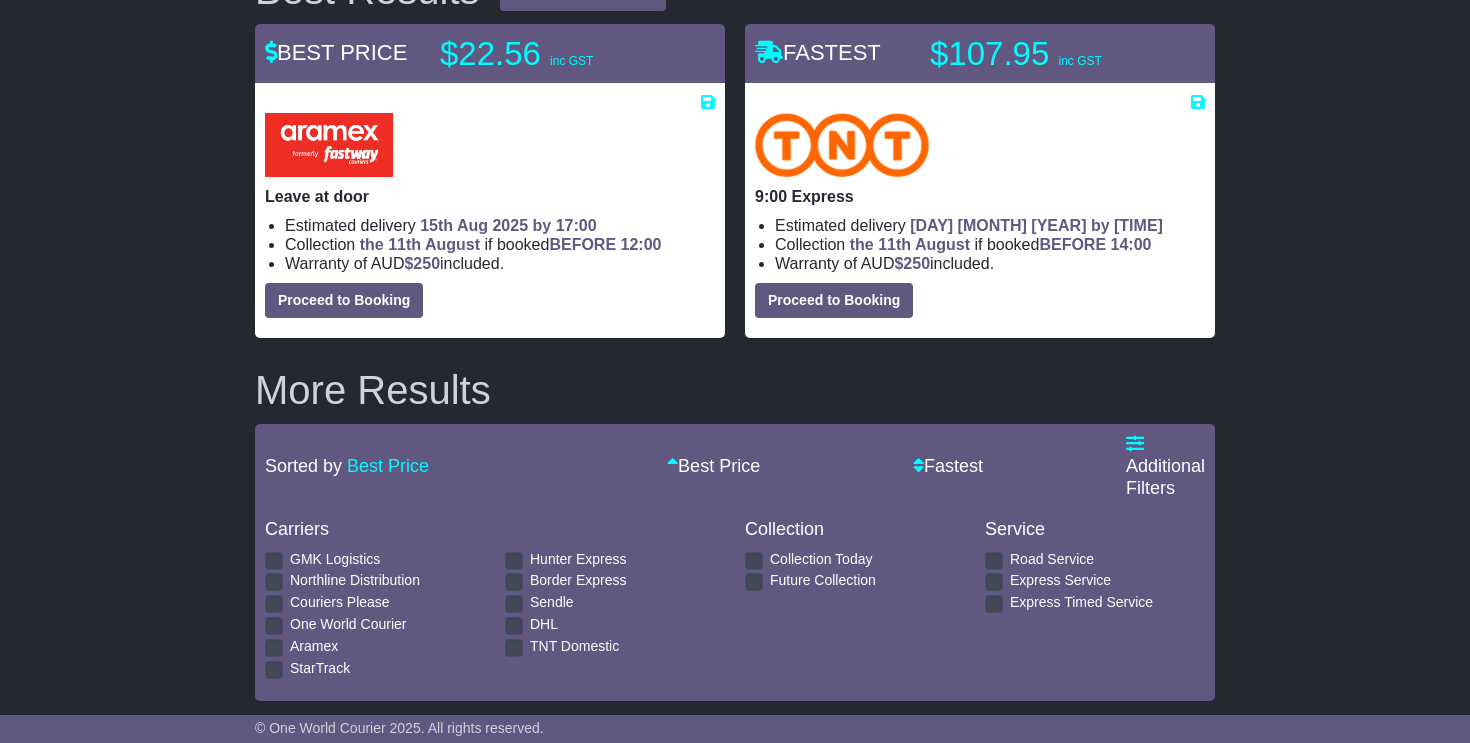 click at bounding box center (754, 582) 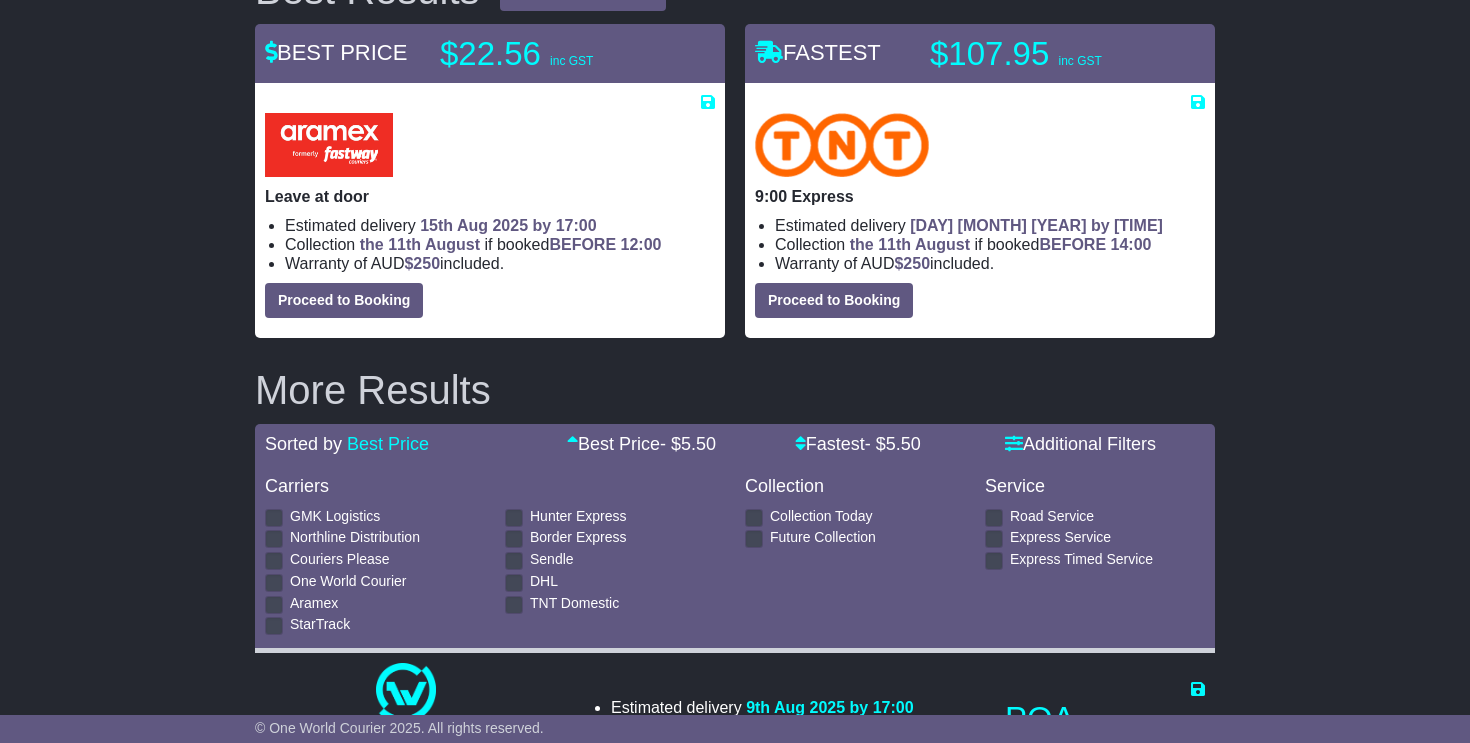 click at bounding box center (994, 518) 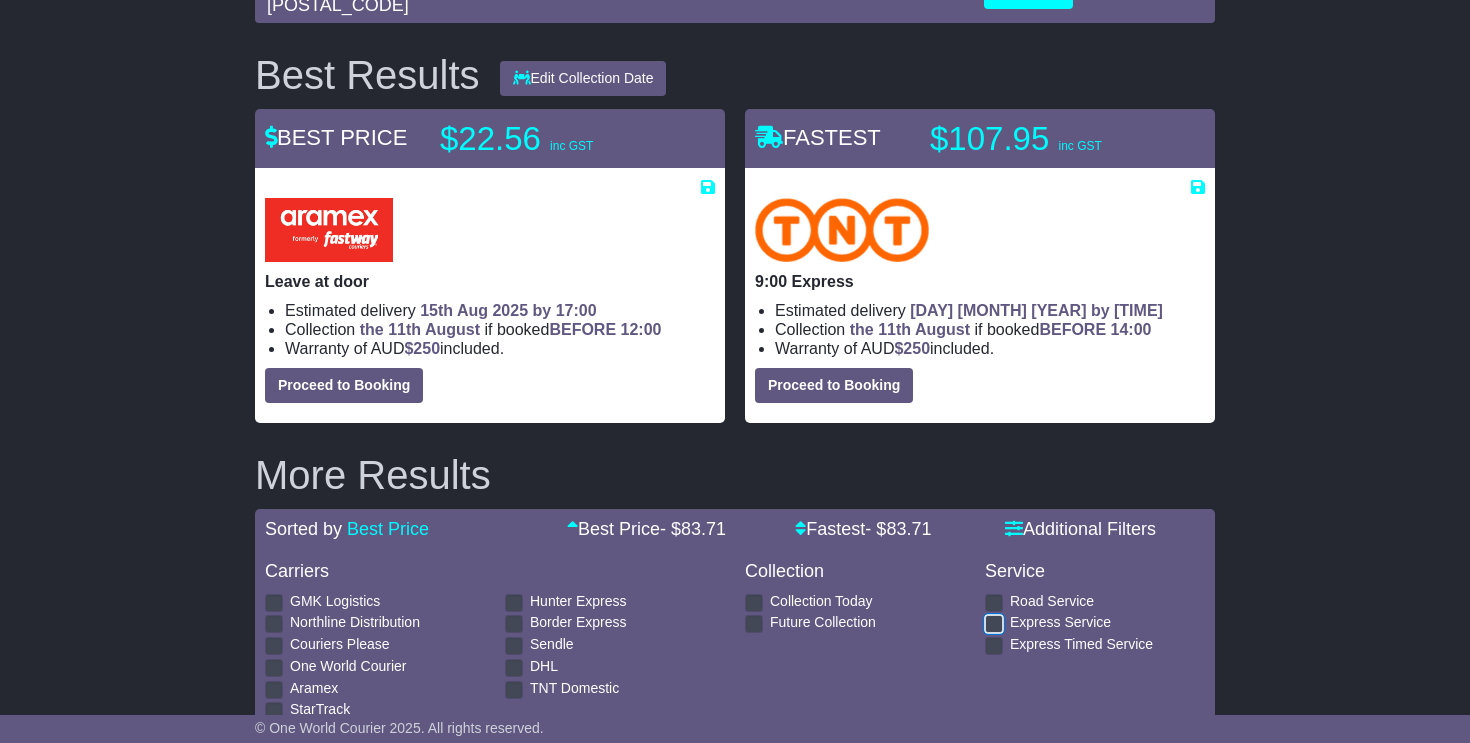 scroll, scrollTop: 205, scrollLeft: 0, axis: vertical 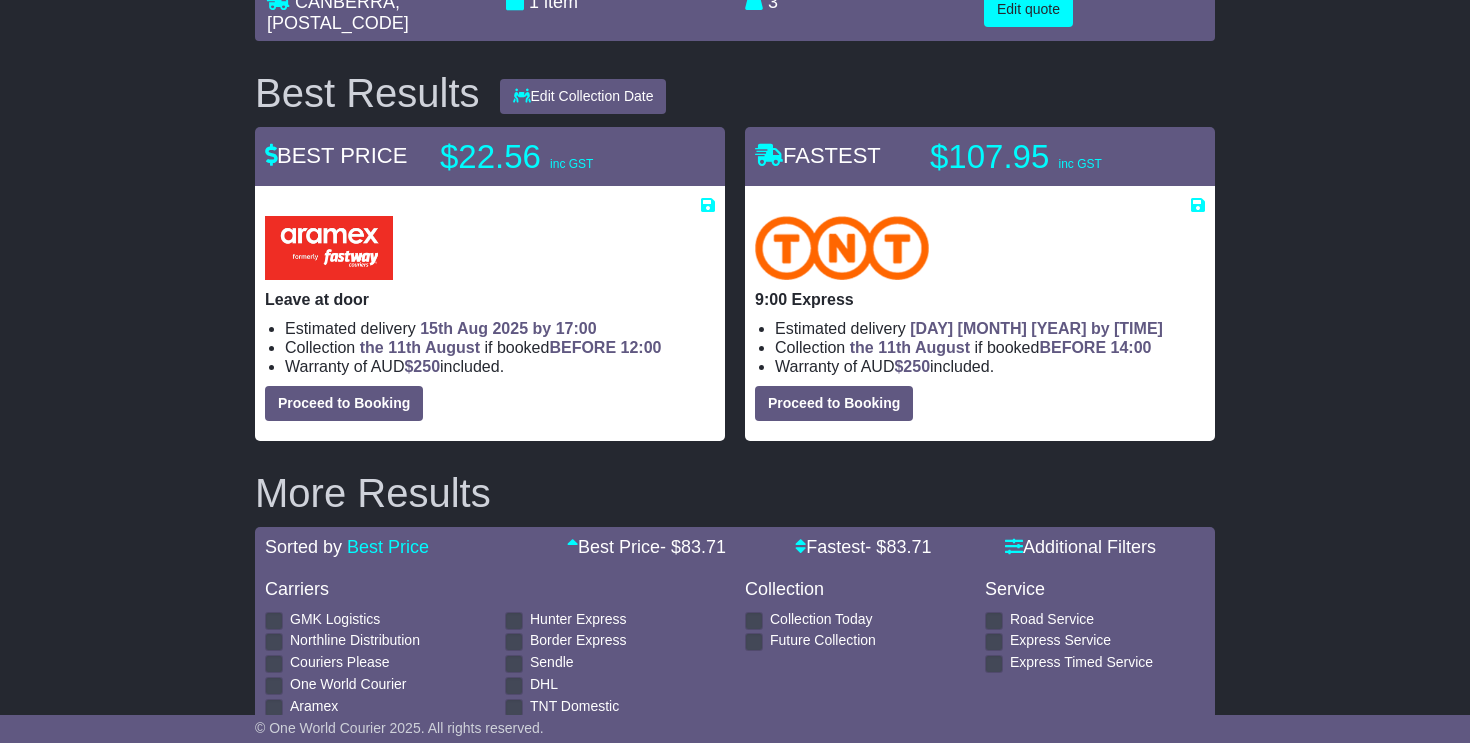 click on "Express Service" at bounding box center [1048, 640] 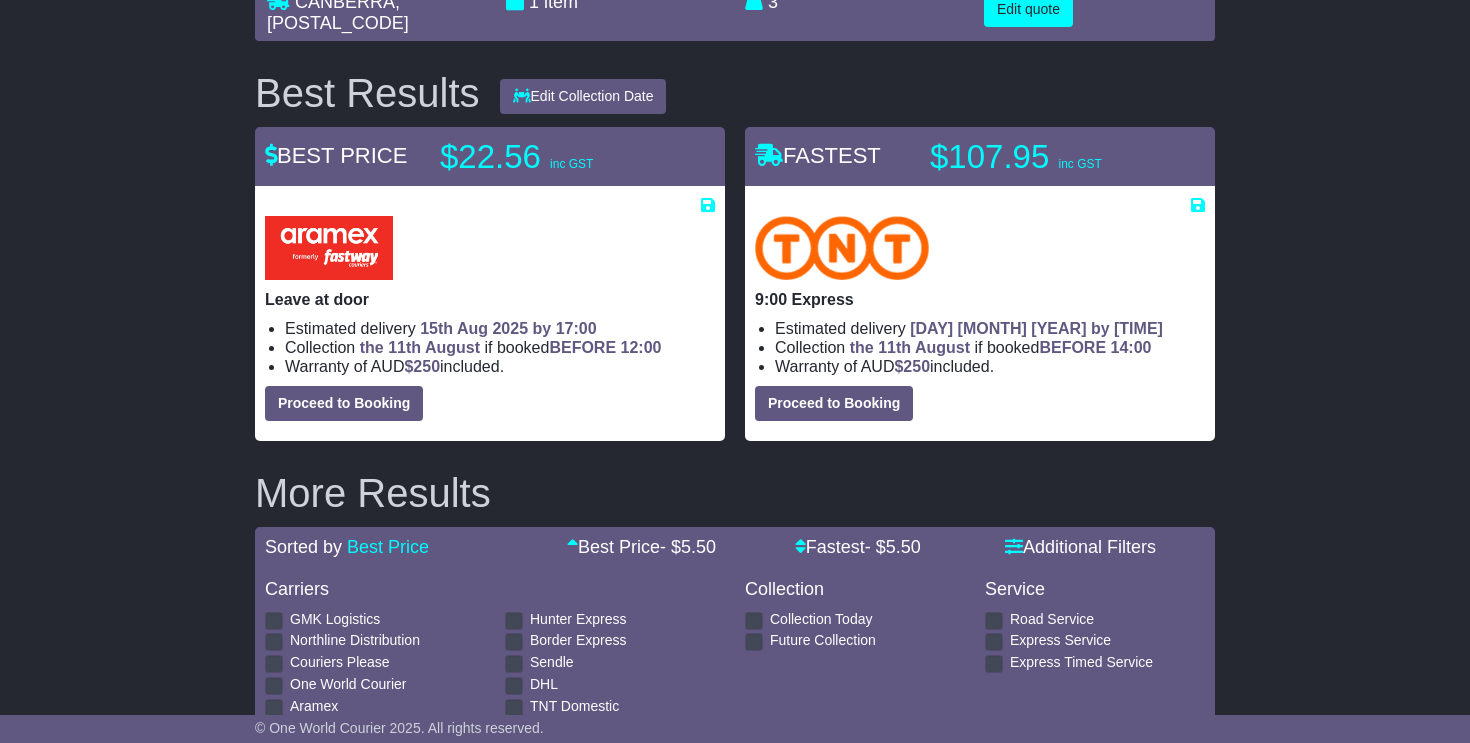 click on "[RIVERSTONE] , [POSTAL_CODE]
[CANBERRA] , [POSTAL_CODE]
1   item
0.048
m 3
in 3
3" at bounding box center [735, 1107] 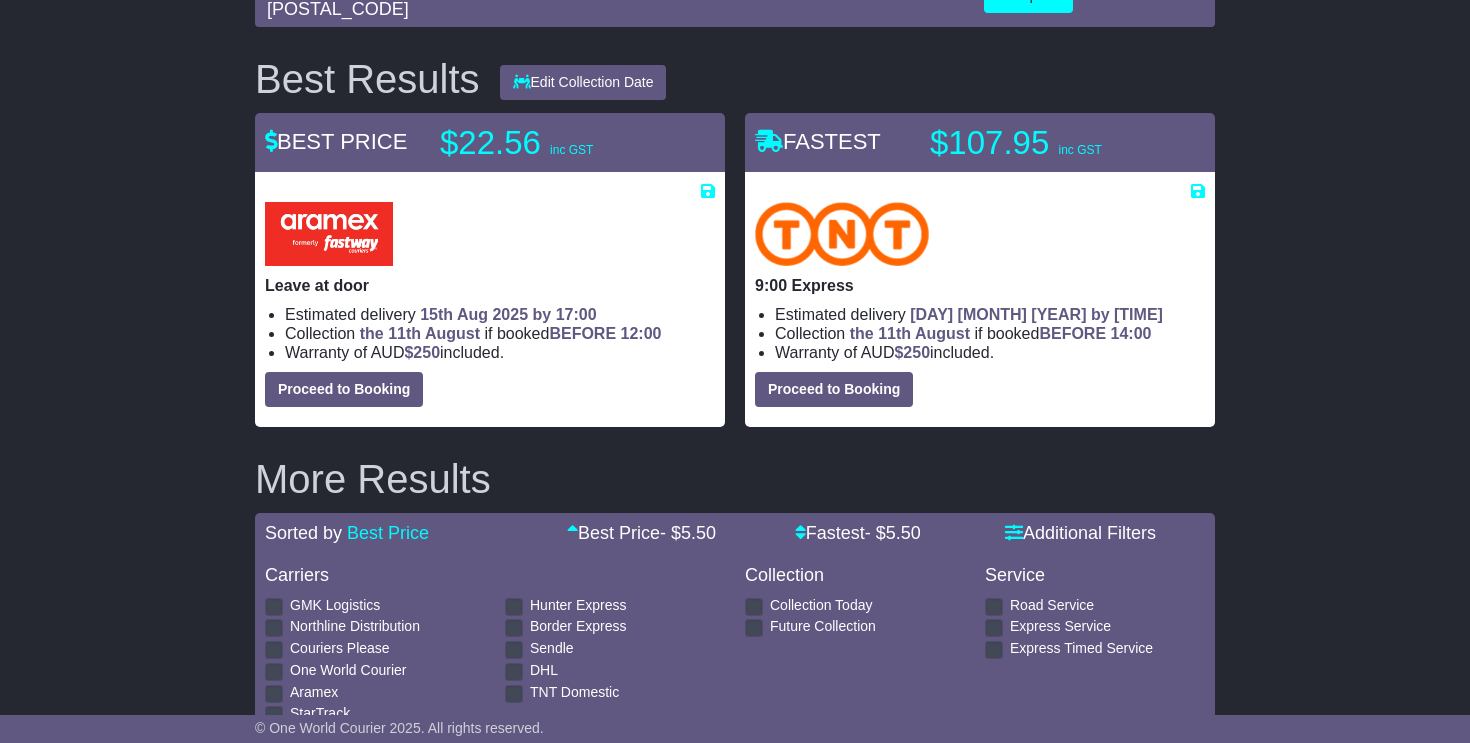 scroll, scrollTop: 0, scrollLeft: 0, axis: both 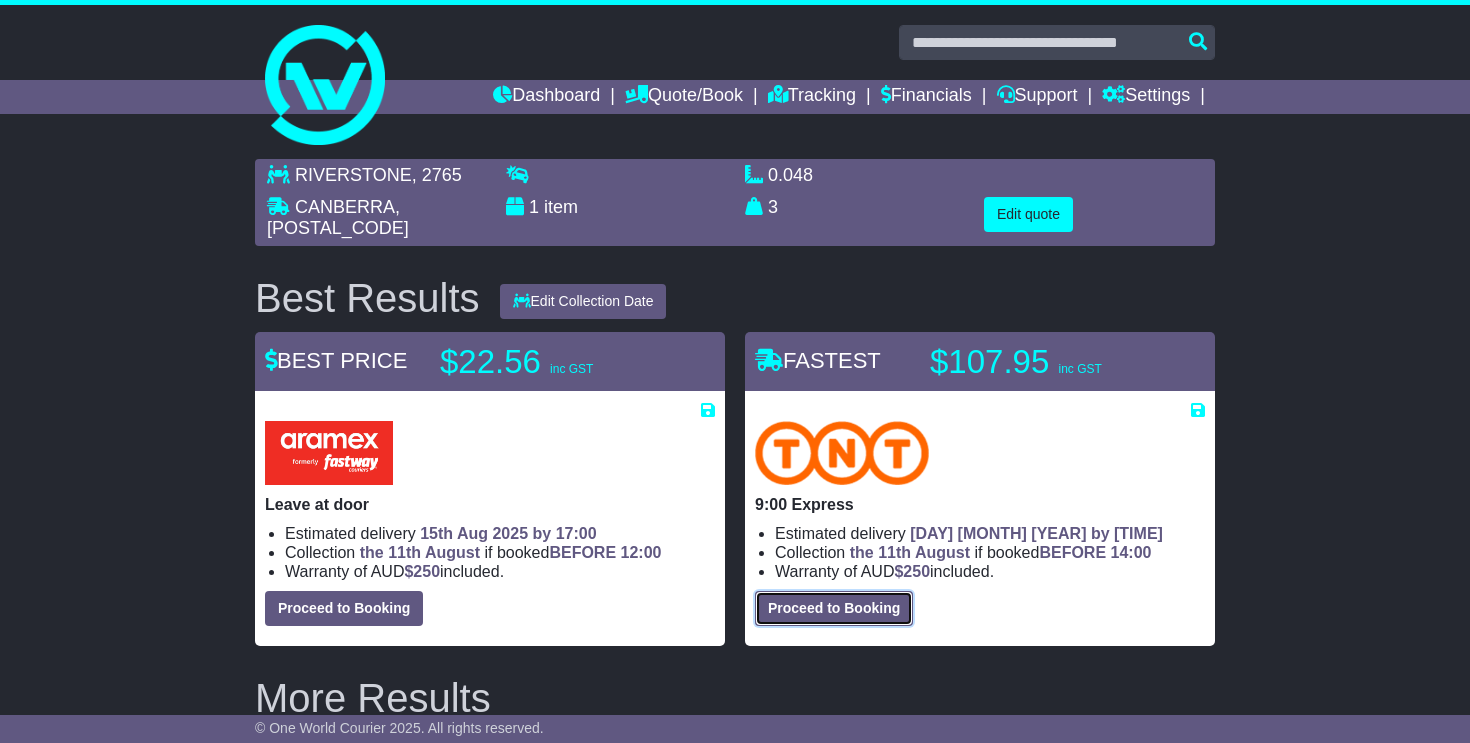 click on "Proceed to Booking" at bounding box center (834, 608) 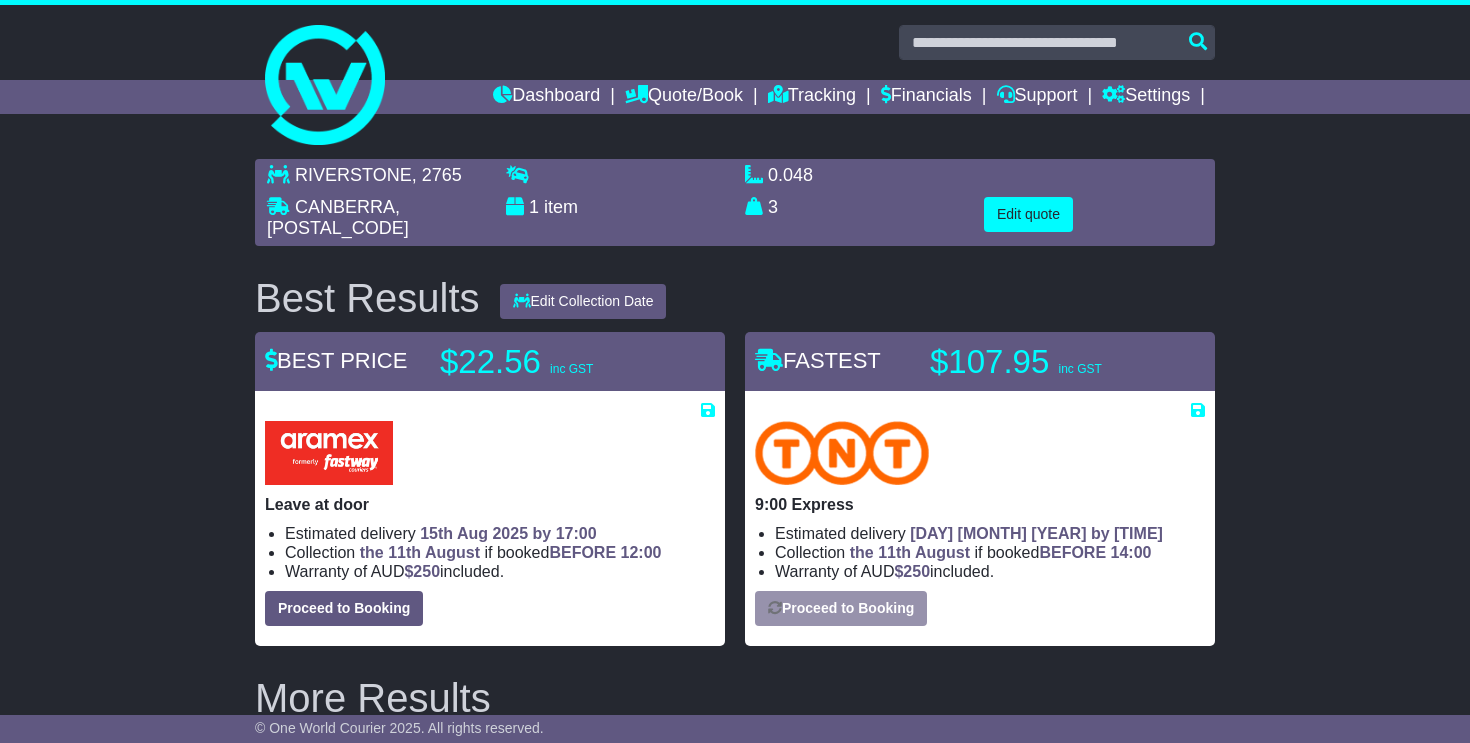 select on "**********" 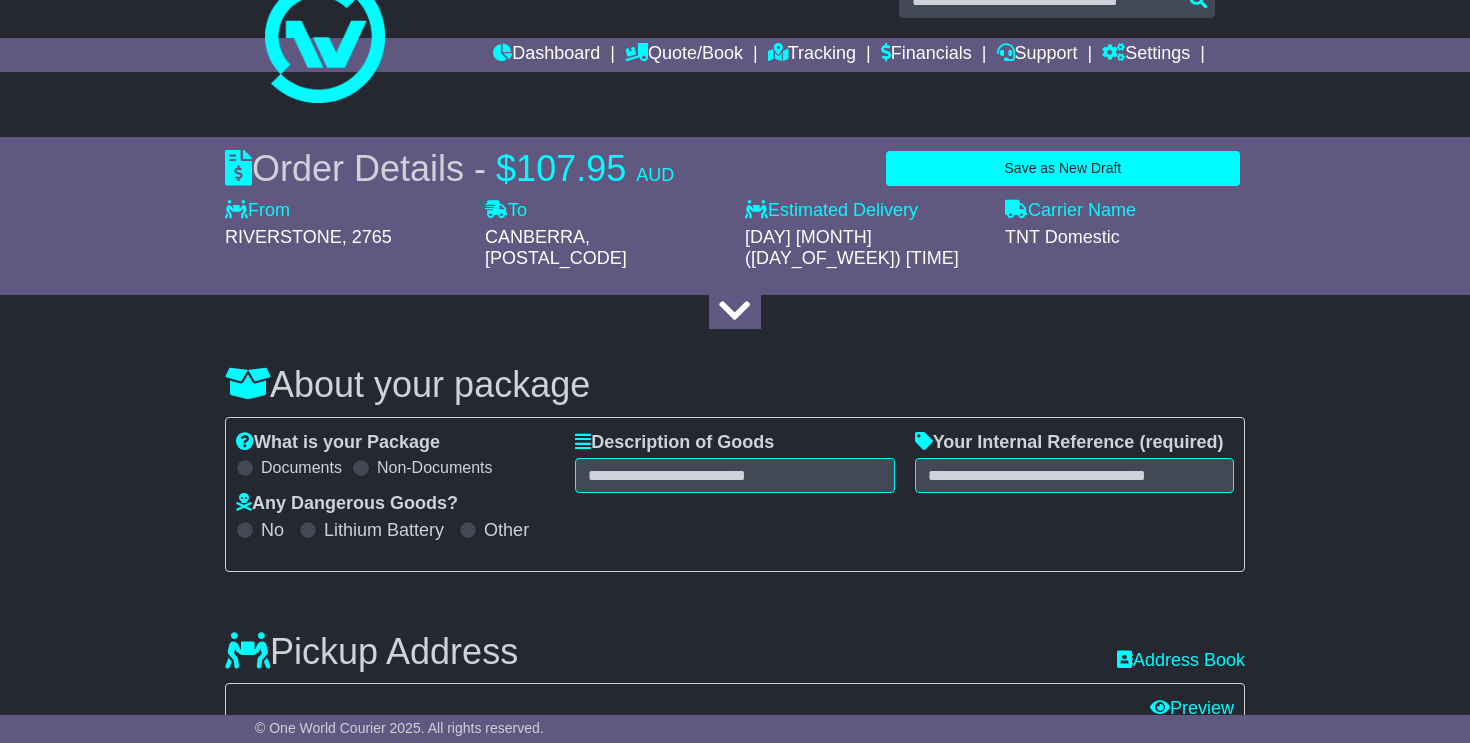 scroll, scrollTop: 46, scrollLeft: 0, axis: vertical 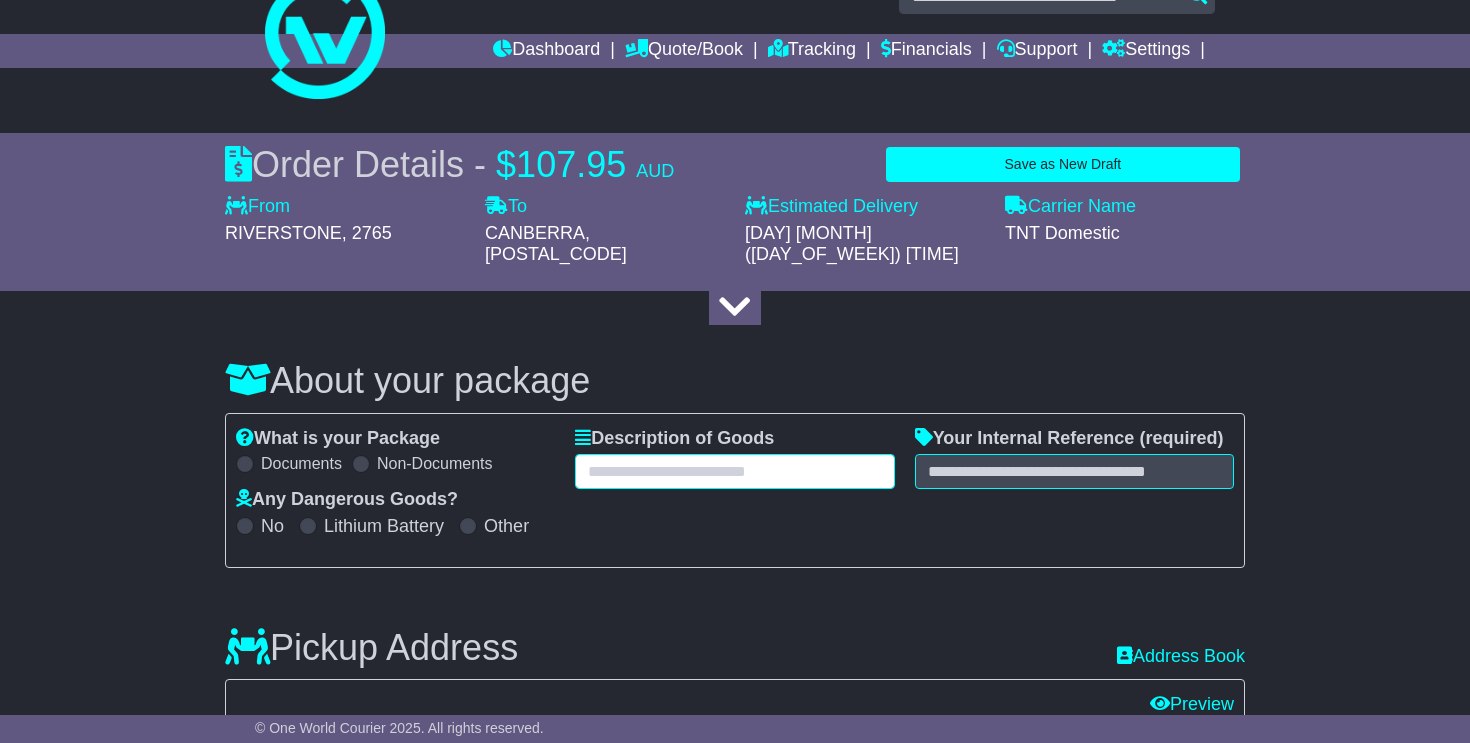 click at bounding box center (734, 471) 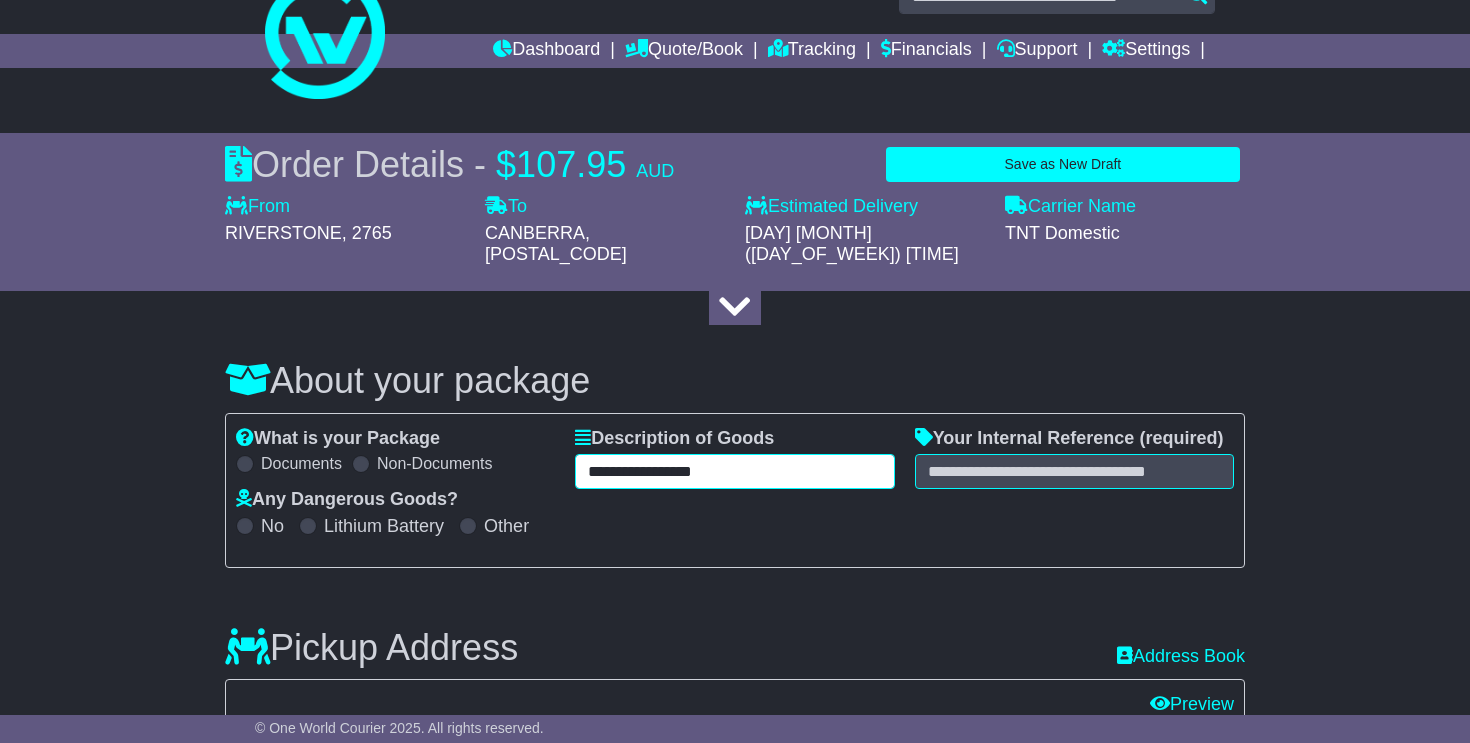 type on "**********" 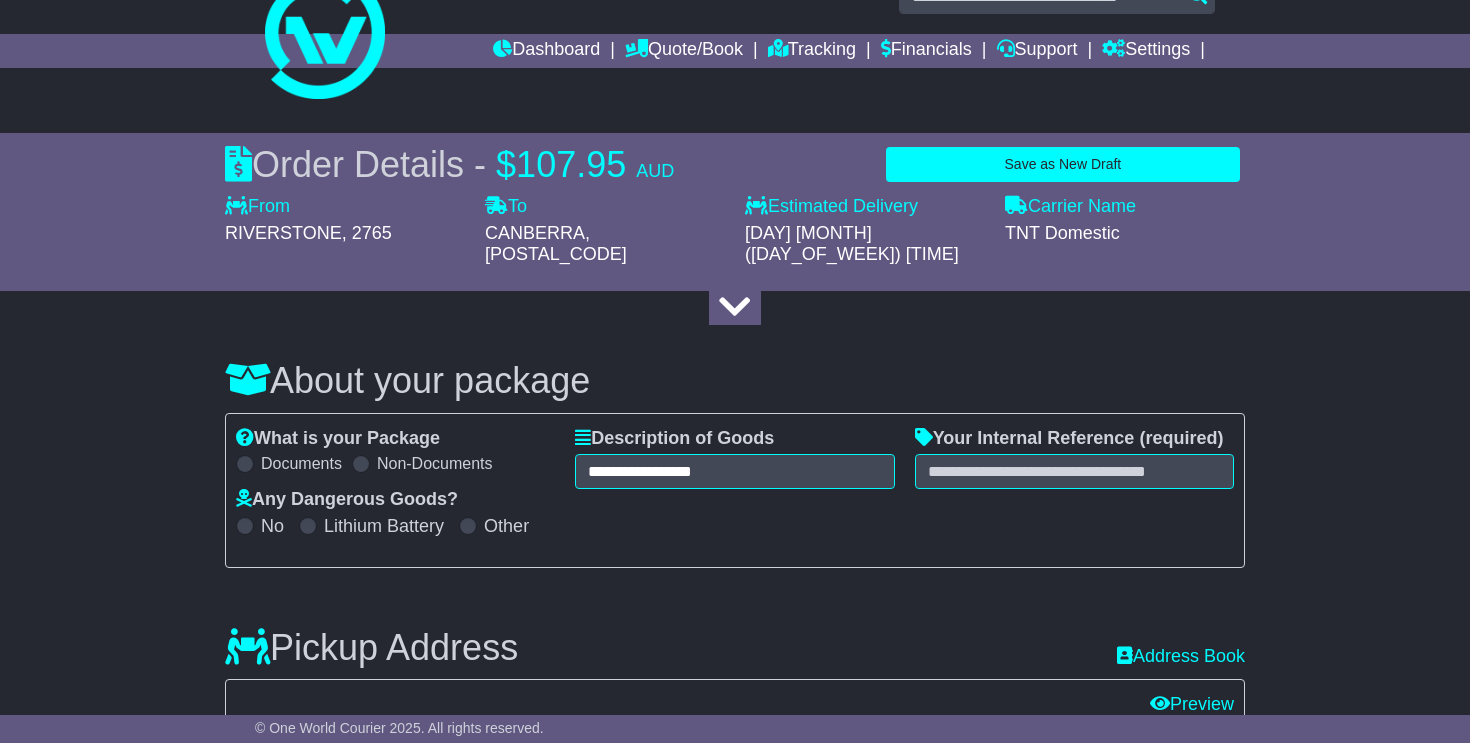 click on "**********" at bounding box center [735, 490] 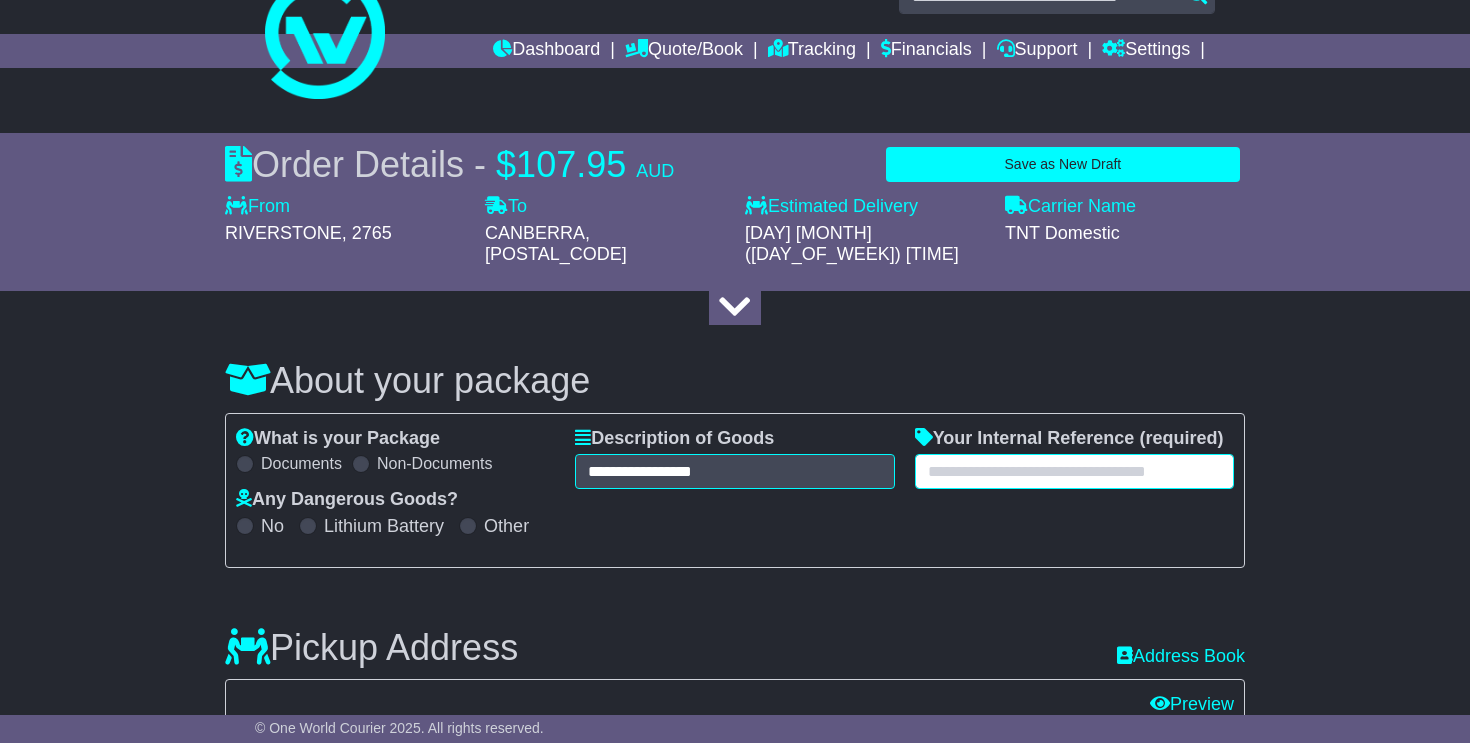 click at bounding box center (1074, 471) 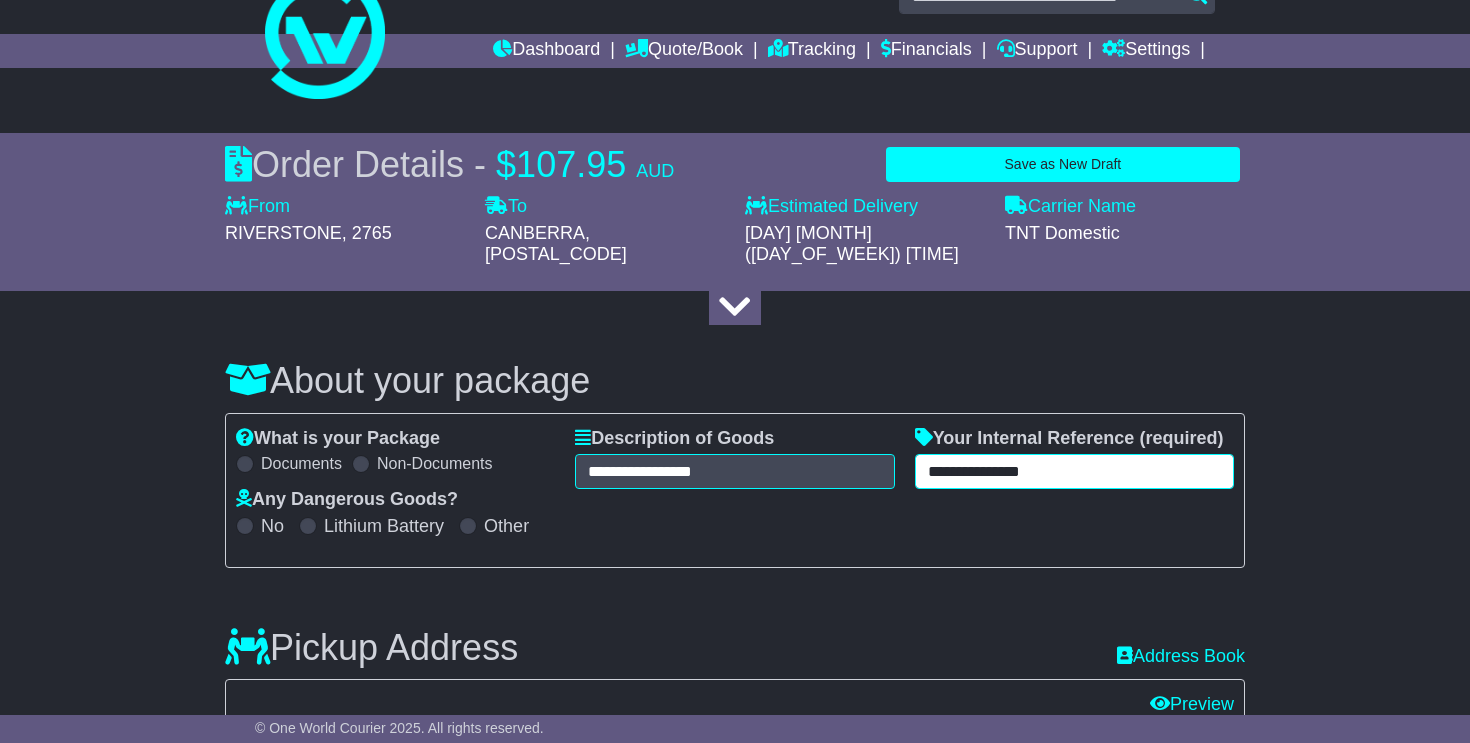 click on "**********" at bounding box center [1074, 471] 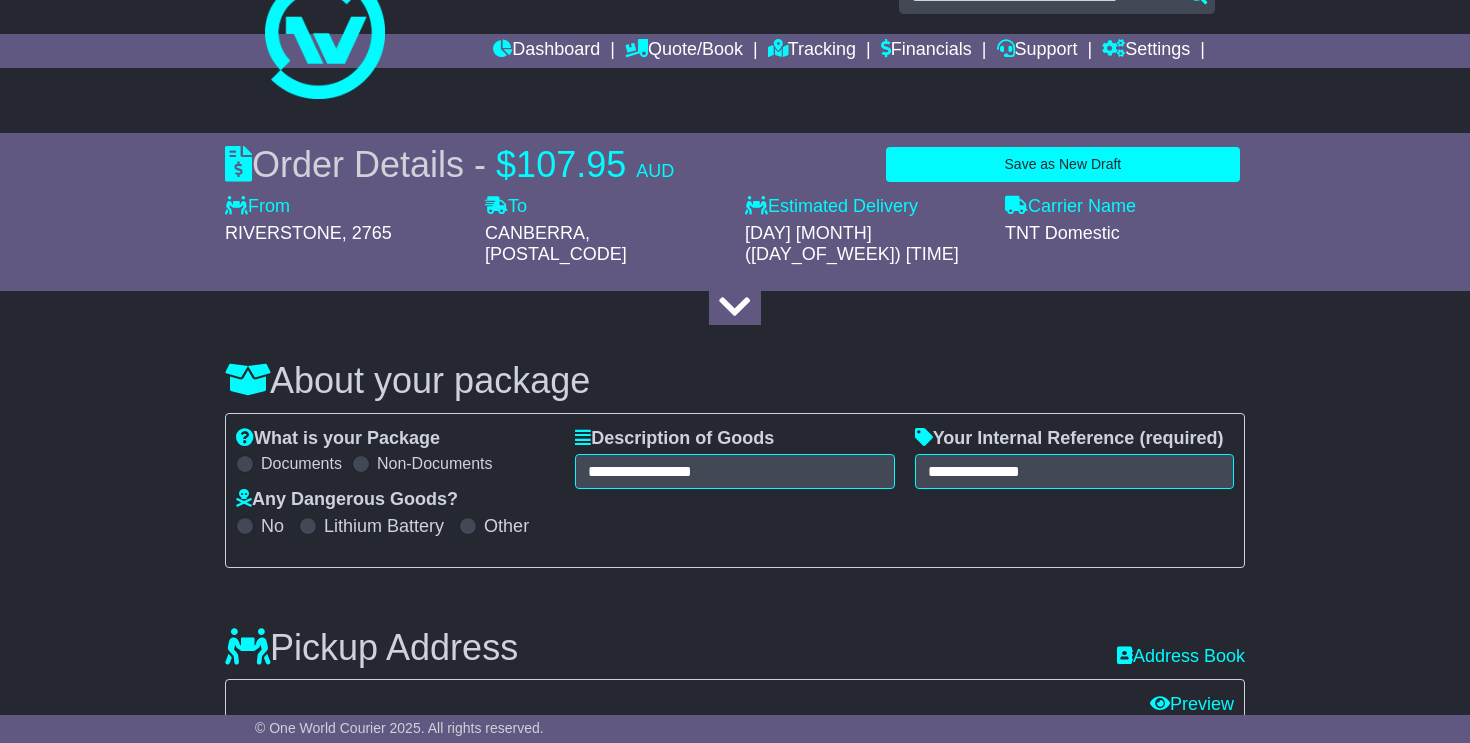 click on "**********" at bounding box center [735, 1679] 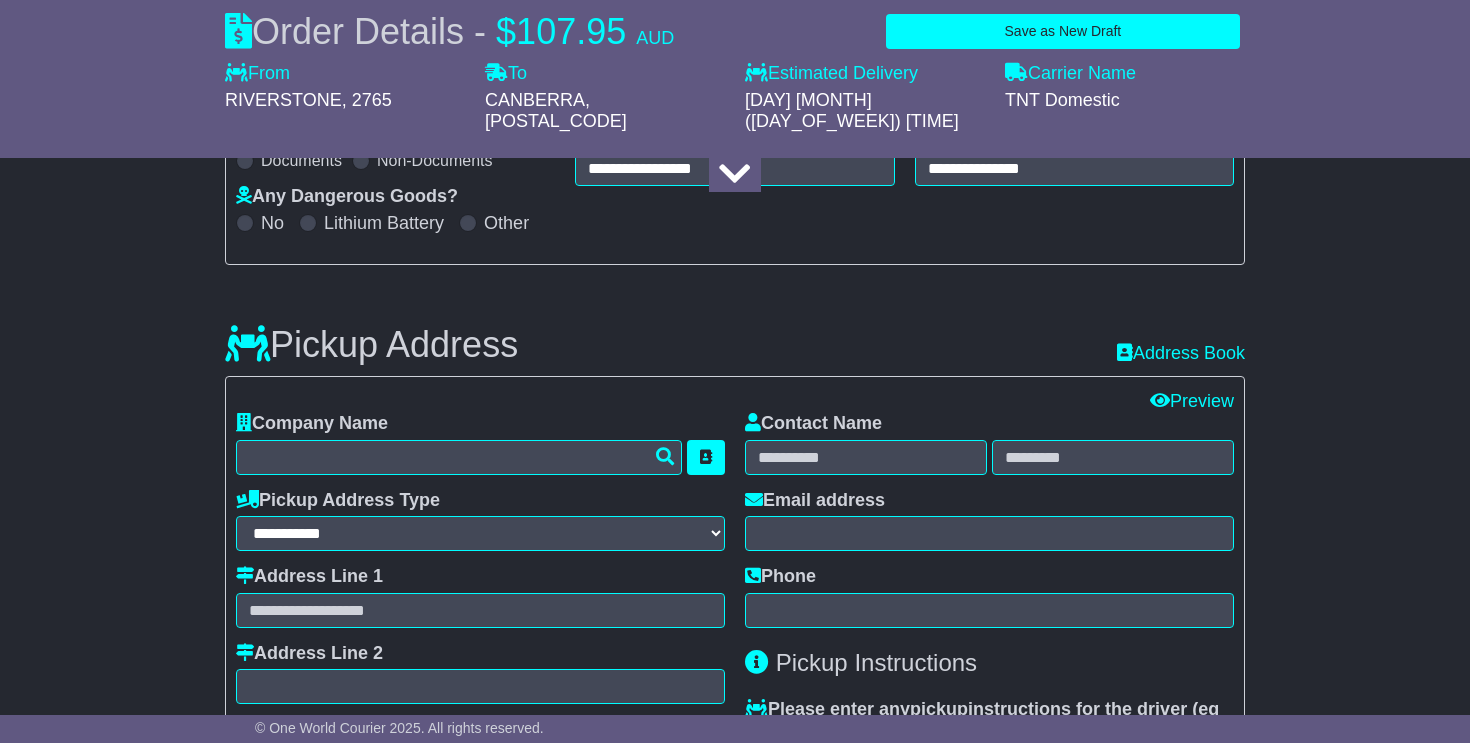 scroll, scrollTop: 350, scrollLeft: 0, axis: vertical 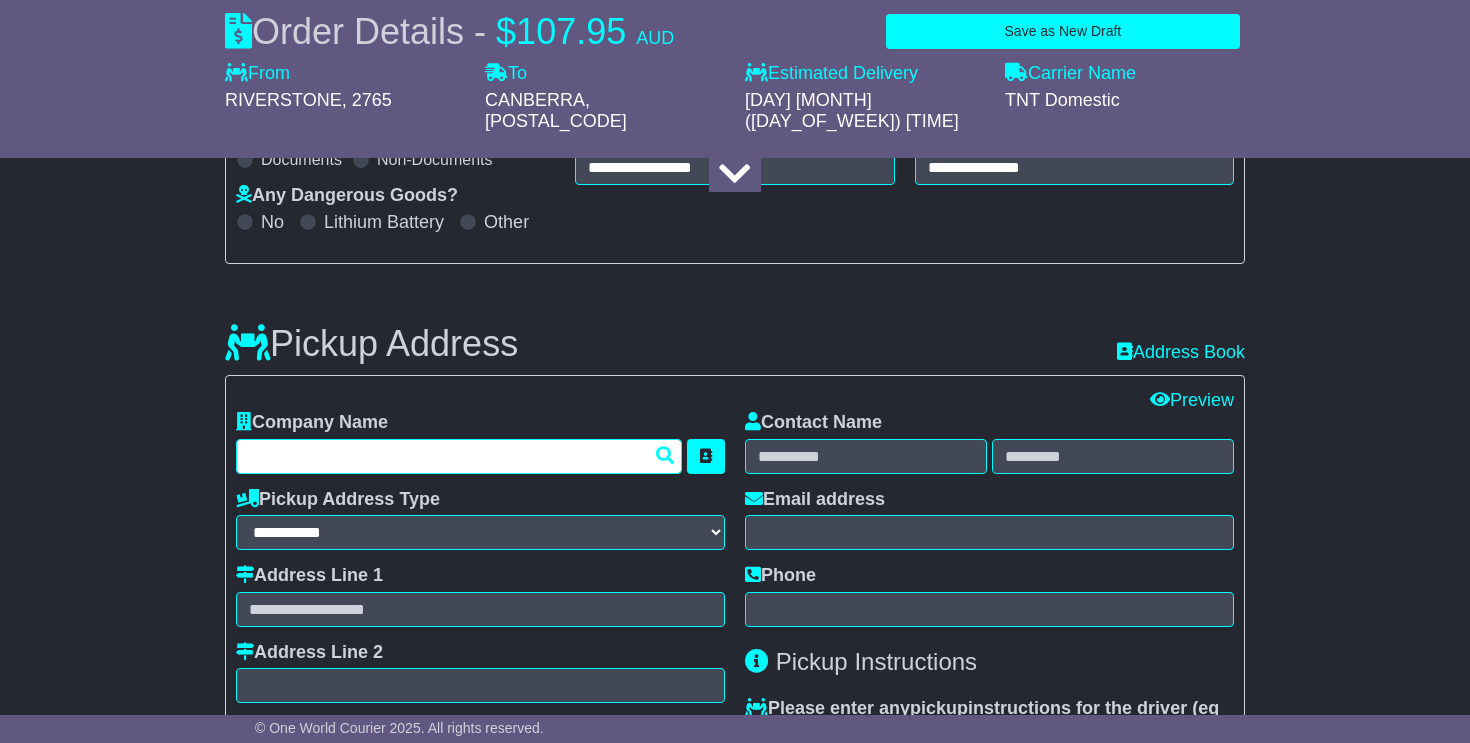click at bounding box center (459, 456) 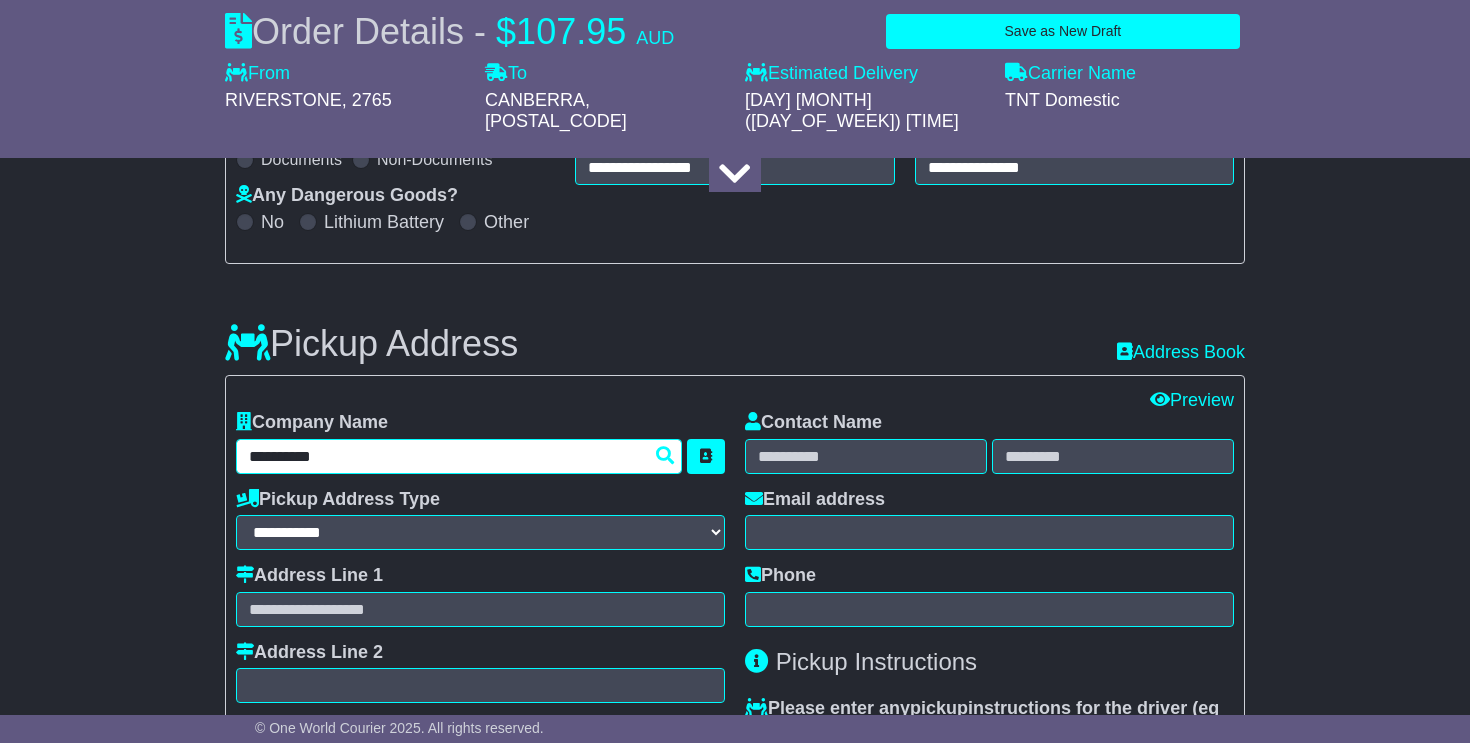 type on "**********" 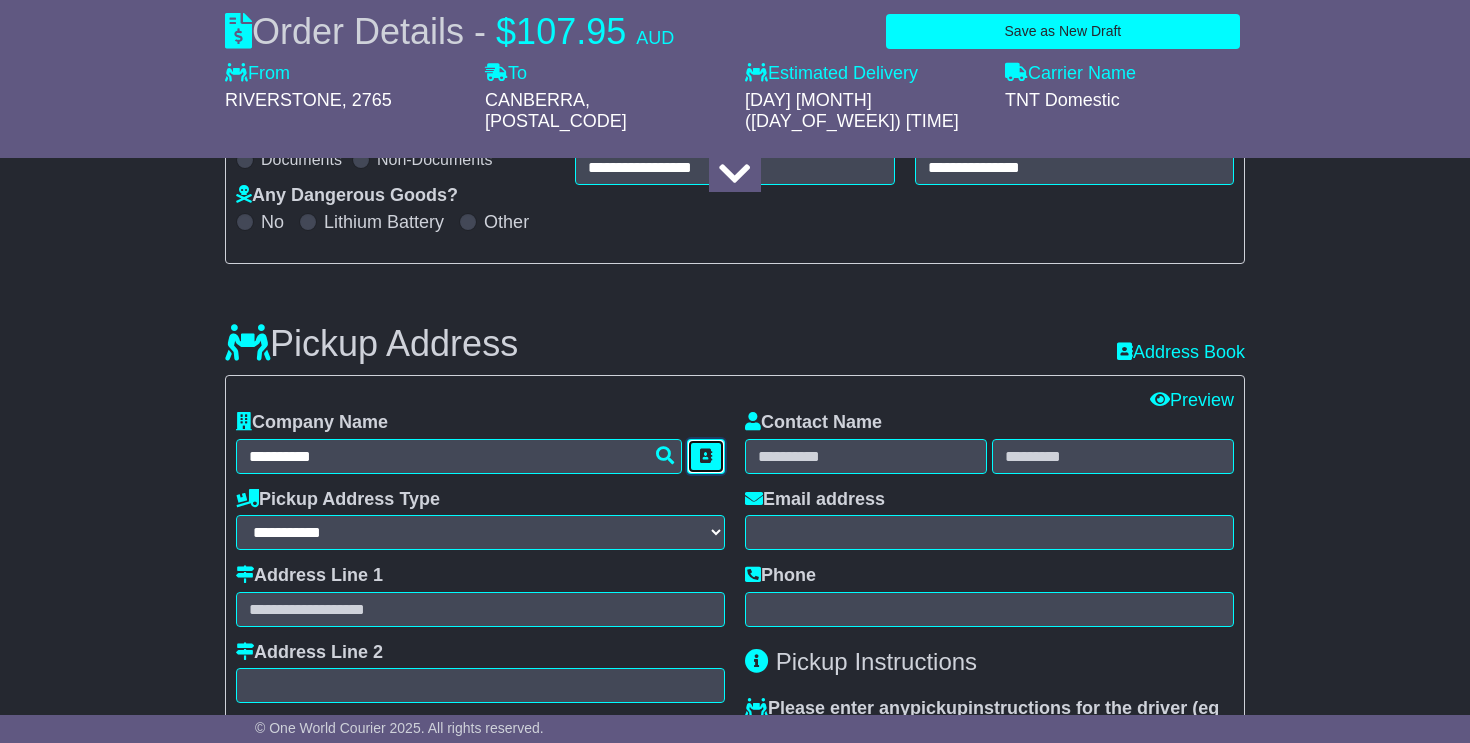 click at bounding box center (706, 456) 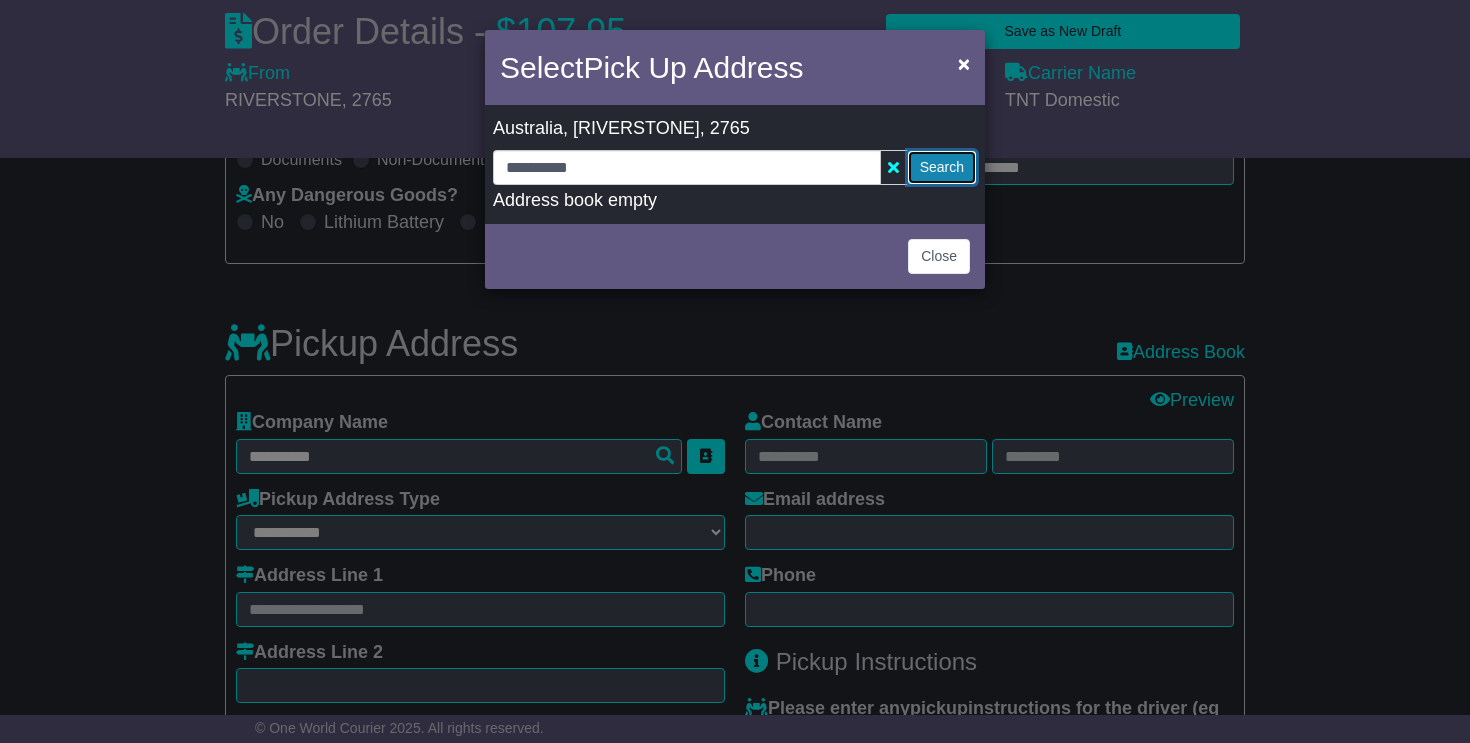click on "Search" at bounding box center (942, 167) 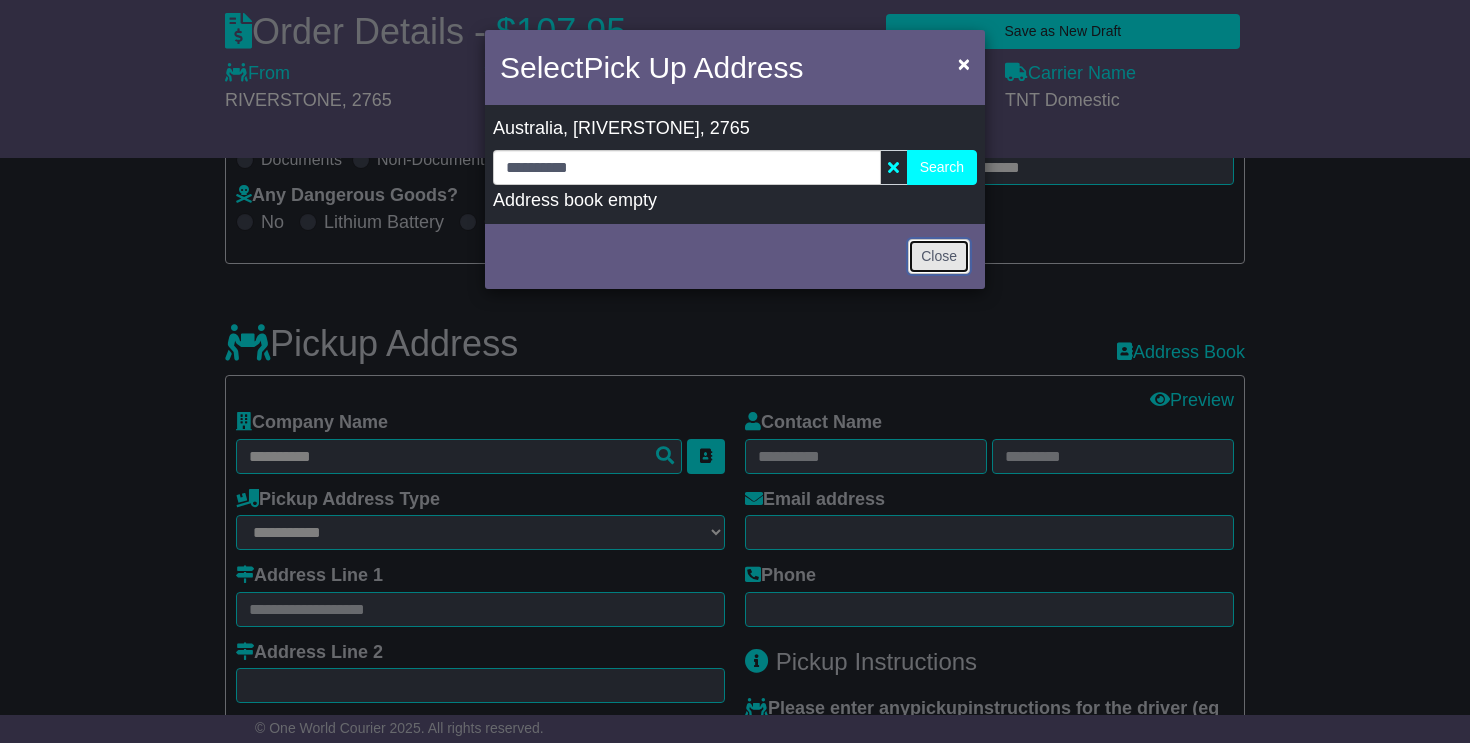 click on "Close" at bounding box center [939, 256] 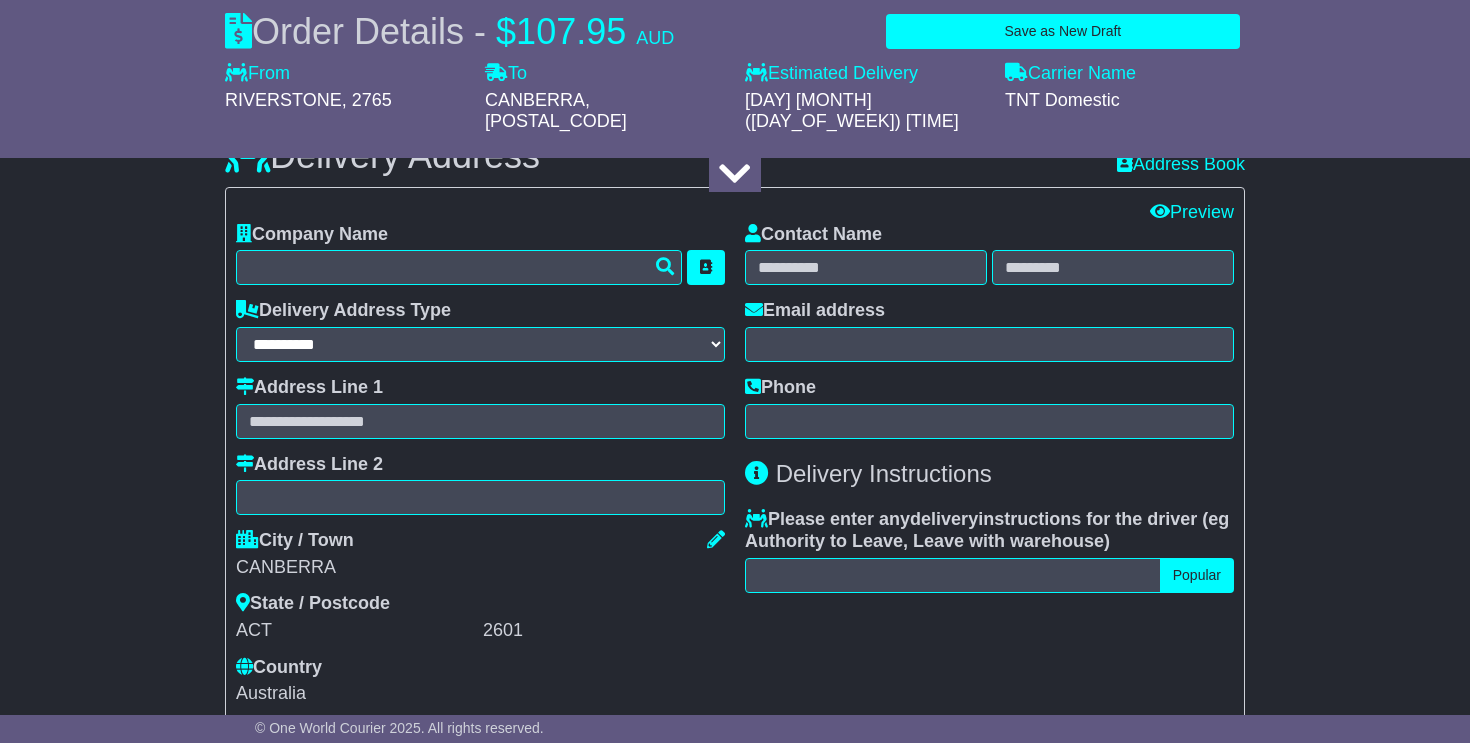 scroll, scrollTop: 1390, scrollLeft: 0, axis: vertical 